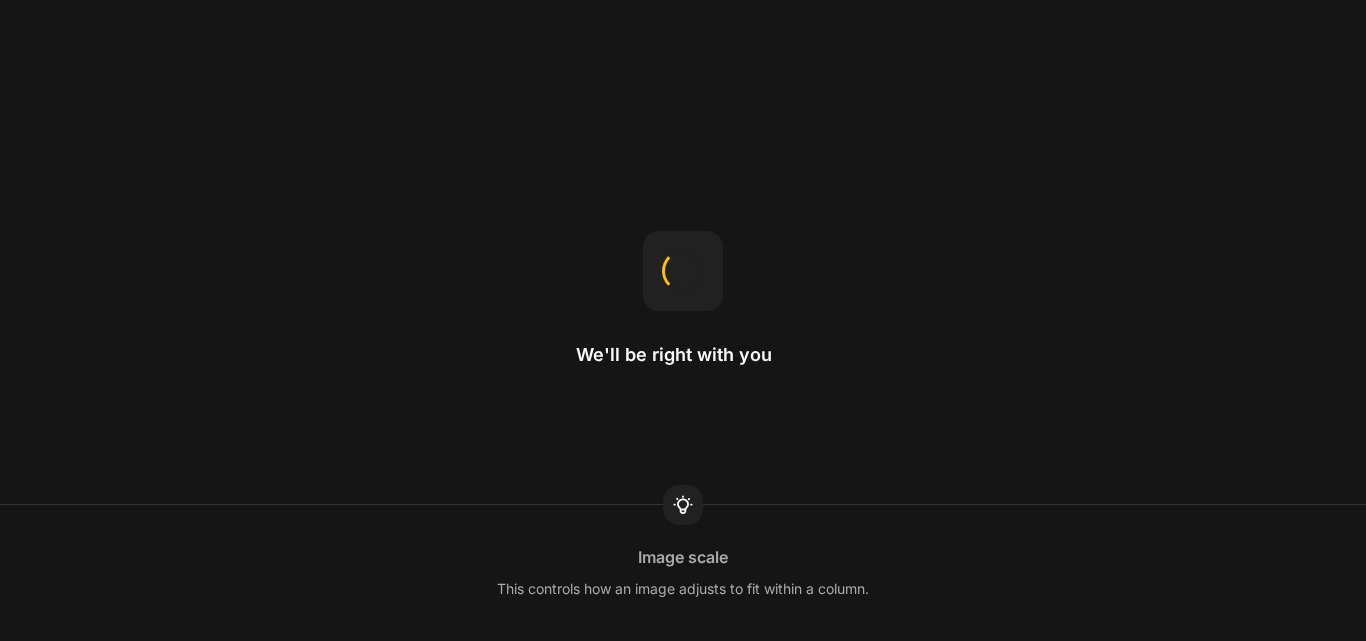 scroll, scrollTop: 0, scrollLeft: 0, axis: both 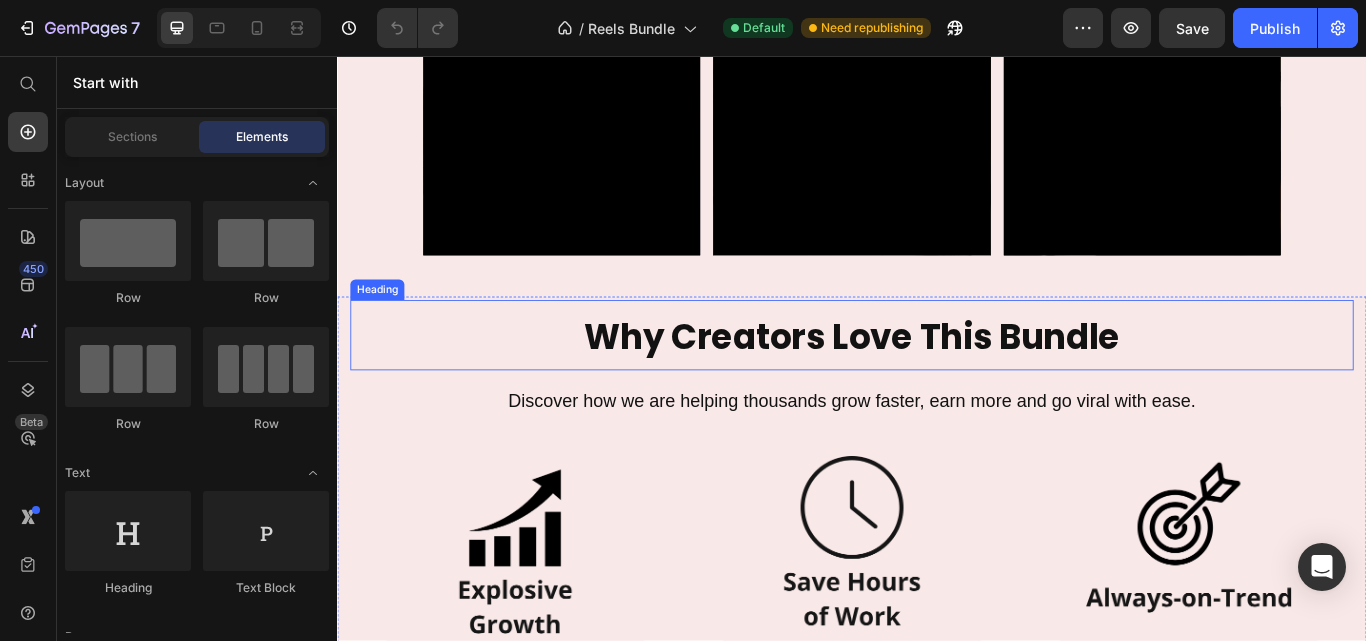 click on "Why Creators Love This Bundle" at bounding box center [937, 384] 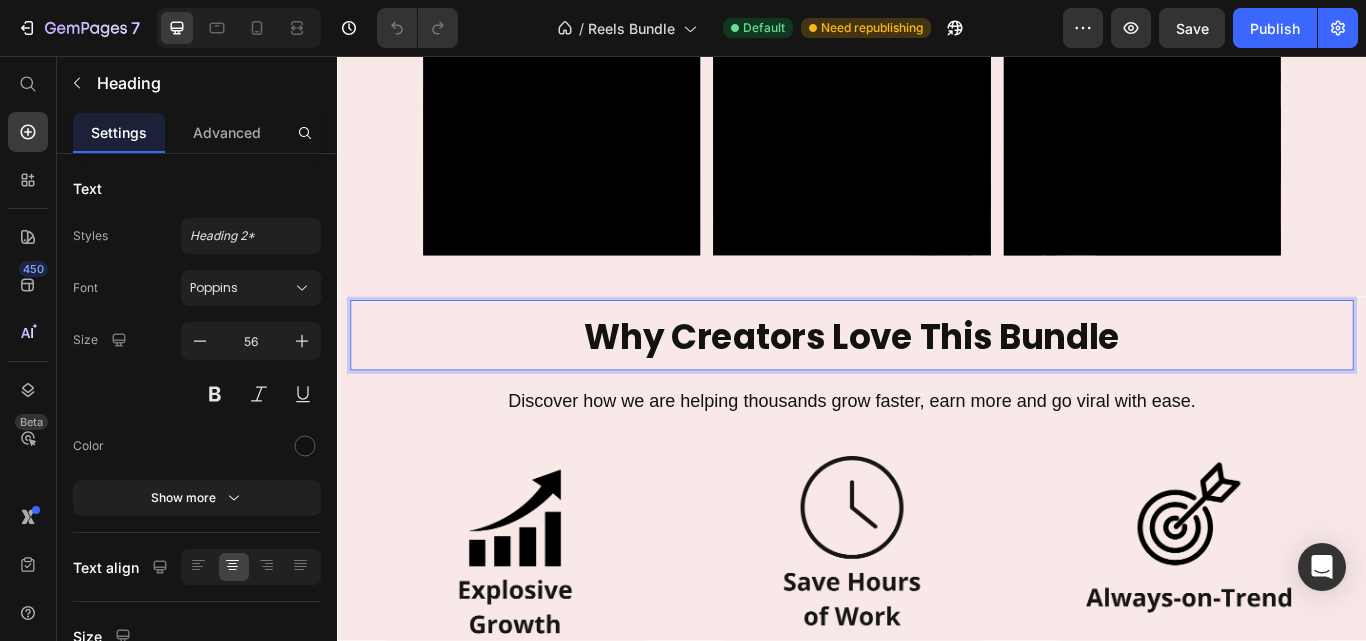 click on "Why Creators Love This Bundle" at bounding box center [937, 384] 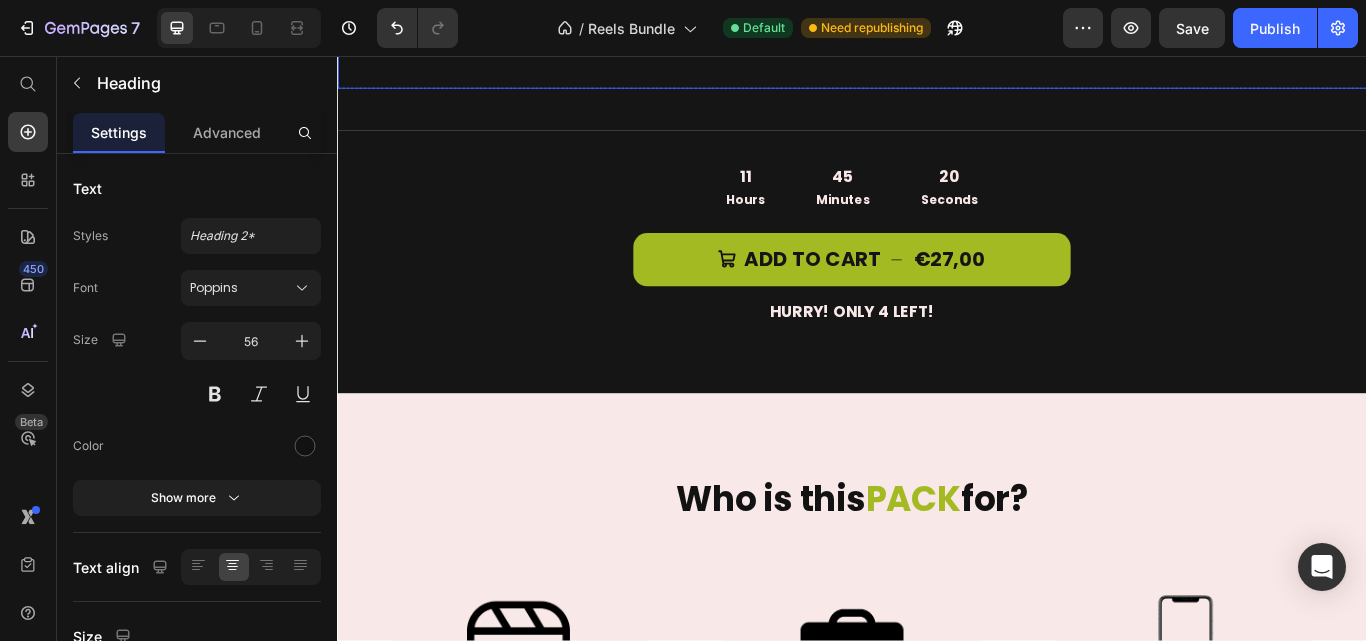 scroll, scrollTop: 5833, scrollLeft: 0, axis: vertical 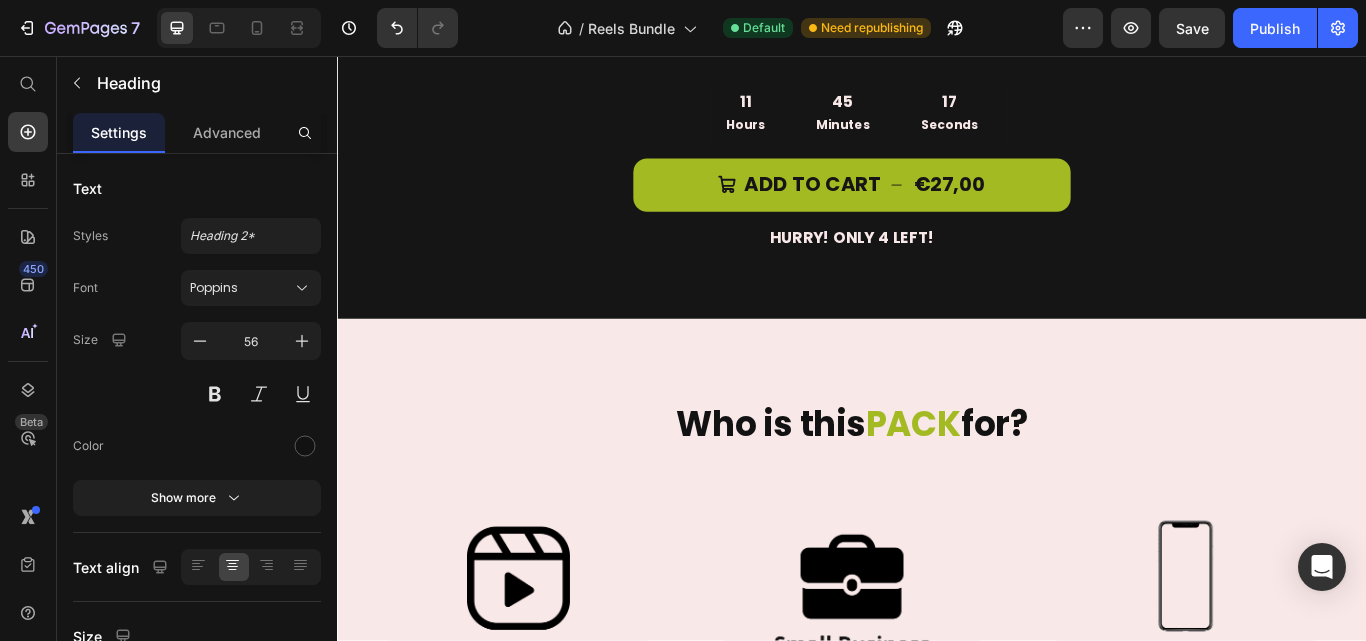 click on "our" at bounding box center [788, -645] 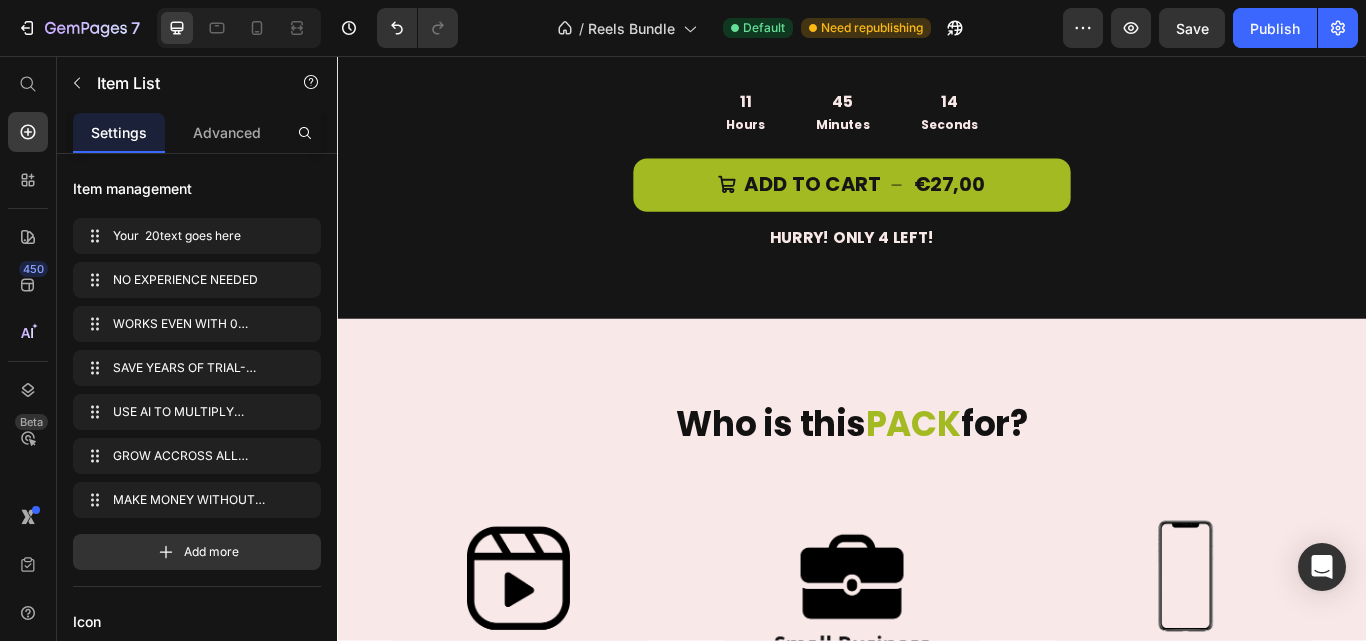 click on "our" at bounding box center [788, -645] 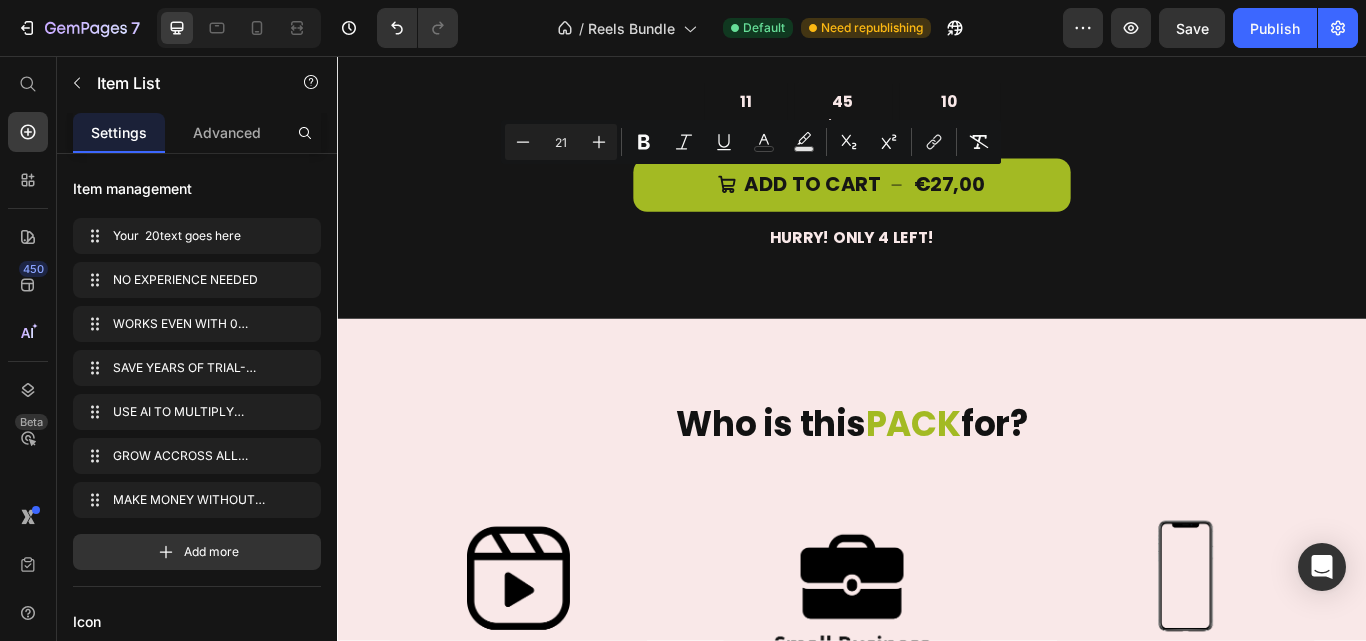 click on "our" at bounding box center (788, -645) 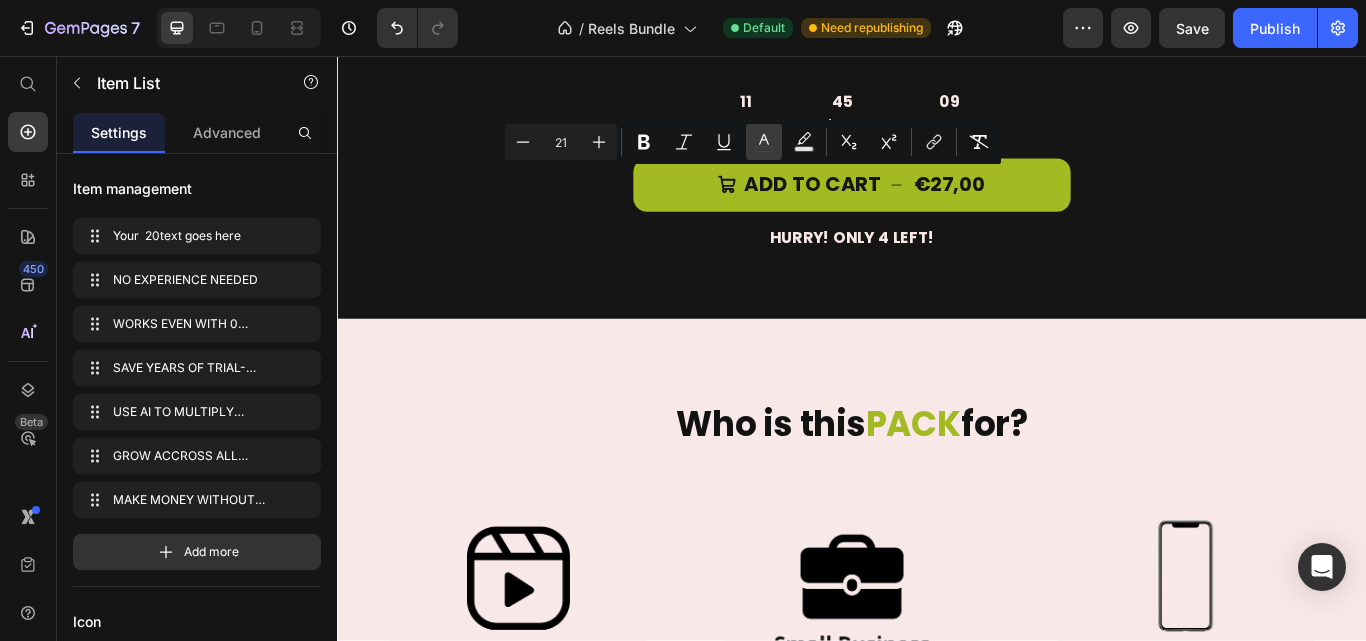 click on "color" at bounding box center (764, 142) 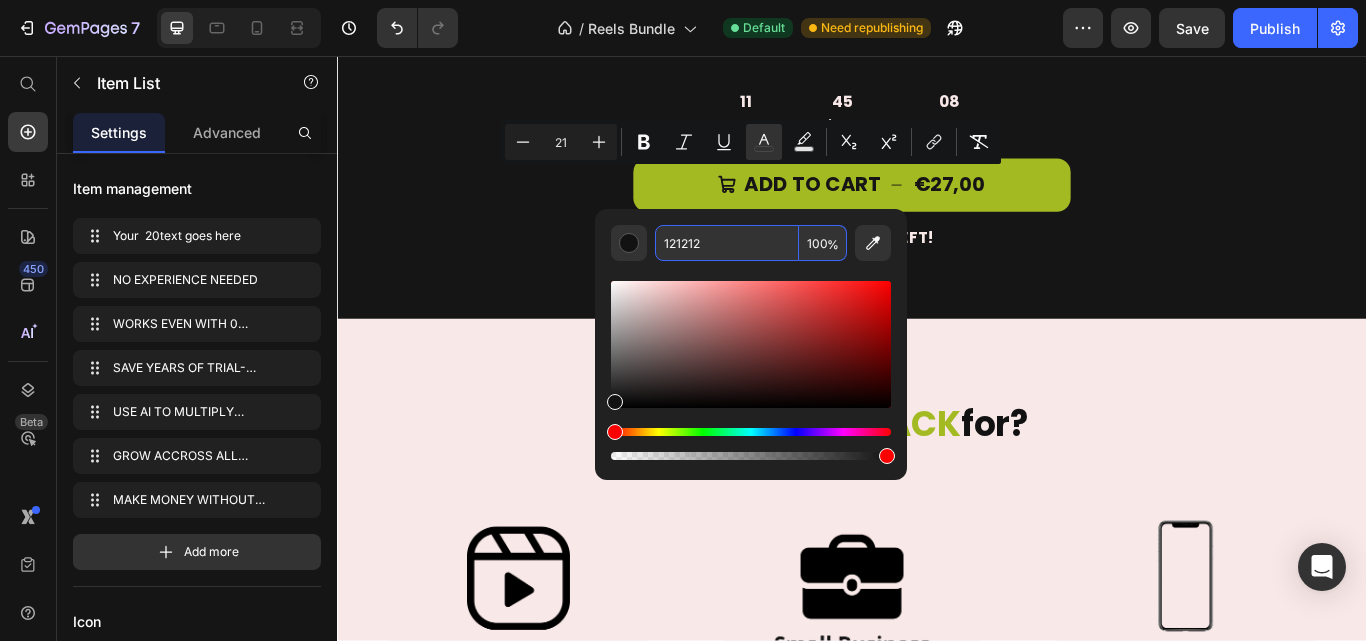 click on "121212" at bounding box center [727, 243] 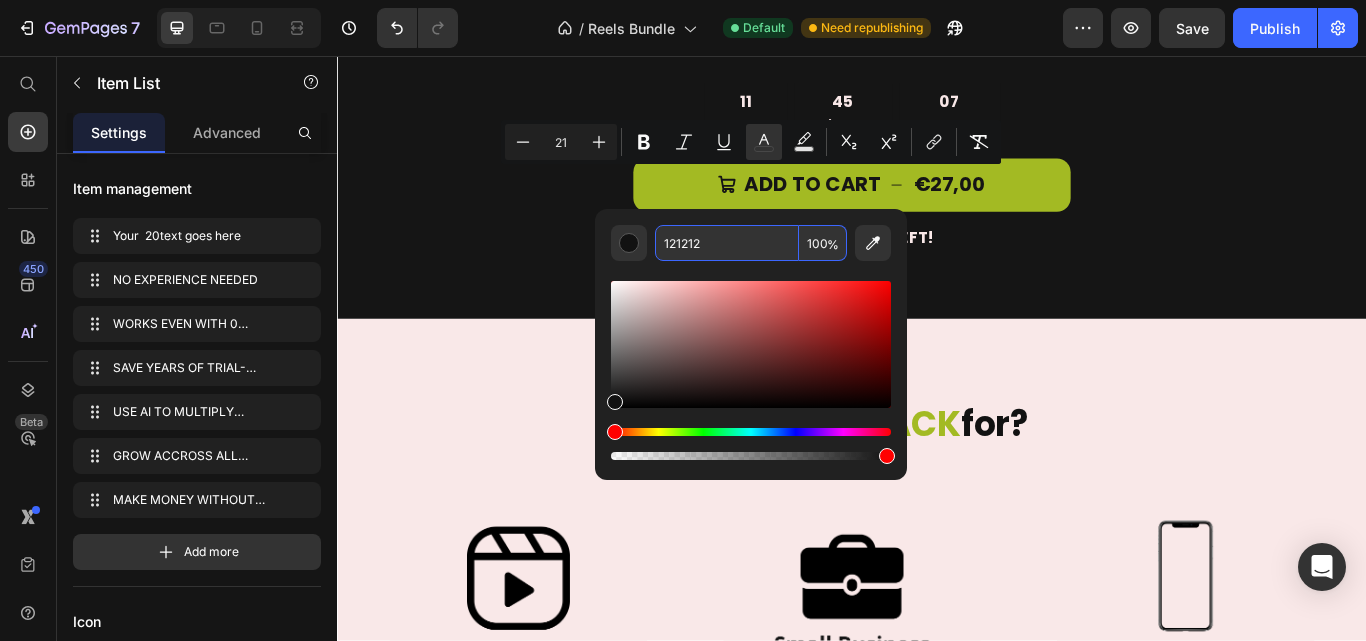 click on "WORKS EVEN WITH 0 FOLLOWERS" at bounding box center (966, -447) 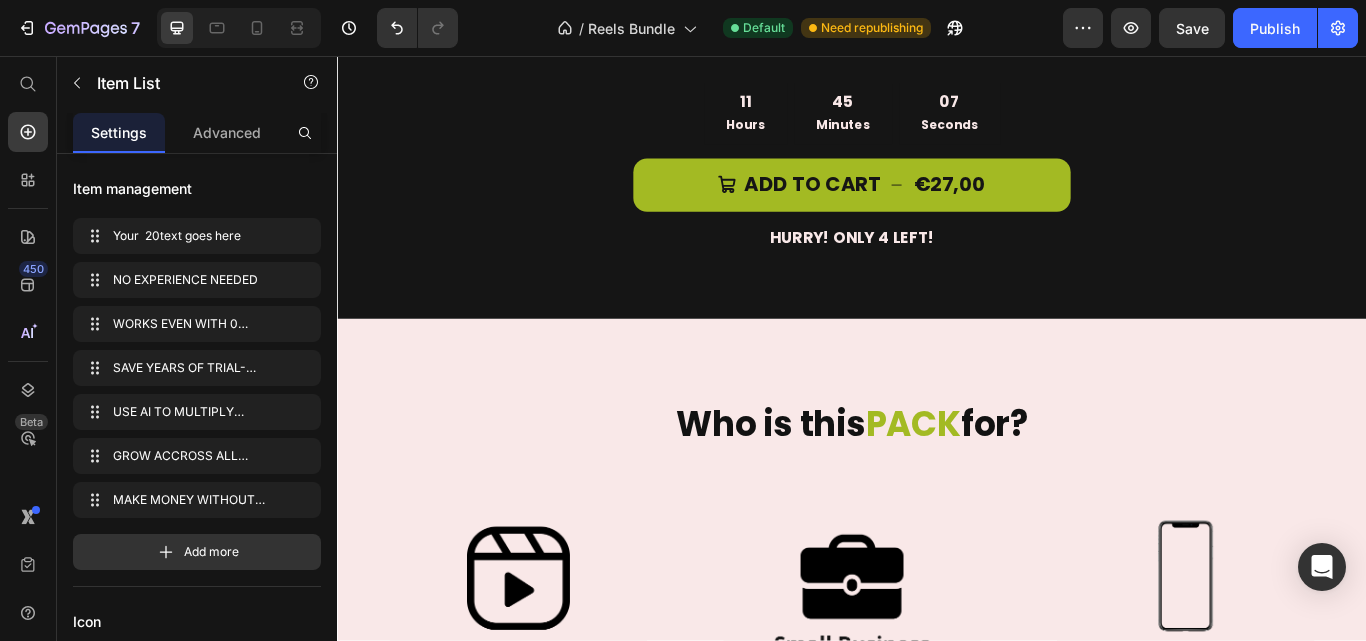 click on "NO EXPERIENCE NEEDED" at bounding box center (865, -546) 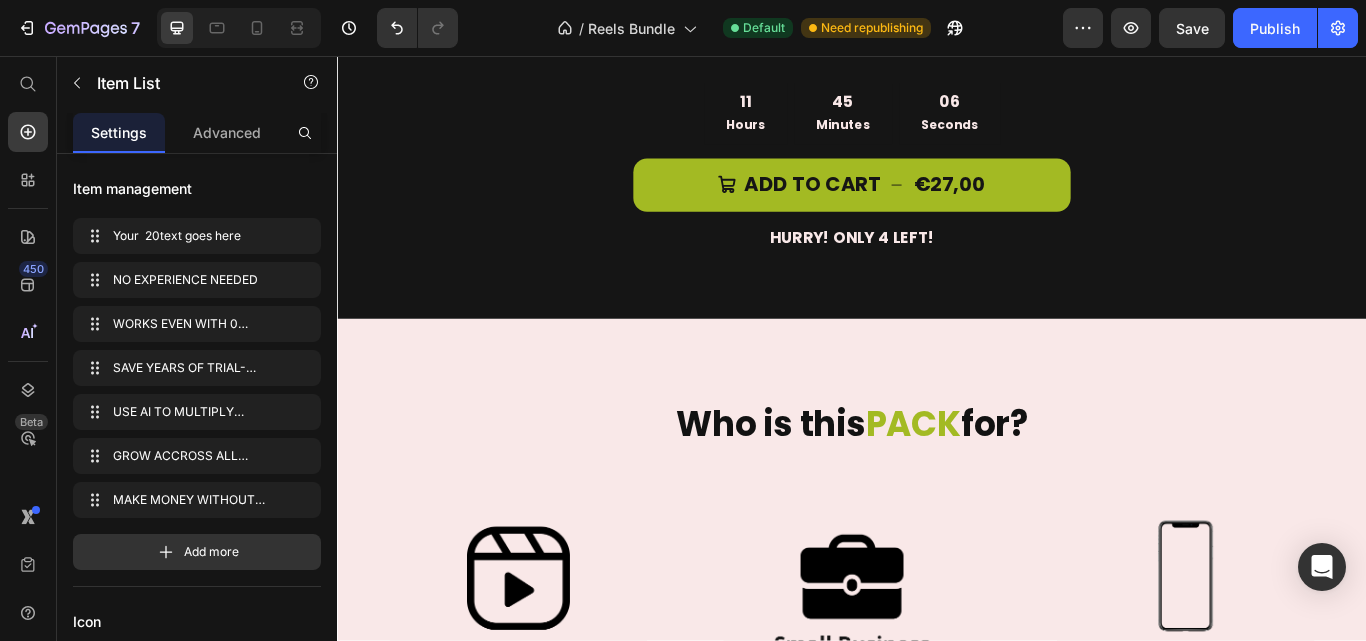click on "NO EXPERIENCE NEEDED" at bounding box center (865, -546) 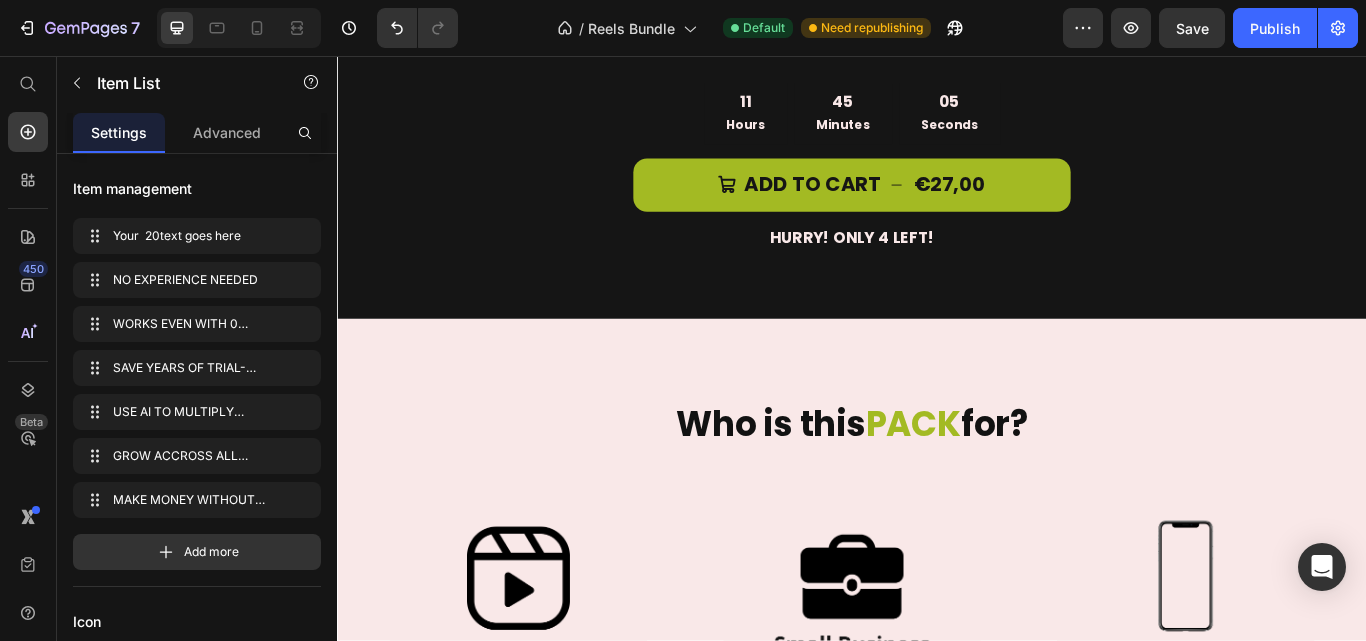 click on "NO EXPERIENCE NEEDED" at bounding box center [865, -546] 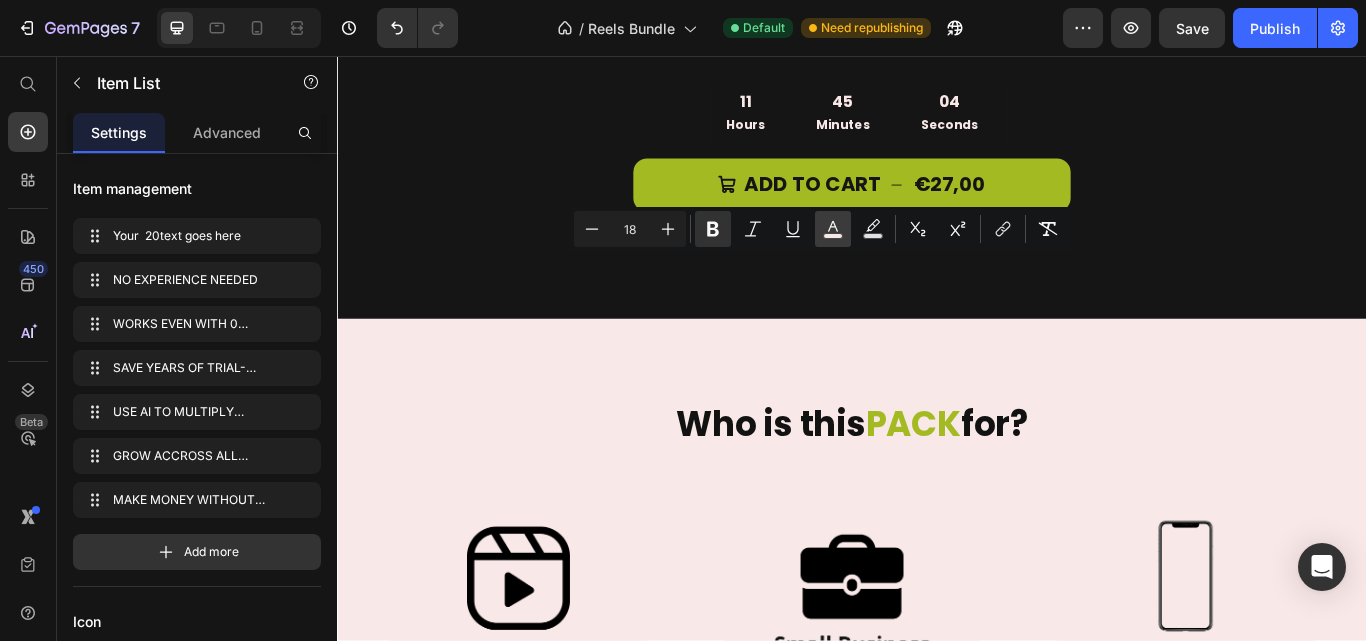 click on "color" at bounding box center (833, 229) 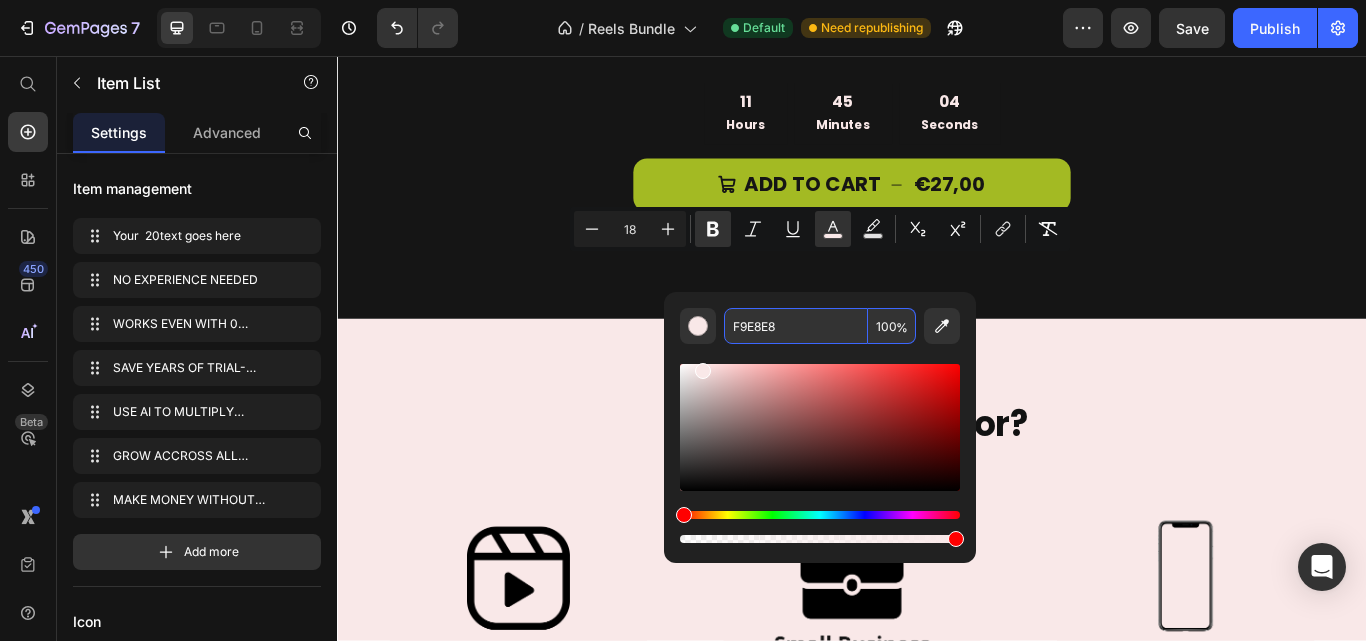 click on "F9E8E8" at bounding box center [796, 326] 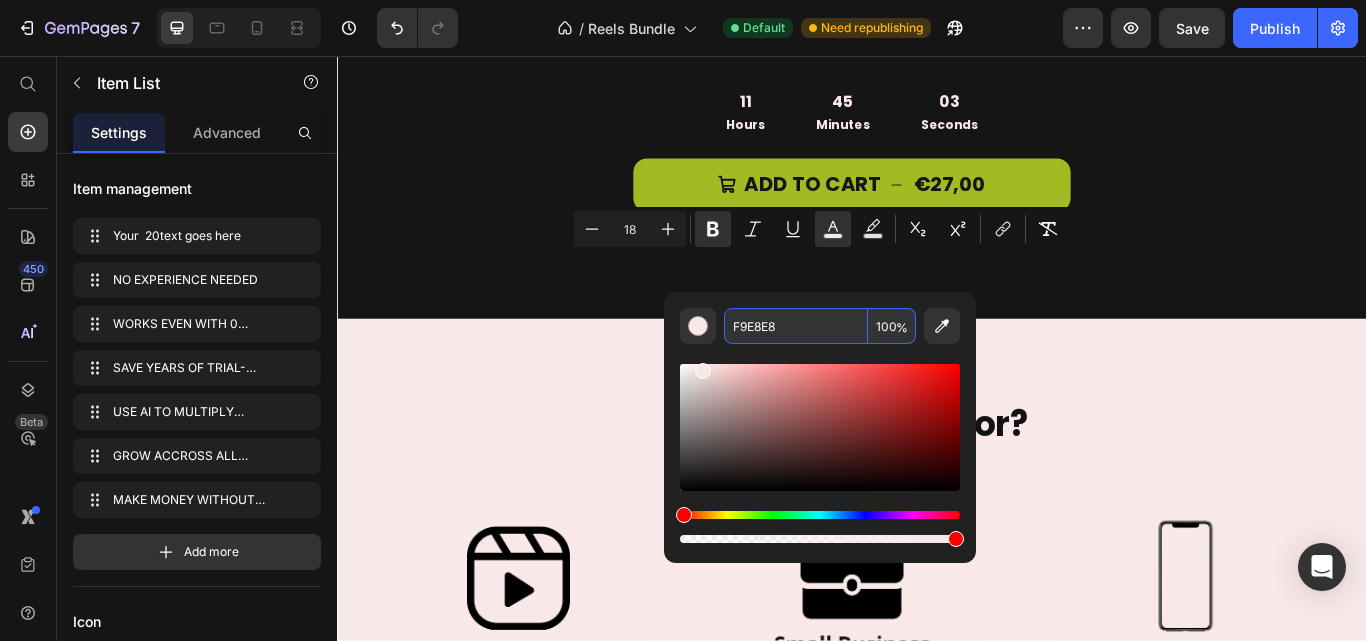 click on "F9E8E8" at bounding box center (796, 326) 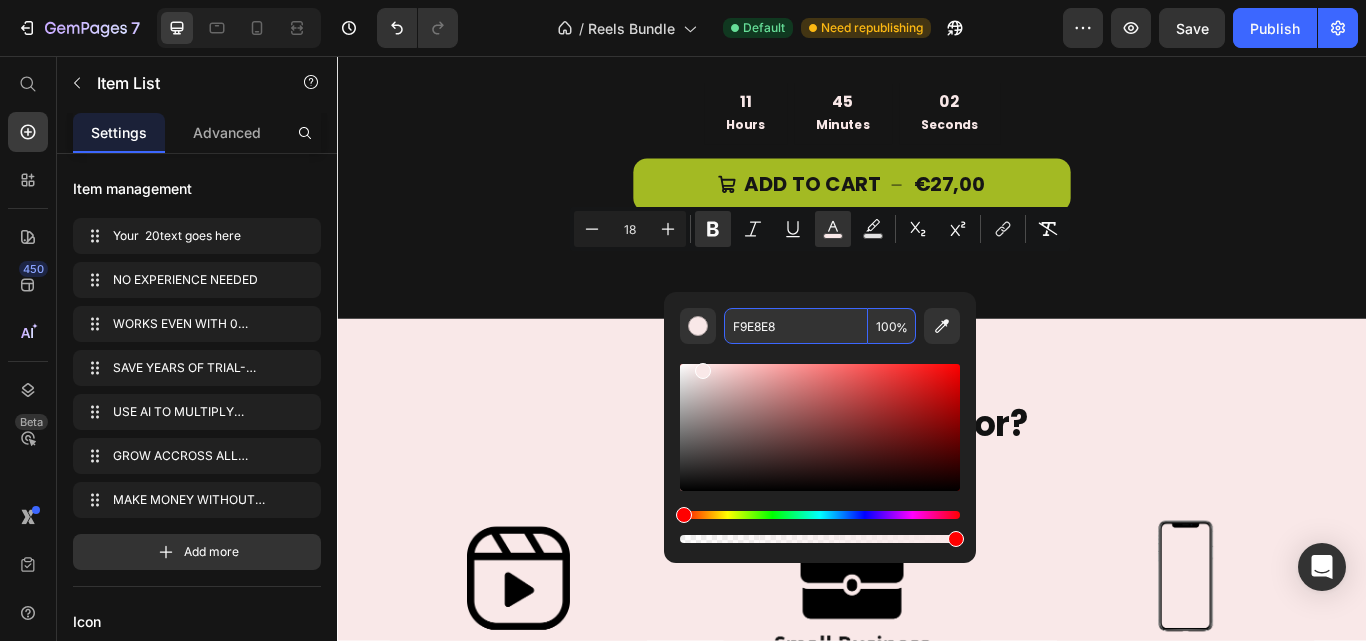 click on "Y our" at bounding box center (966, -644) 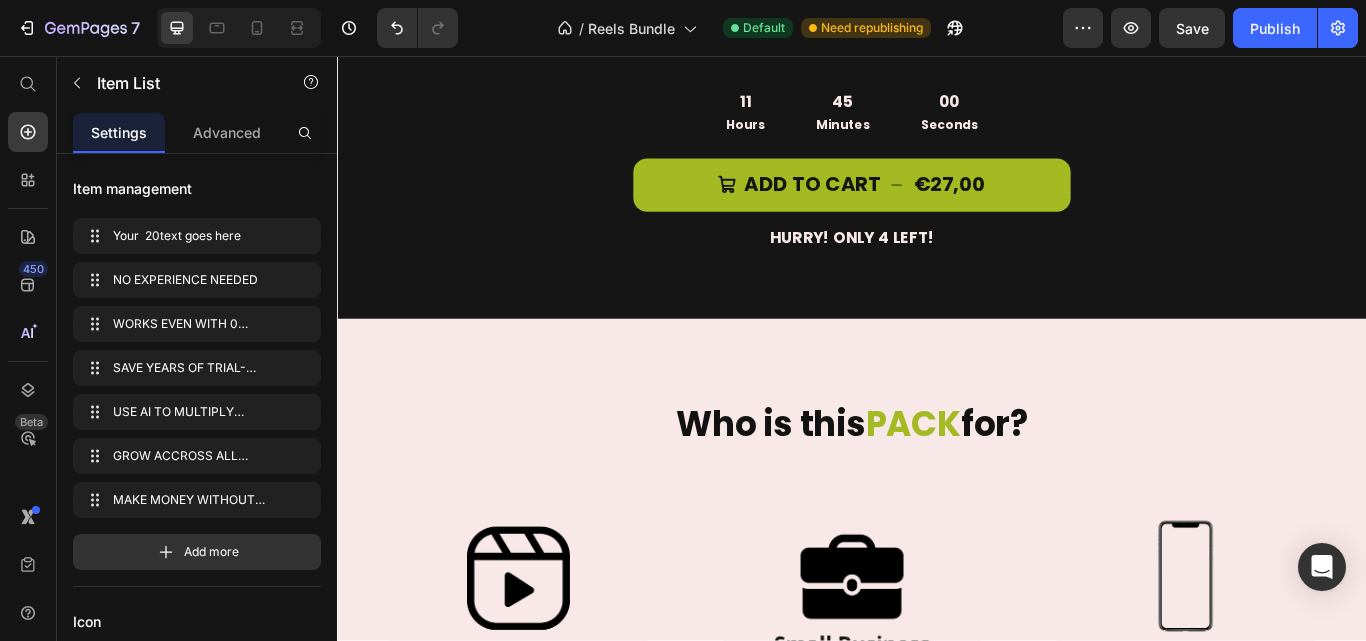 click on "our" at bounding box center (788, -645) 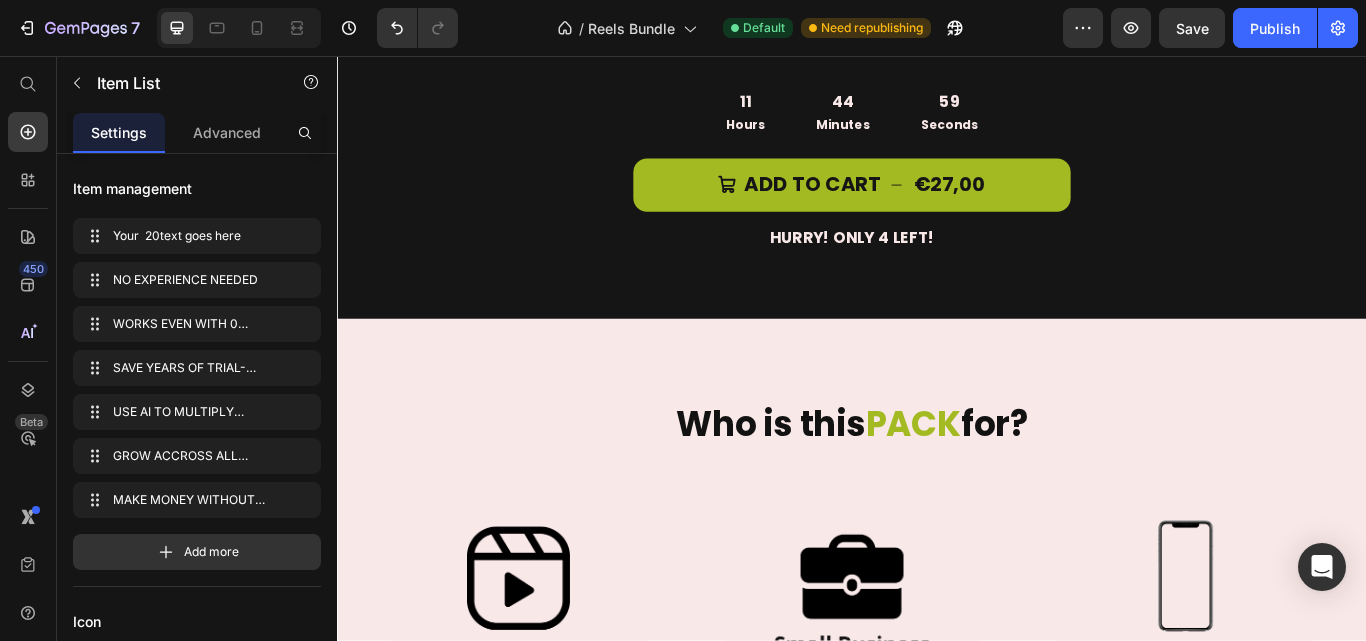 click on "our" at bounding box center [788, -645] 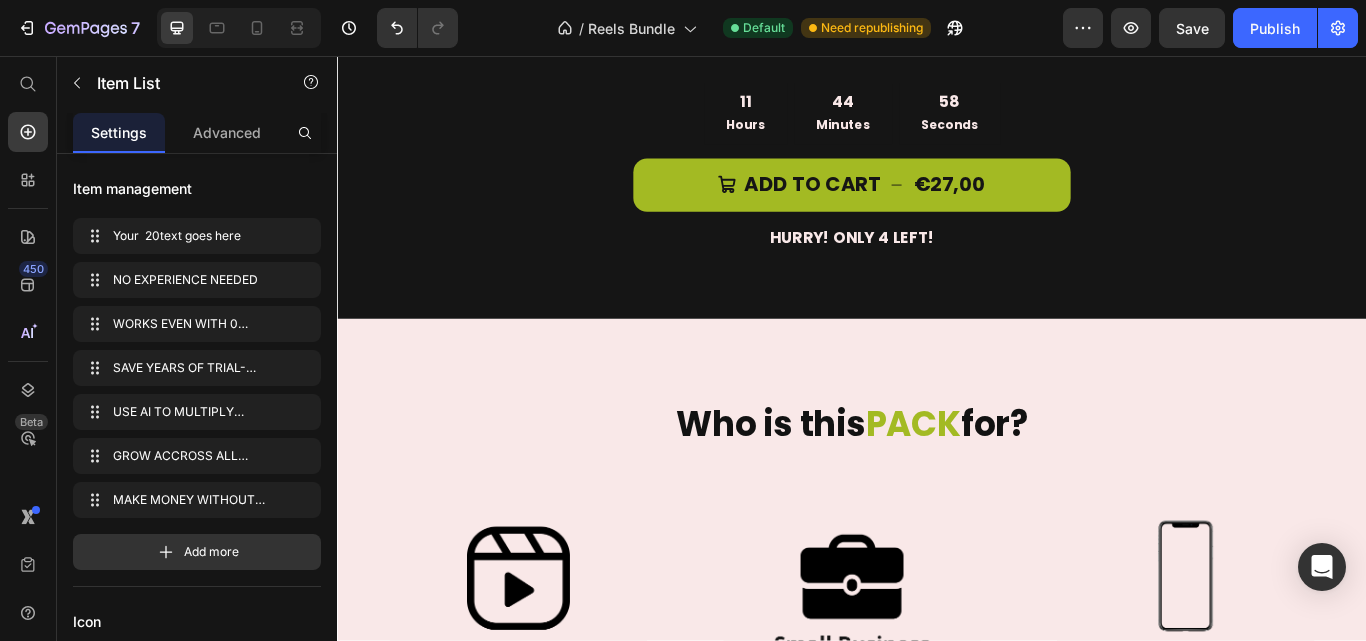 click on "our" at bounding box center (788, -645) 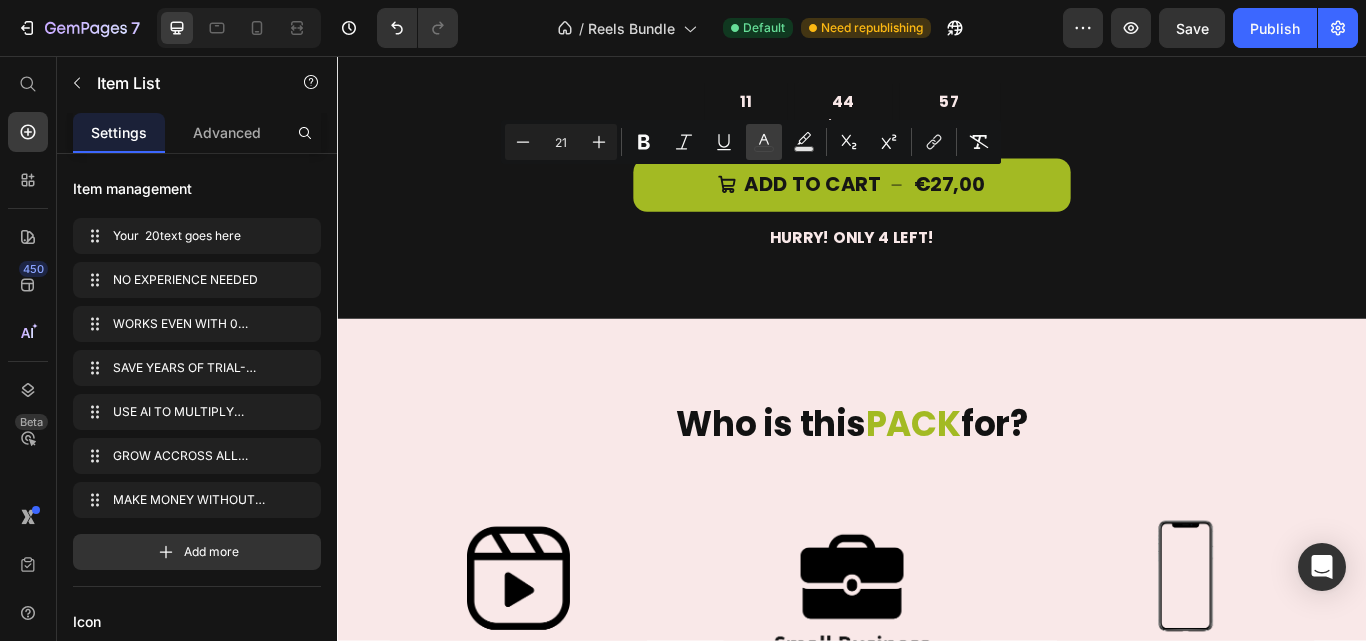 click 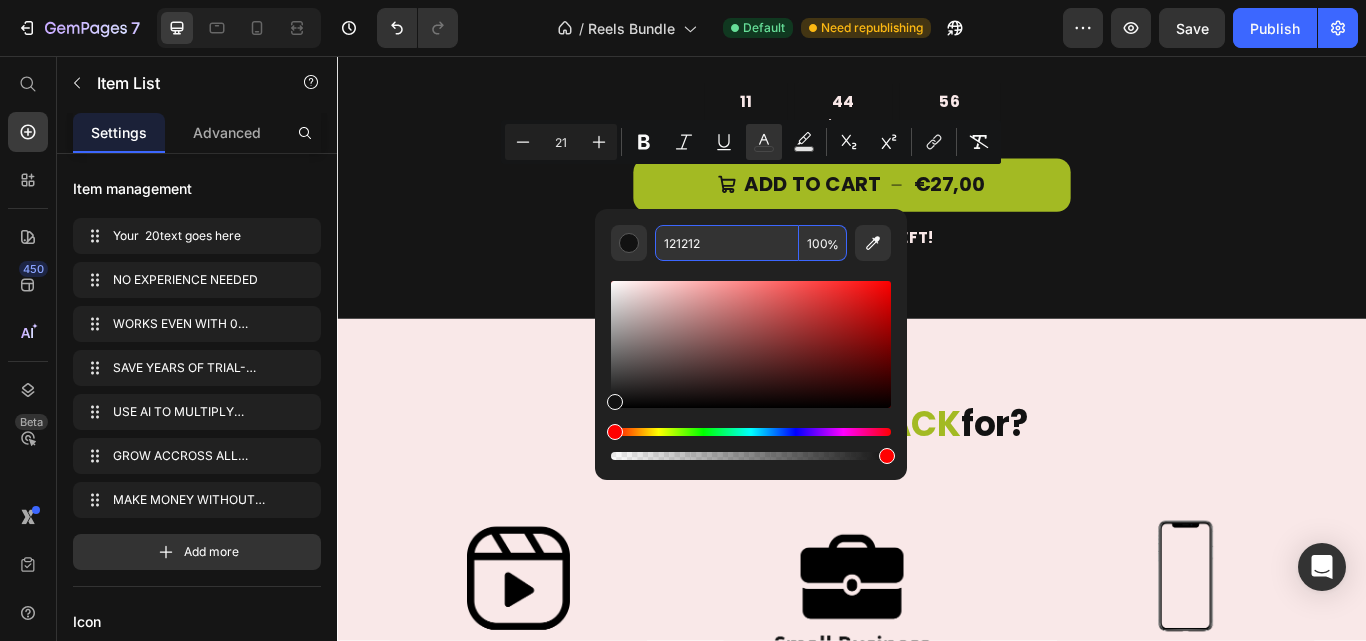 click on "121212" at bounding box center (727, 243) 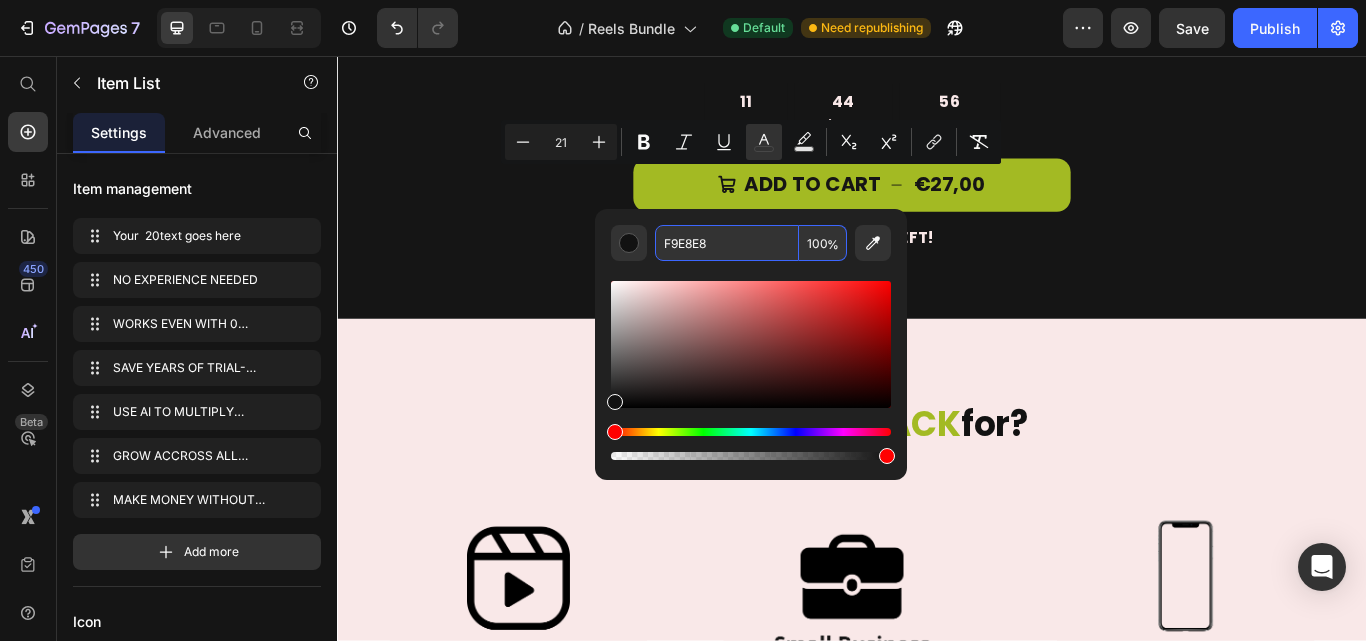 type on "F9E8E8" 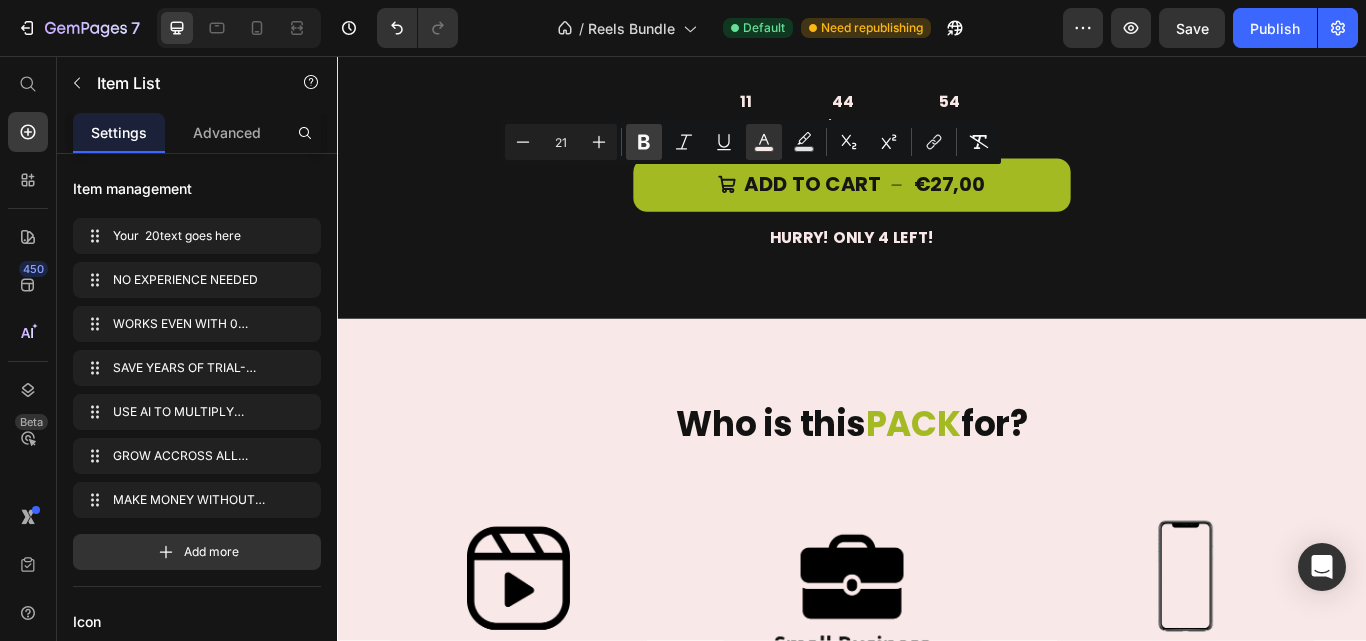 click 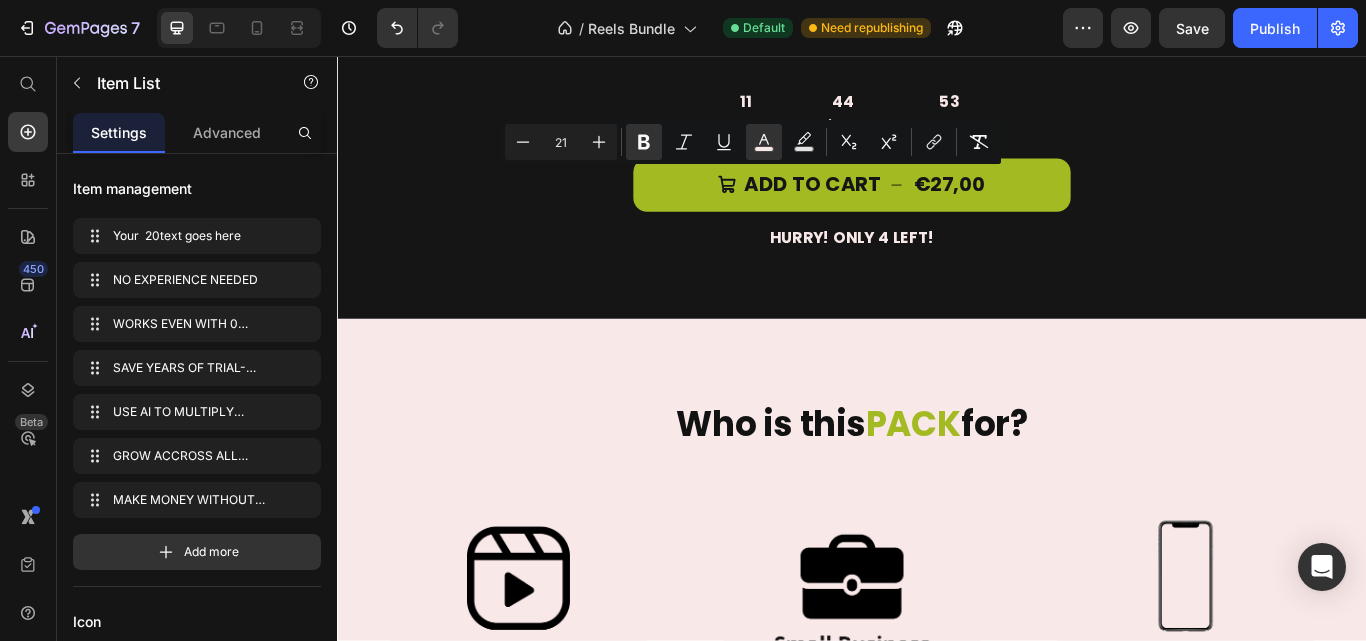 click on "Your" at bounding box center [966, -644] 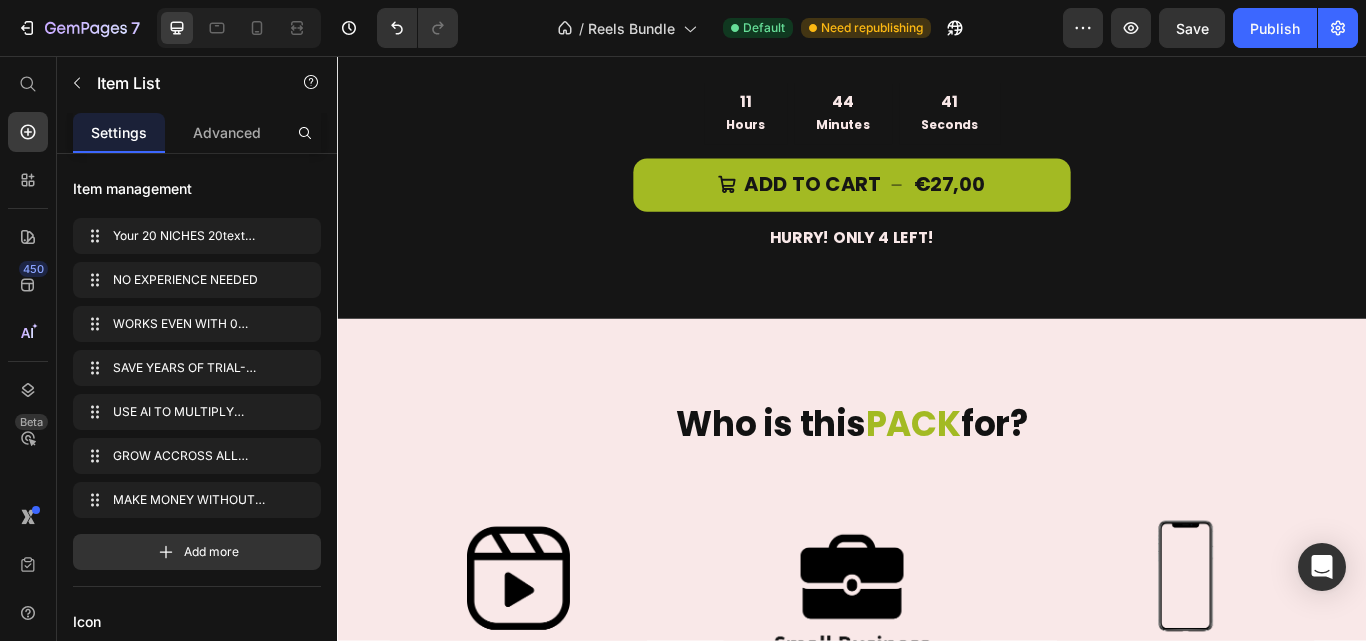 click on "Your 20 NICHES" at bounding box center (839, -645) 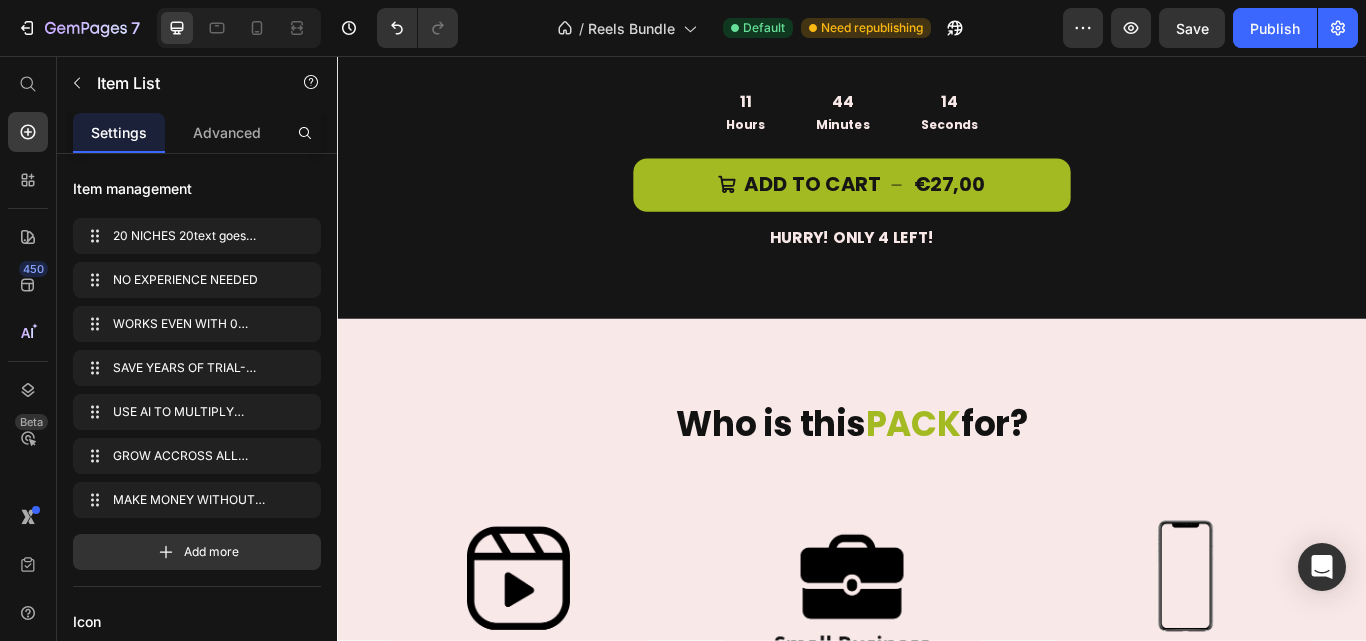 click on "20 NICHES" at bounding box center [966, -644] 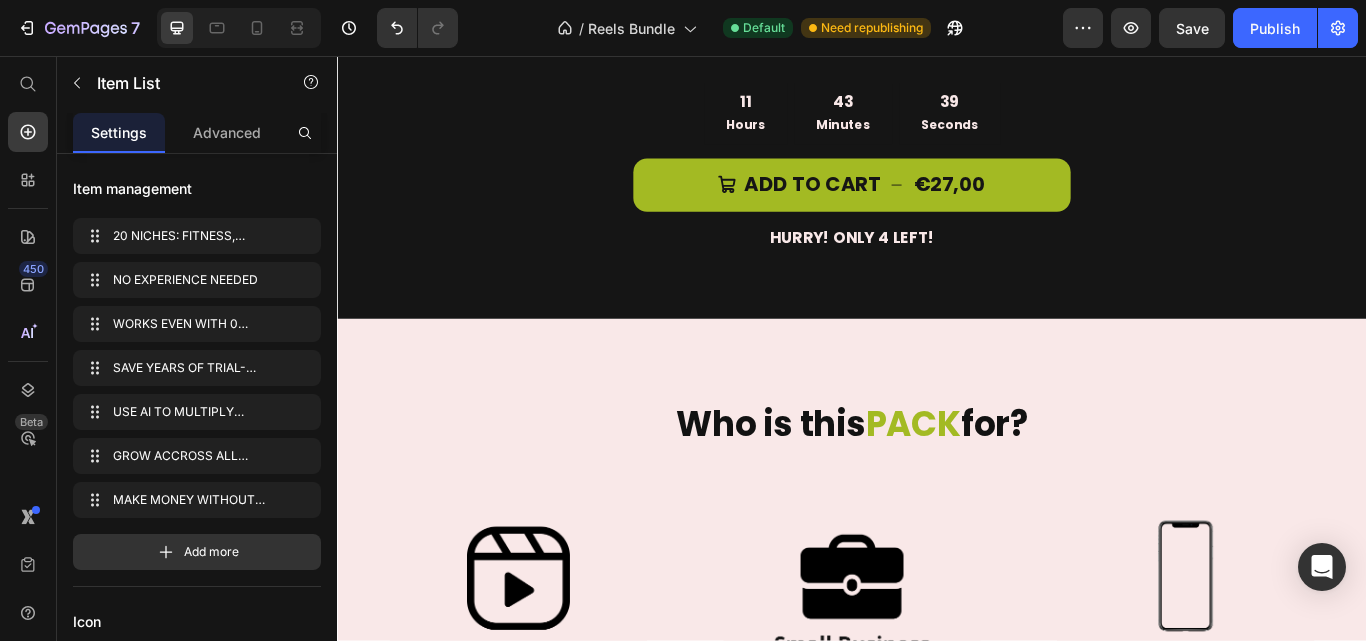 click on "20 NICHES: FITNESS, TECH, CARS, LUXURY, NATURE, TRAVEL..." at bounding box center [965, -645] 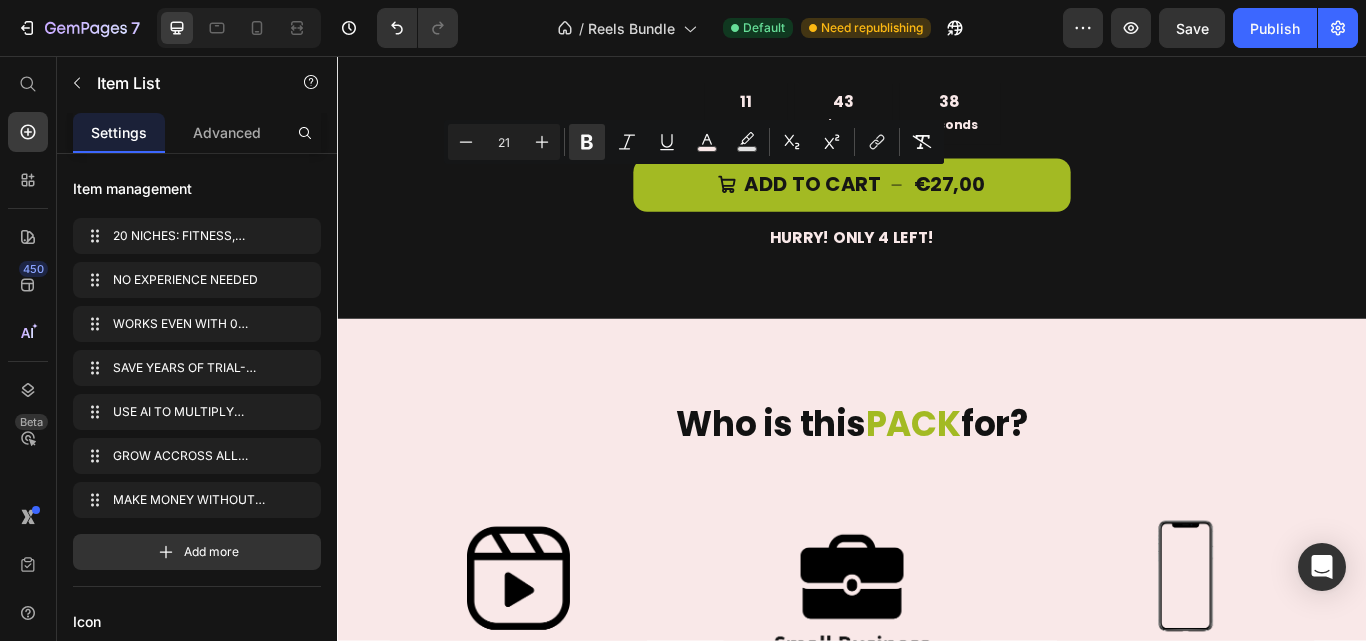 click on "NO EXPERIENCE NEEDED" at bounding box center (762, -546) 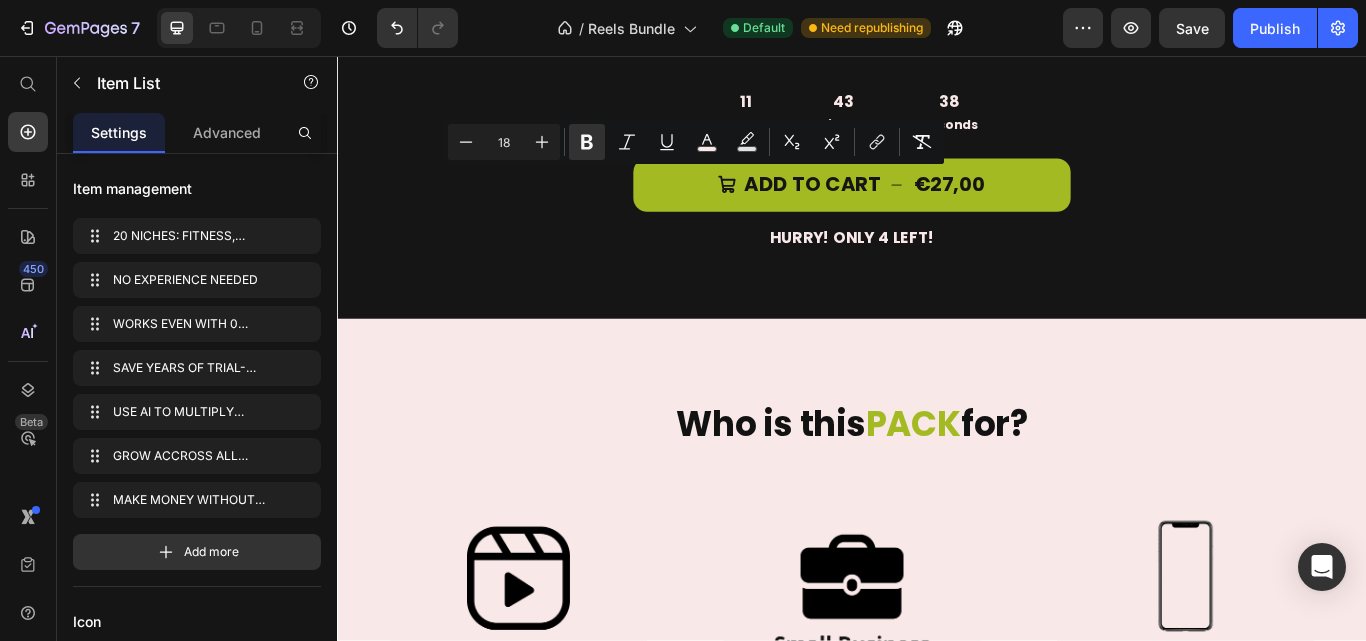 click on "NO EXPERIENCE NEEDED" at bounding box center (762, -546) 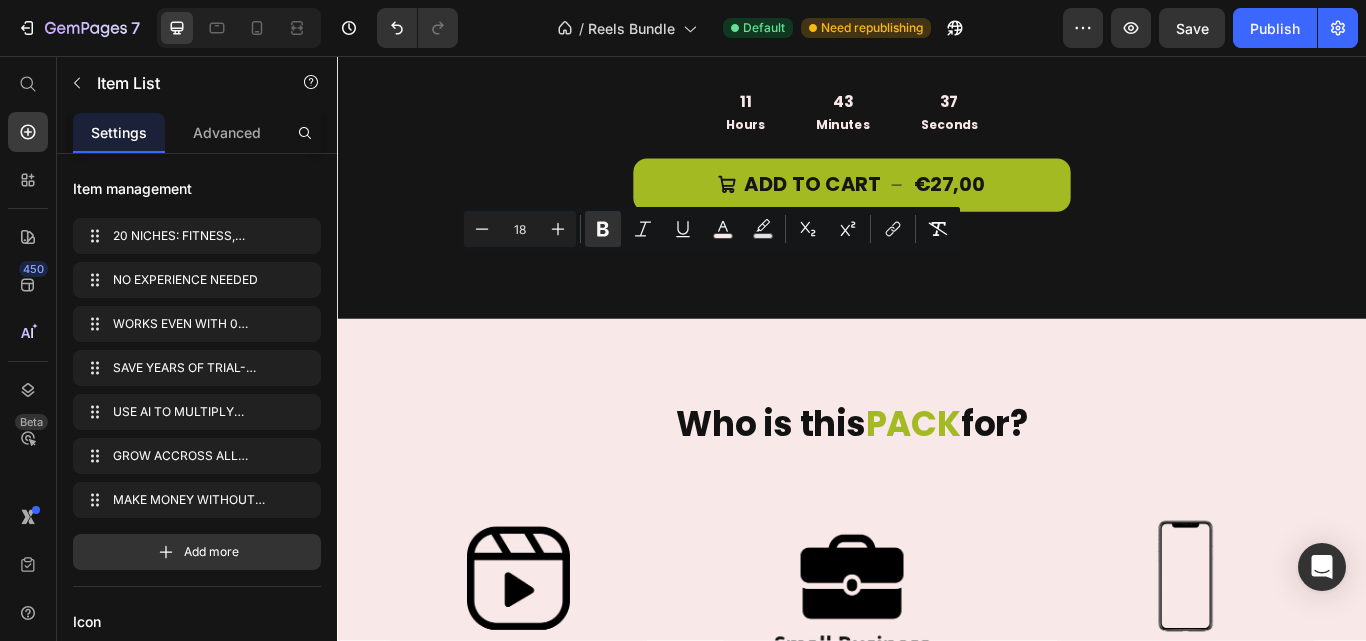 click on "20 NICHES: FITNESS, TECH, CARS, LUXURY, NATURE, TRAVEL..." at bounding box center (965, -645) 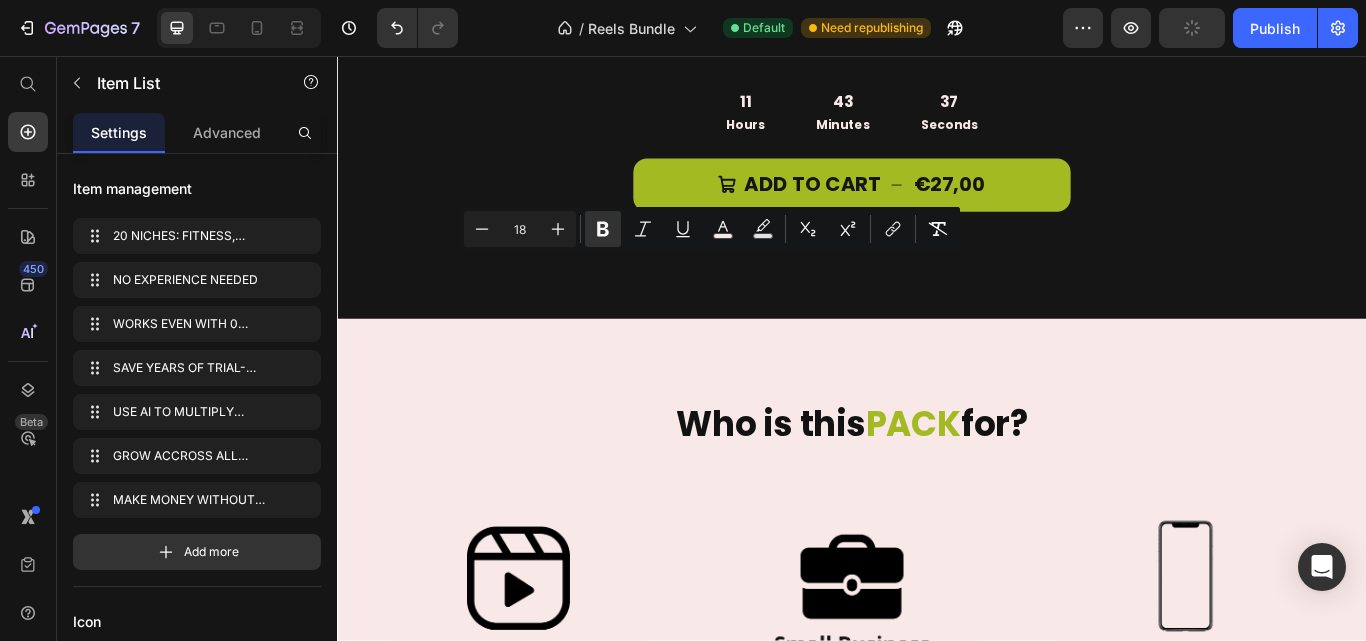 click on "20 NICHES: FITNESS, TECH, CARS, LUXURY, NATURE, TRAVEL..." at bounding box center [965, -645] 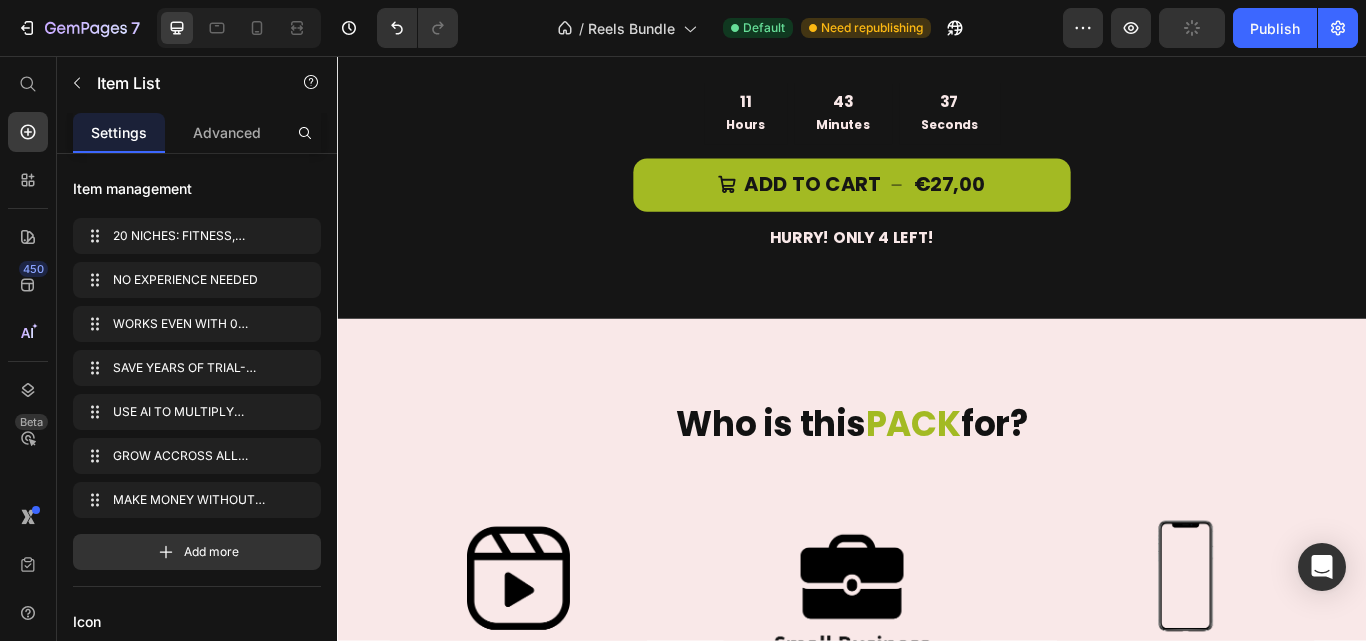 click on "20 NICHES: FITNESS, TECH, CARS, LUXURY, NATURE, TRAVEL..." at bounding box center [965, -645] 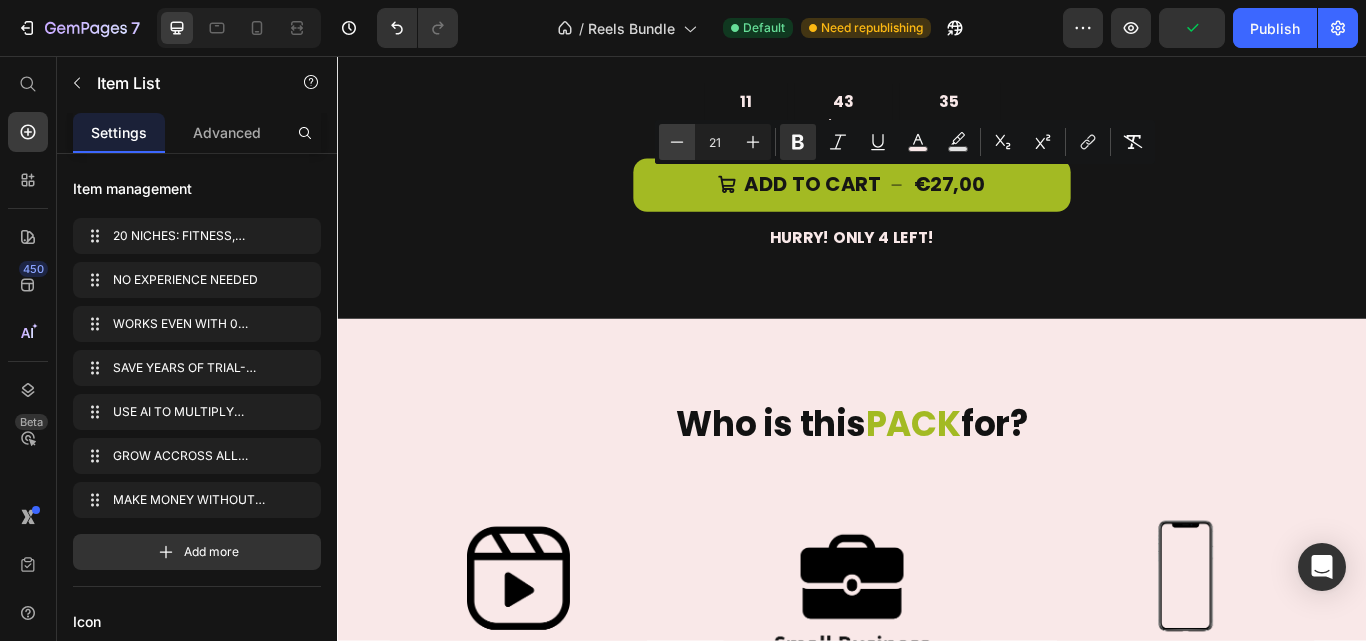 click 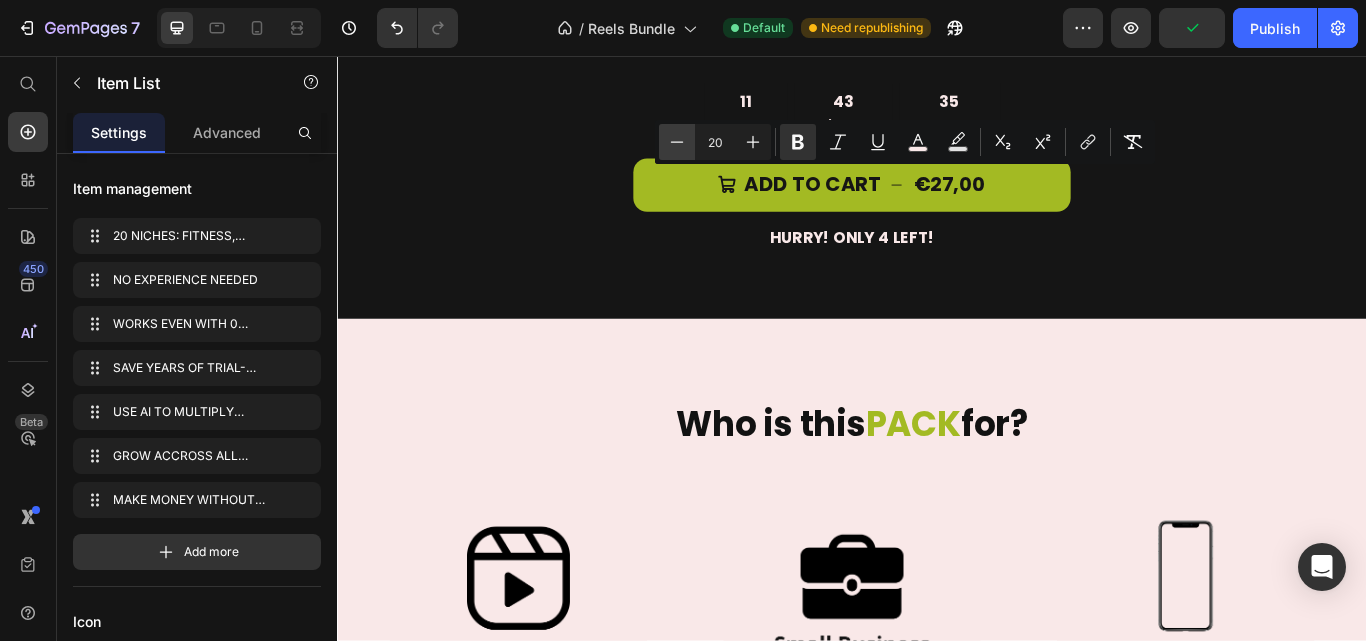 click 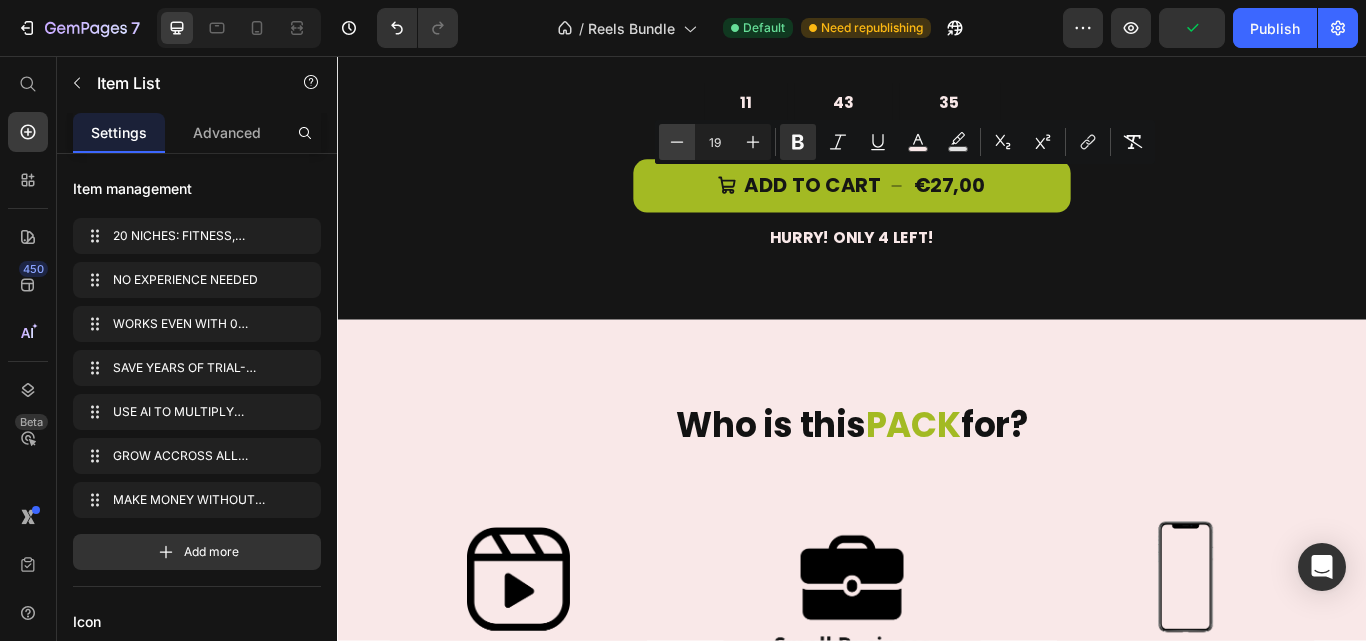 click 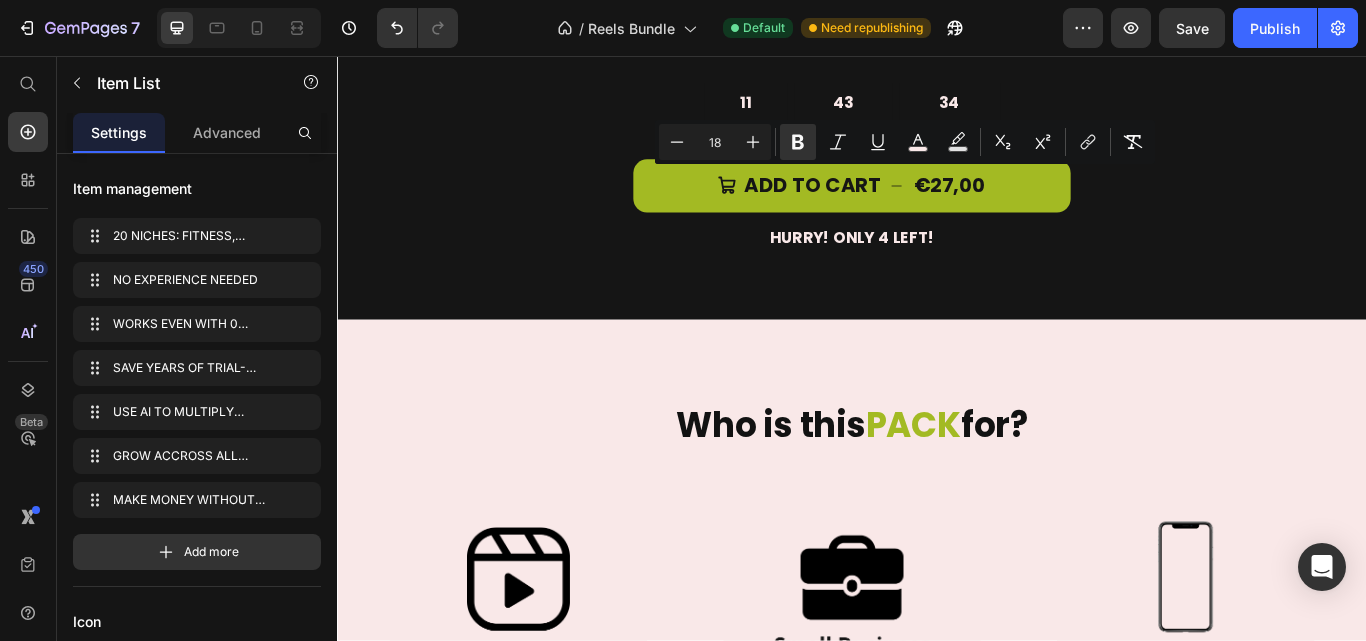 click on "20 NICHES: FITNESS, TECH, CARS, LUXURY, NATURE, TRAVEL..." at bounding box center [965, -644] 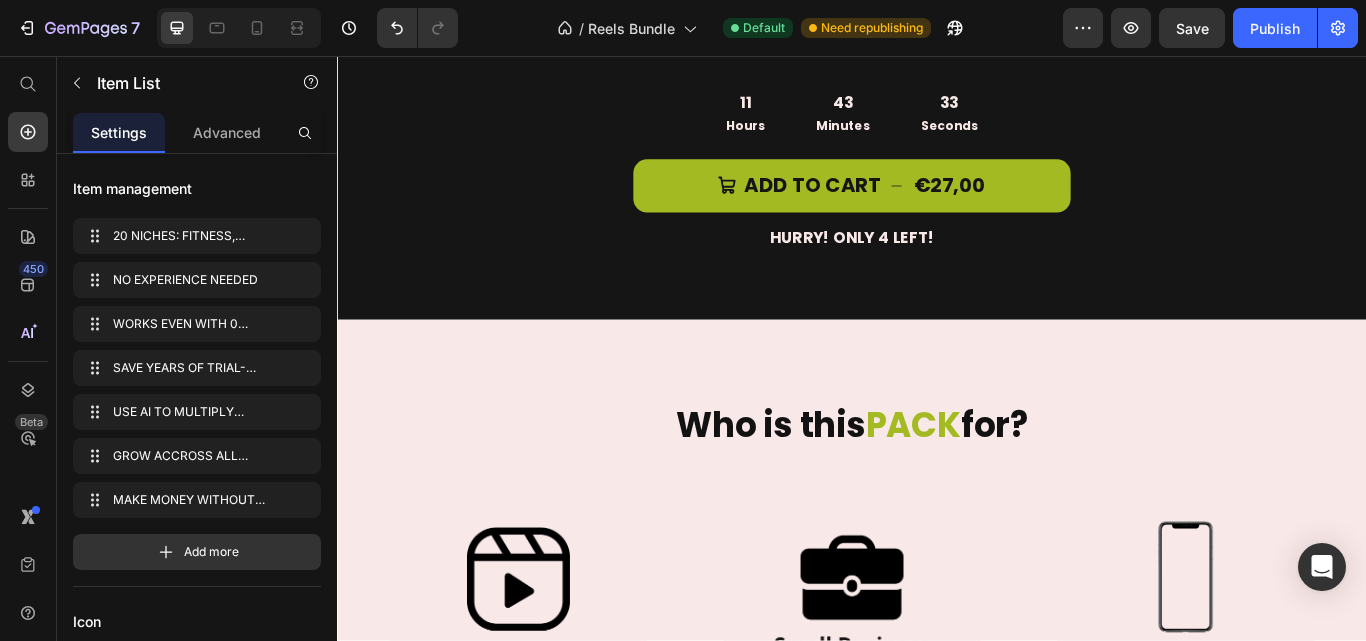 click on "20text goes here" at bounding box center [965, -605] 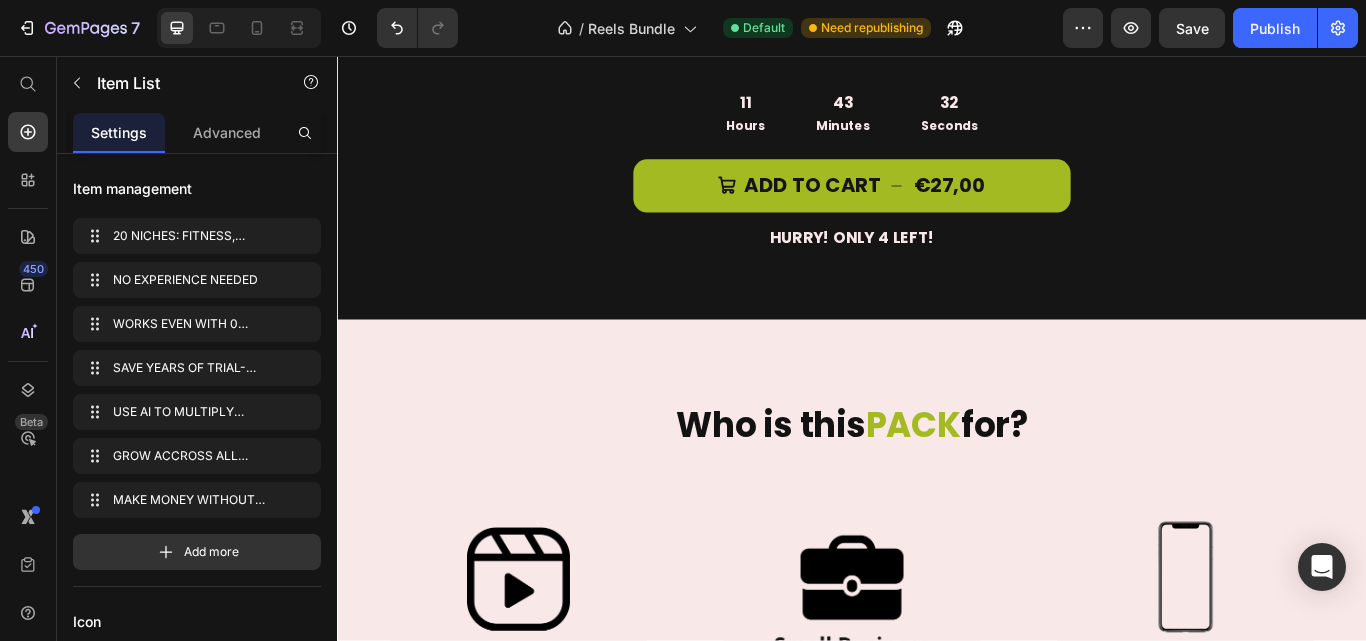 click on "20text goes here" at bounding box center (965, -605) 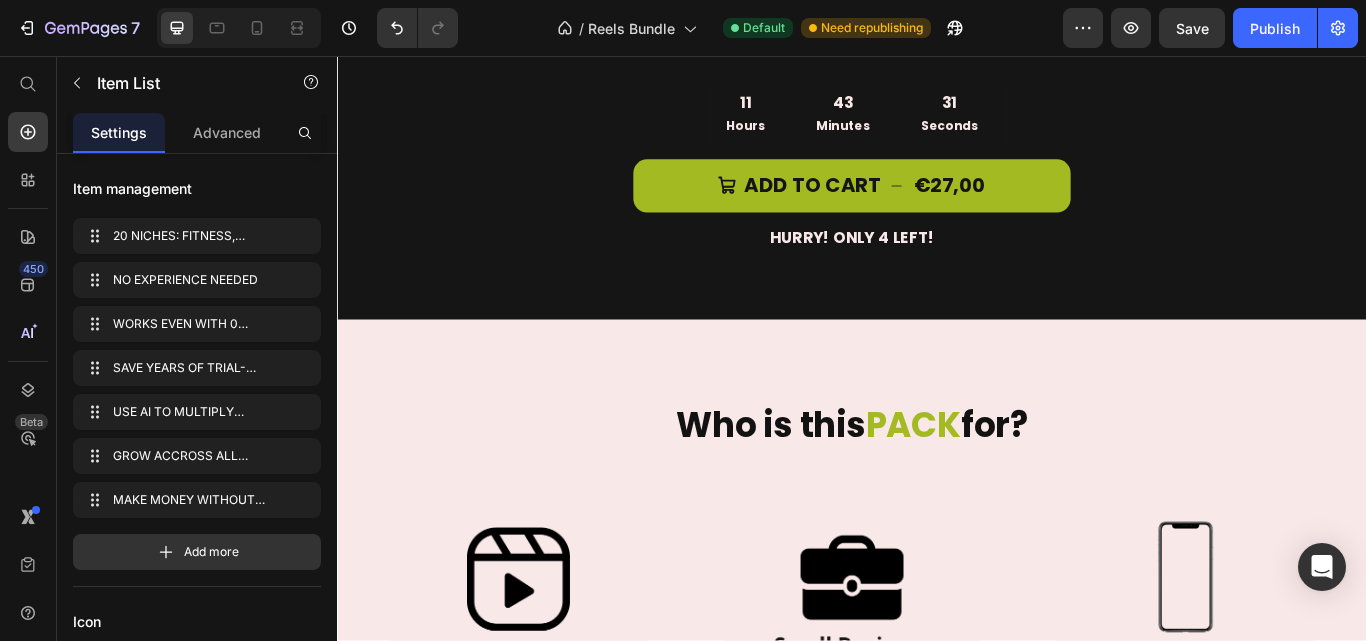 drag, startPoint x: 730, startPoint y: 247, endPoint x: 740, endPoint y: 246, distance: 10.049875 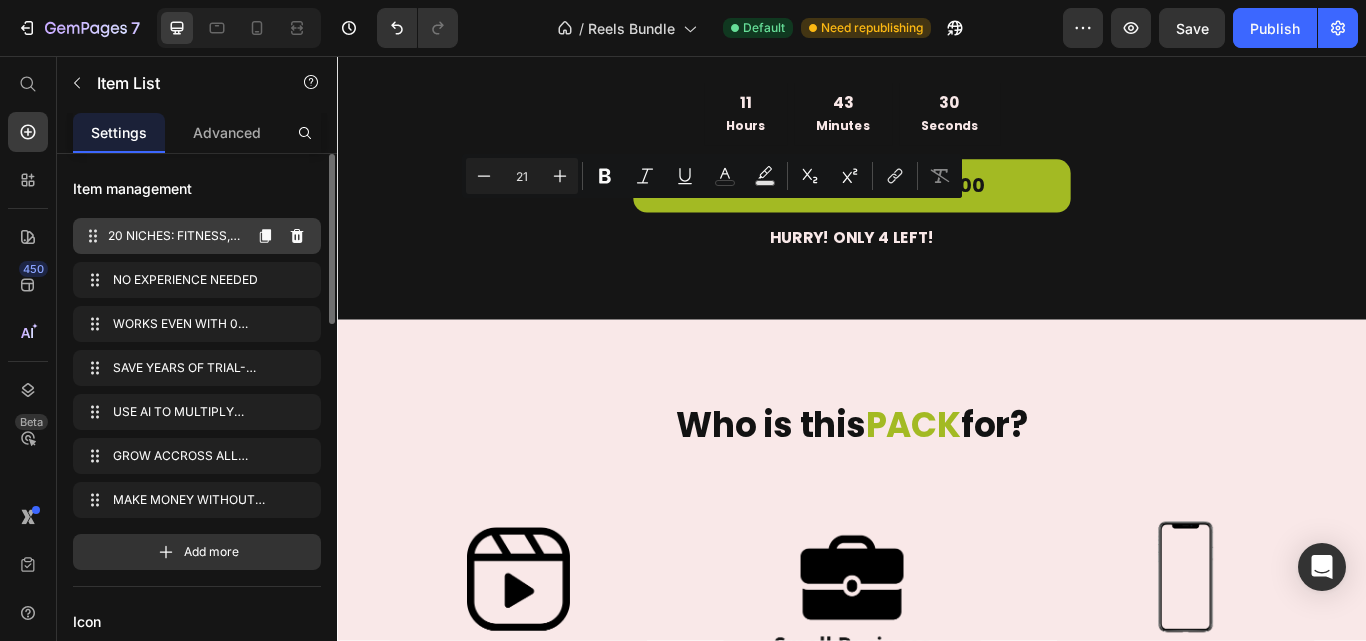 click on "20 NICHES: FITNESS, TECH, CARS, LUXURY, NATURE, TRAVEL... 20text goes here" at bounding box center [174, 236] 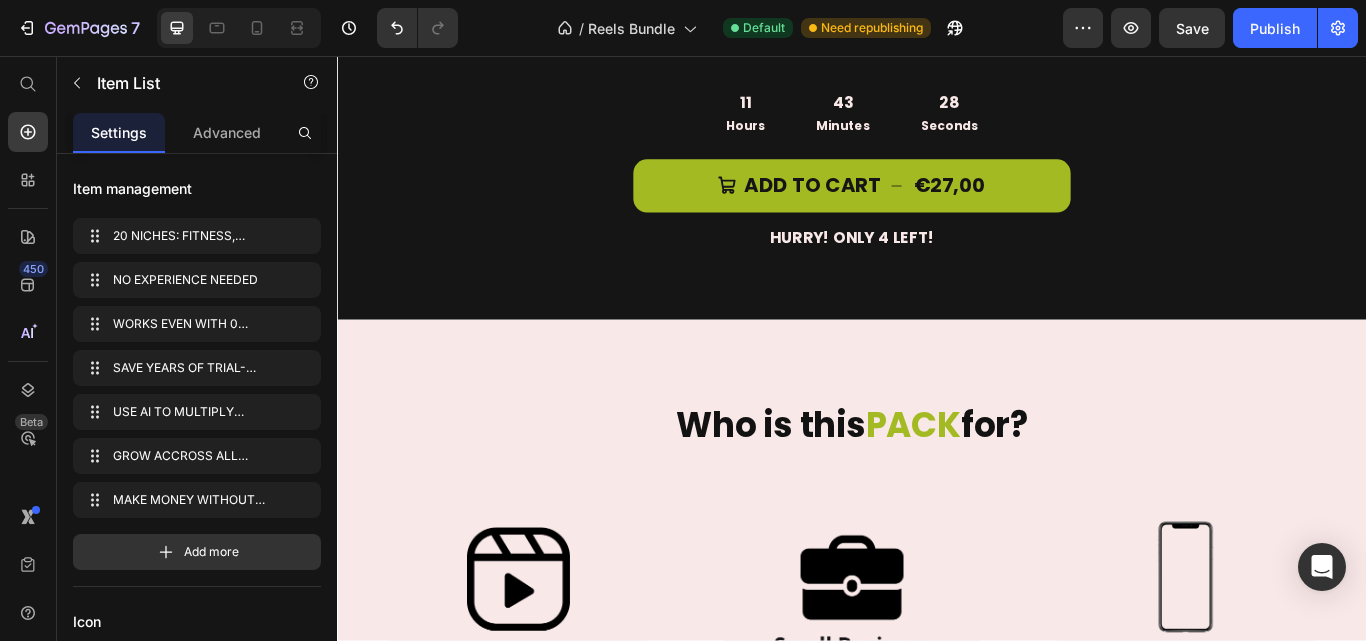 click on "20text goes here" at bounding box center (965, -605) 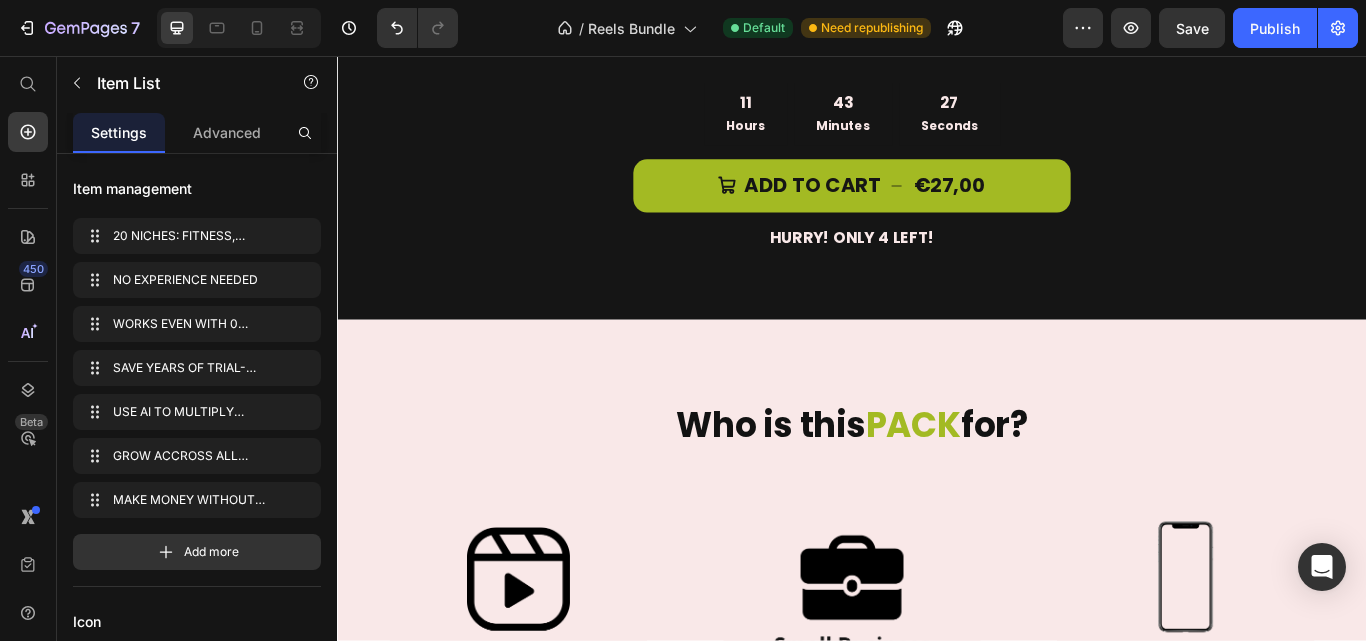 click on "20text here" at bounding box center [965, -605] 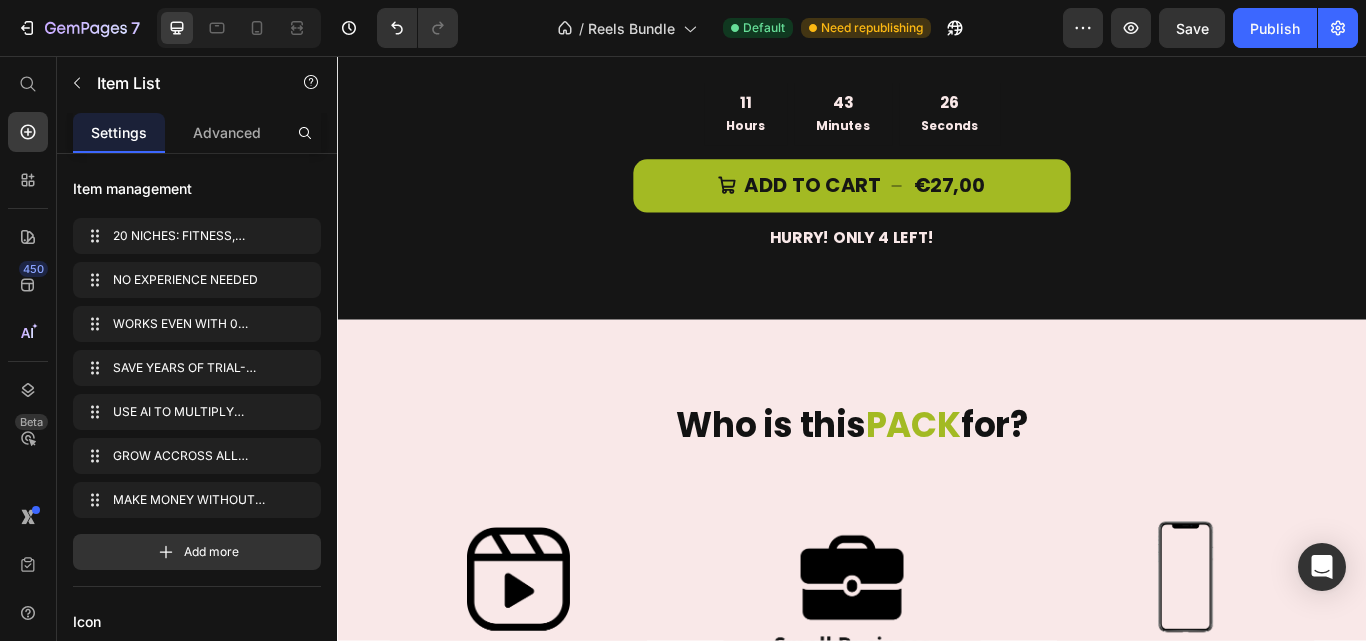 click at bounding box center [965, -605] 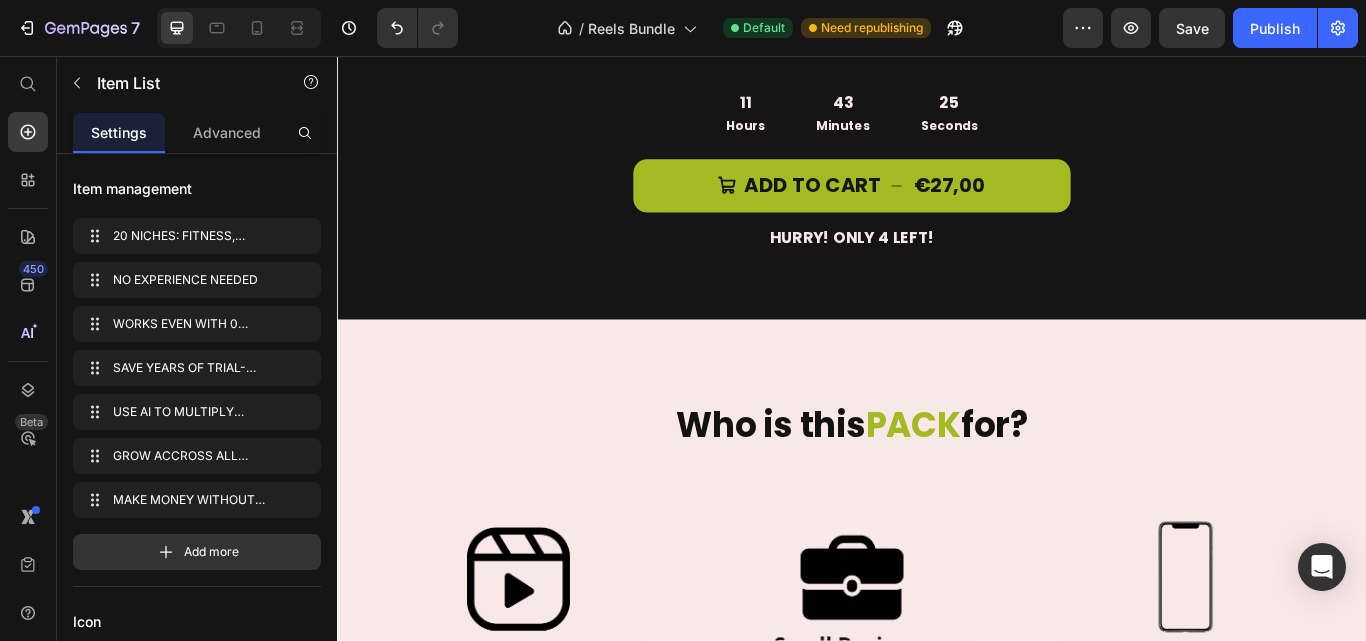 click at bounding box center (965, -605) 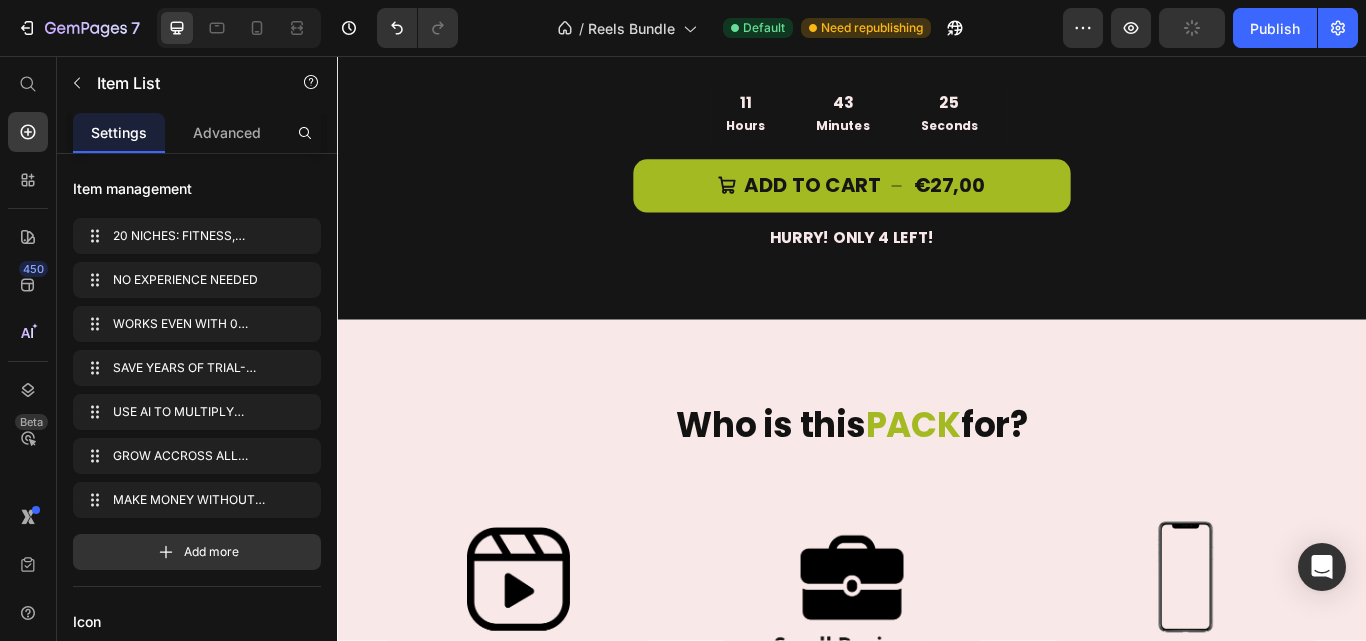 click at bounding box center [965, -605] 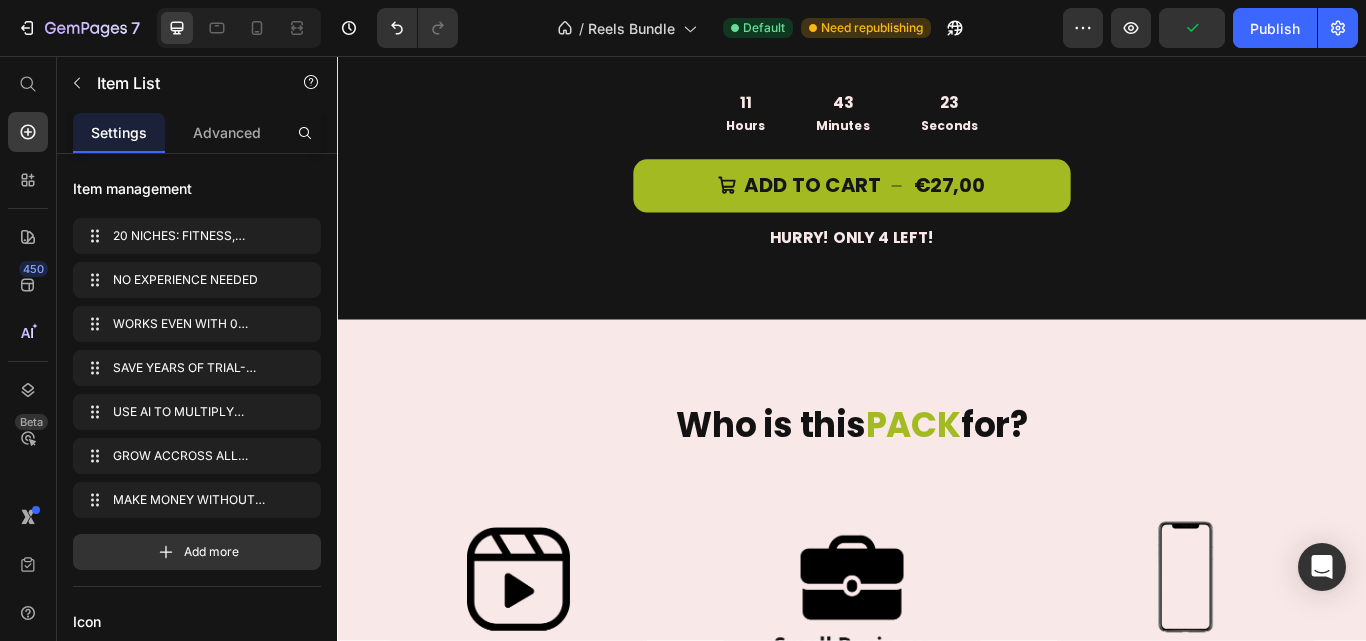 click on "20 NICHES: FITNESS, TECH, CARS, LUXURY, NATURE, TRAVEL...
NO EXPERIENCE NEEDED
WORKS EVEN WITH 0 FOLLOWERS
SAVE YEARS OF TRIAL-AND-ERROR
USE AI TO MULTIPLY RESULTS
GROW ACCROSS ALL PLATFORMS
MAKE MONEY WITHOUT SHOWING YOUR FACE" at bounding box center [949, -329] 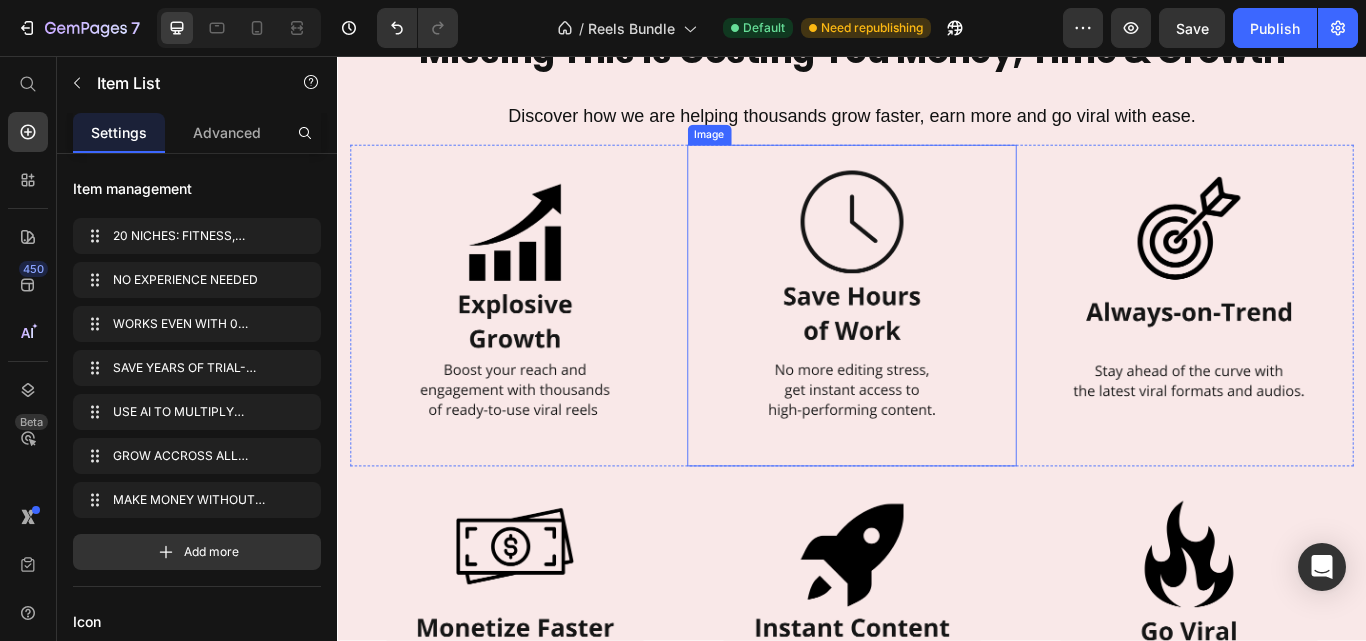 scroll, scrollTop: 3167, scrollLeft: 0, axis: vertical 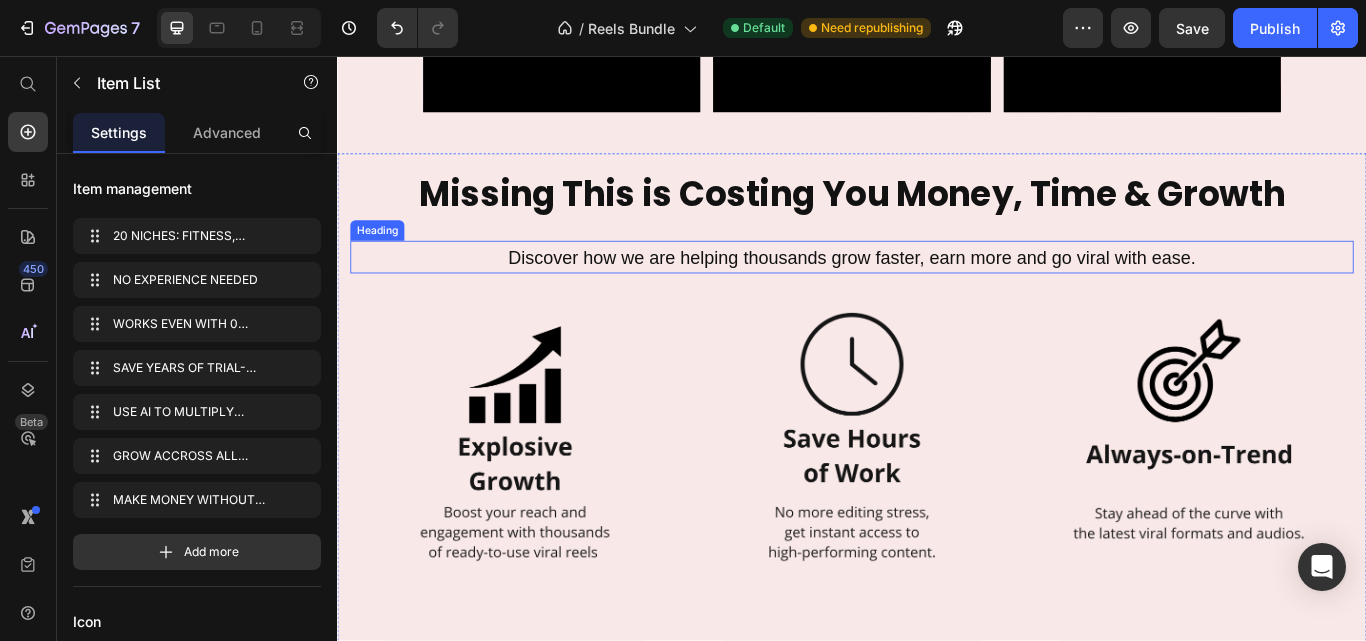 click on "Discover how we are helping thousands grow faster, earn more and go viral with ease." at bounding box center (937, 291) 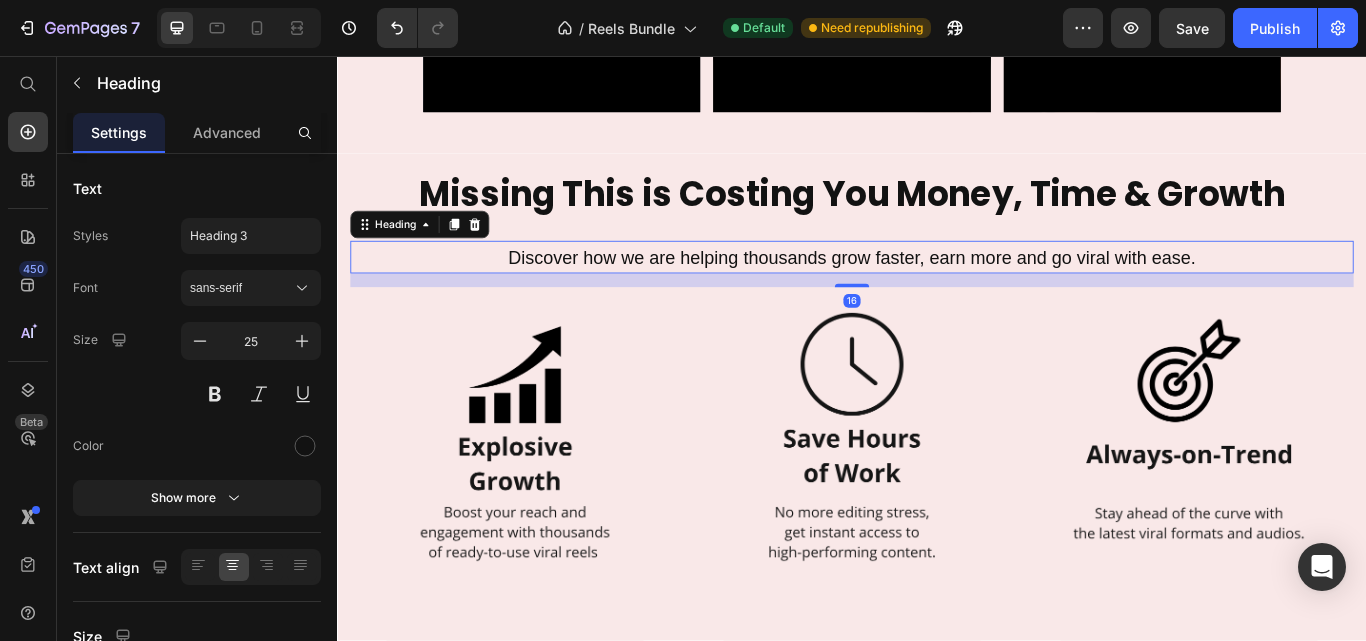 click on "Discover how we are helping thousands grow faster, earn more and go viral with ease." at bounding box center [937, 291] 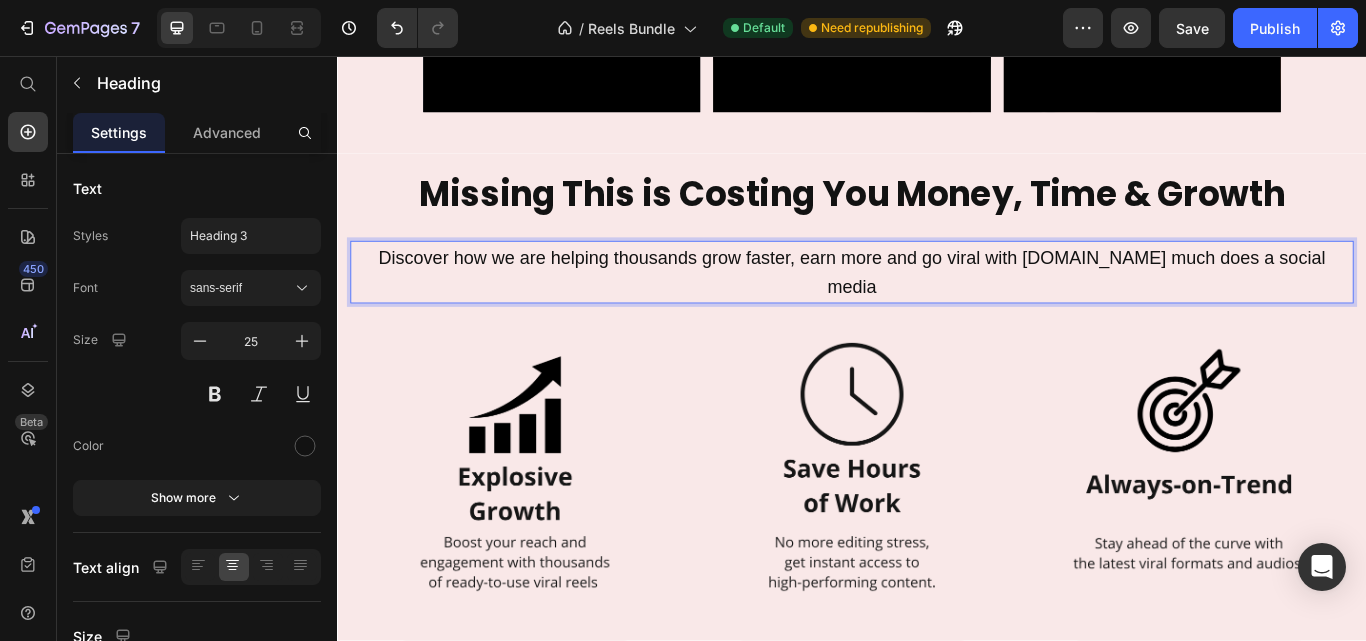 drag, startPoint x: 1192, startPoint y: 288, endPoint x: 1171, endPoint y: 334, distance: 50.566788 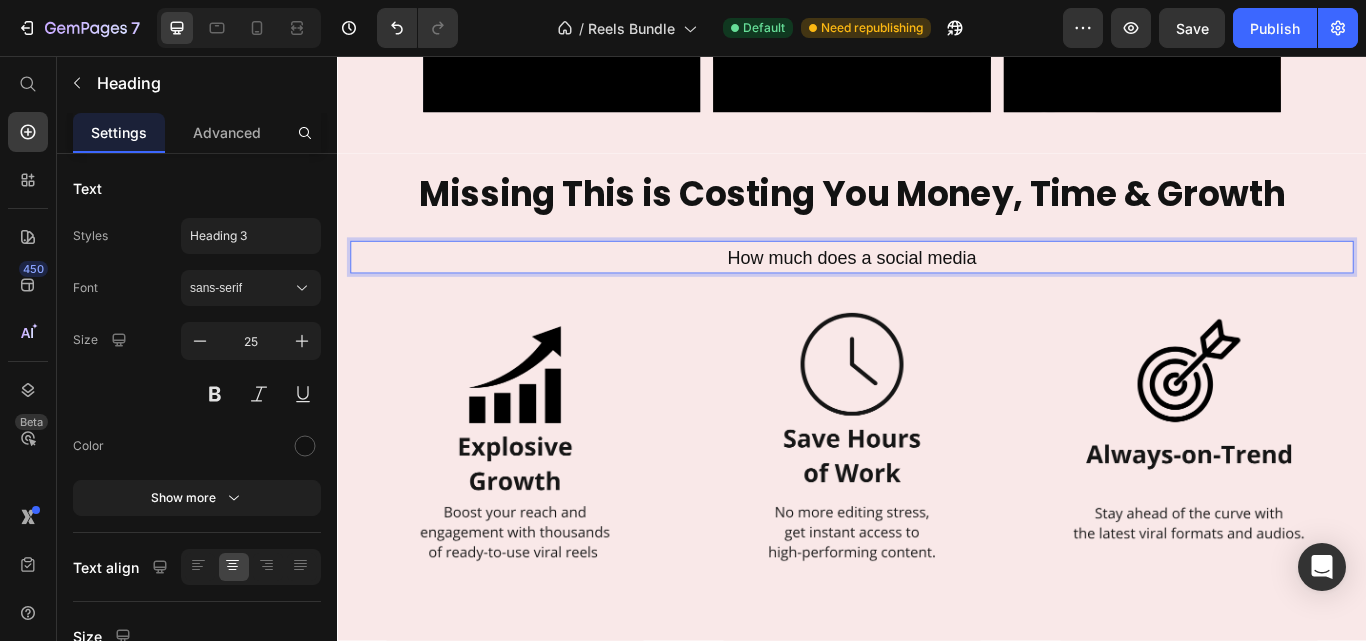 click on "How much does a social media" at bounding box center (937, 291) 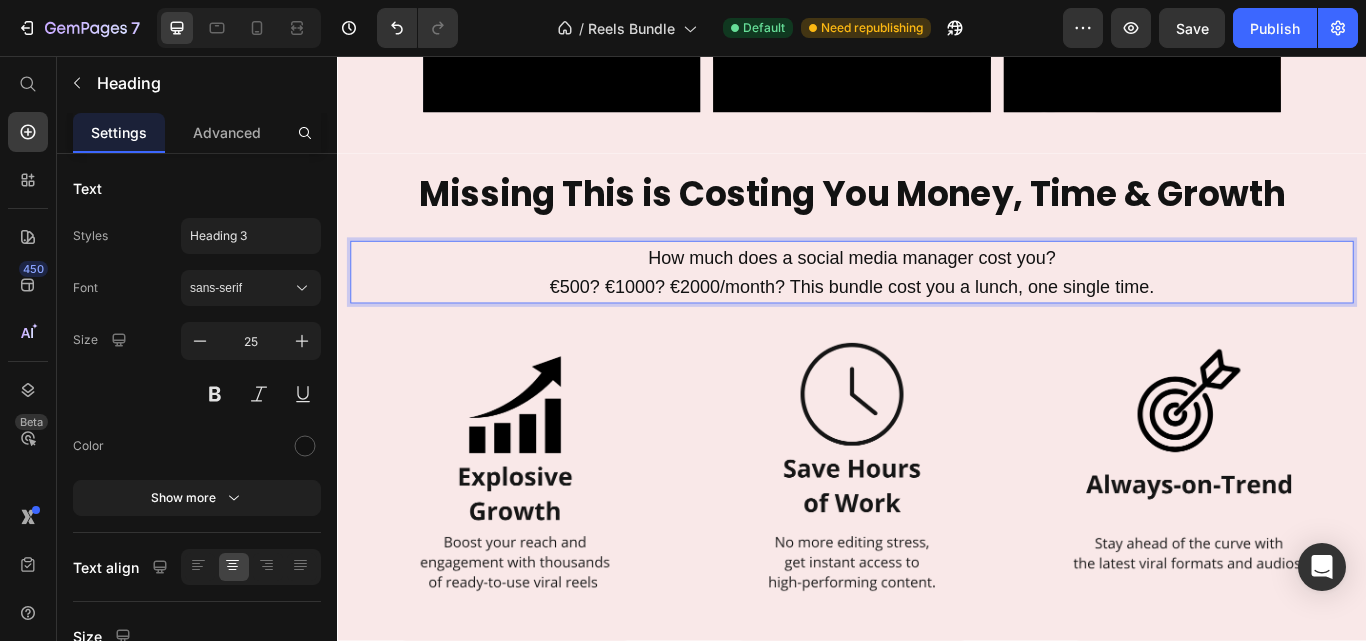click on "€500? €1000? €2000/month? This bundle cost you a lunch, one single time." at bounding box center (937, 325) 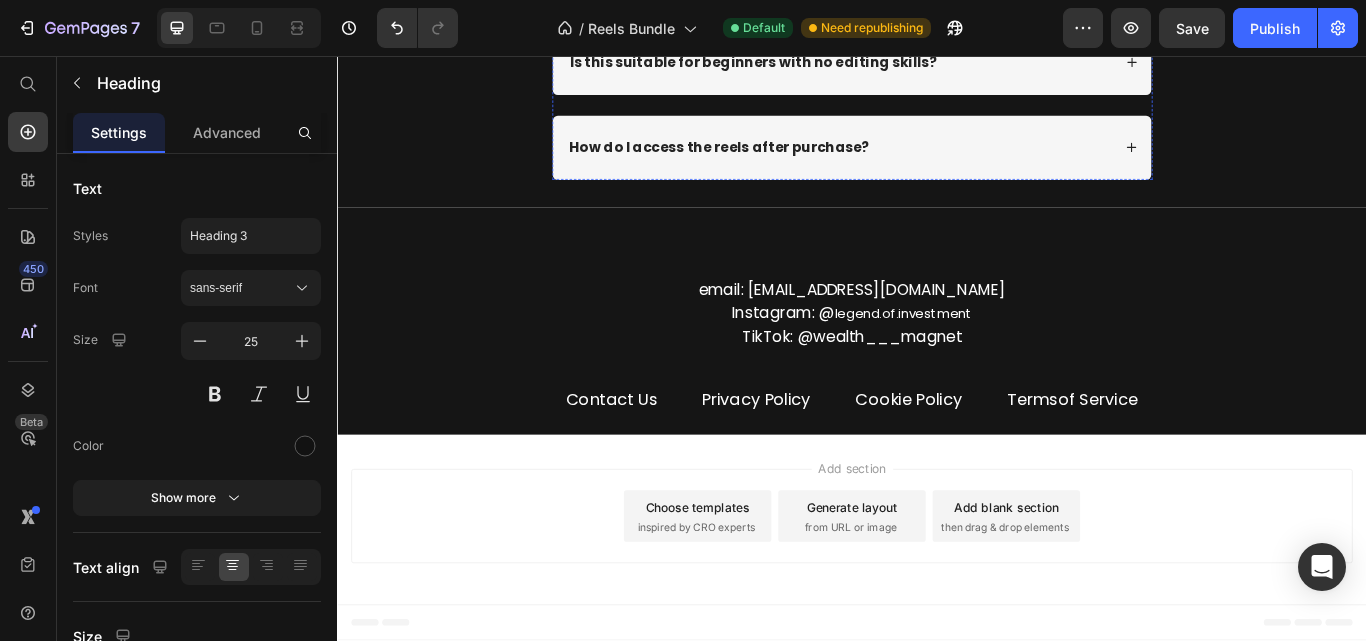 scroll, scrollTop: 12364, scrollLeft: 0, axis: vertical 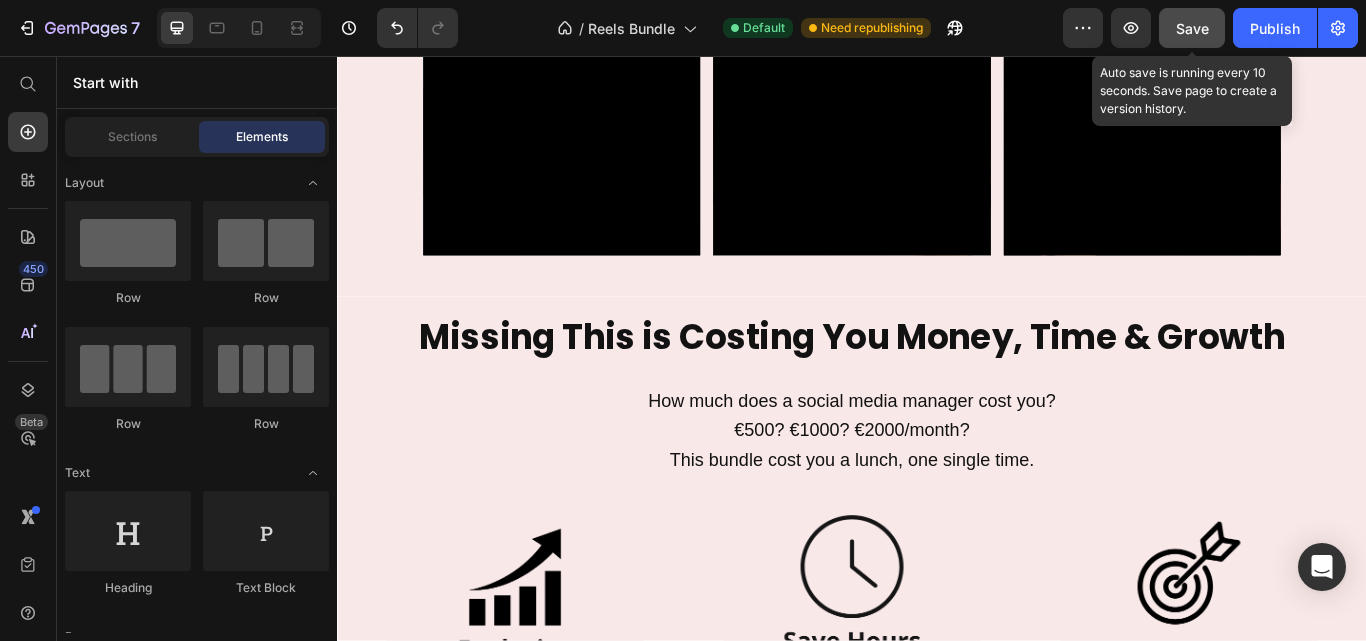 click on "Save" at bounding box center (1192, 28) 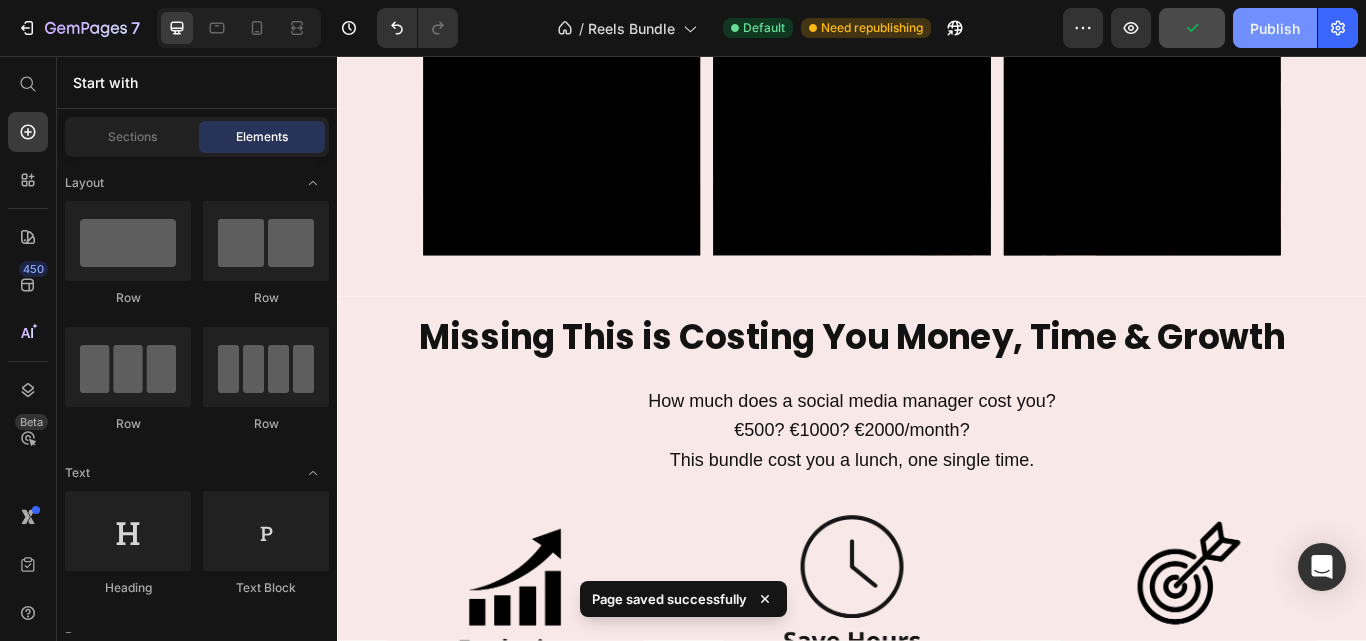 click on "Publish" at bounding box center [1275, 28] 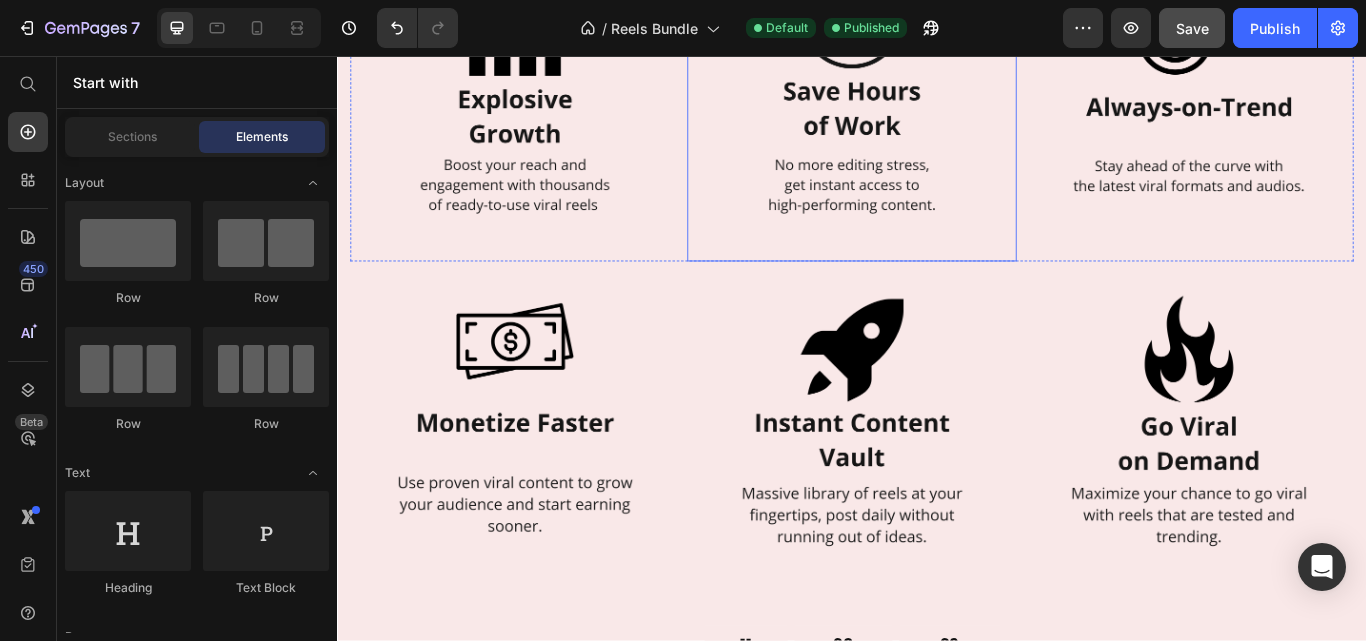 scroll, scrollTop: 3334, scrollLeft: 0, axis: vertical 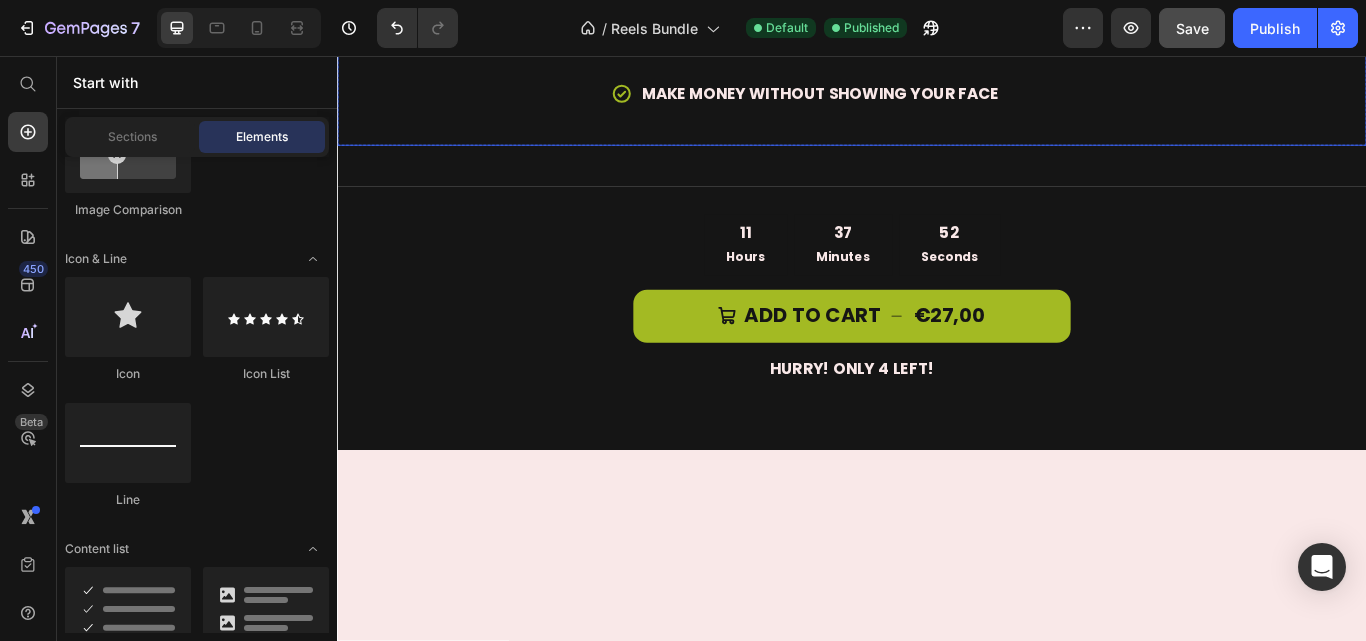 click at bounding box center [965, -453] 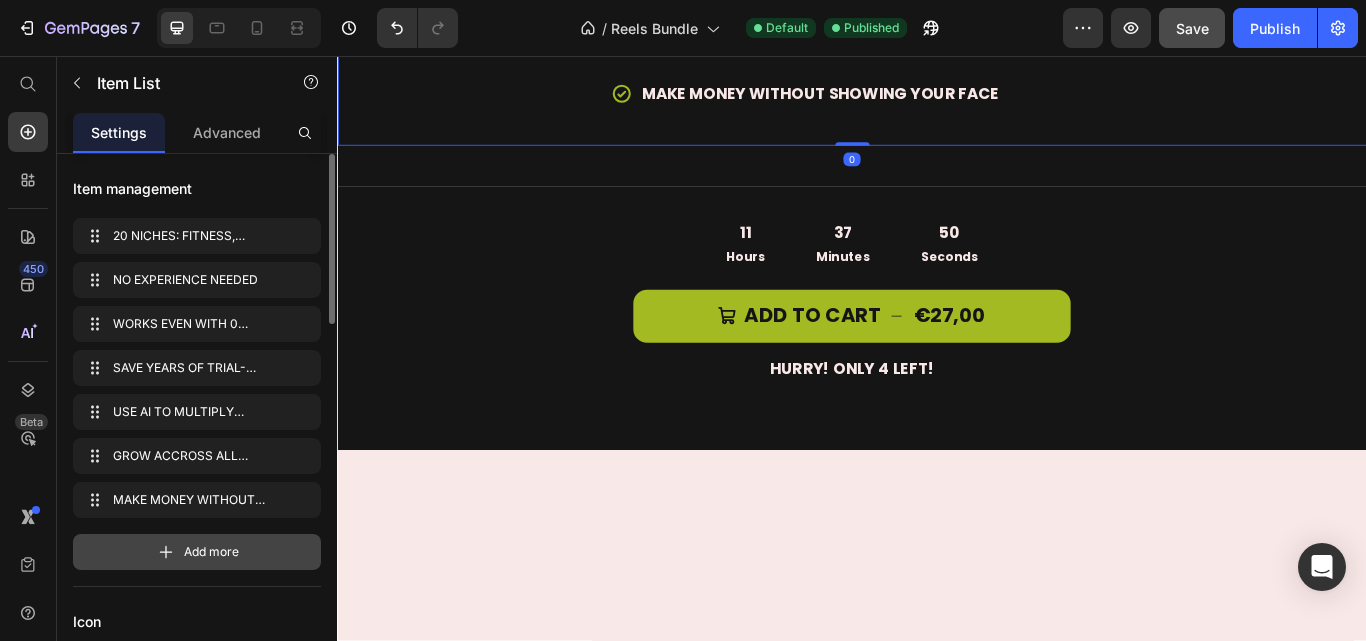 click on "Add more" at bounding box center (197, 552) 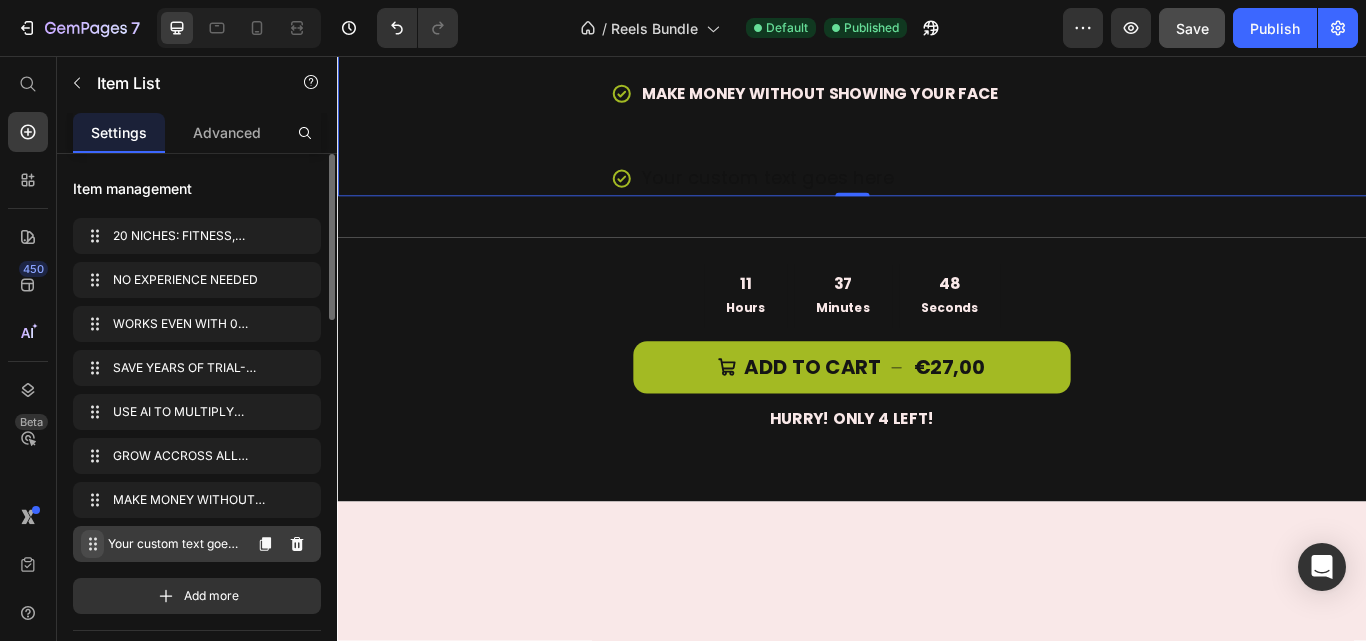 click 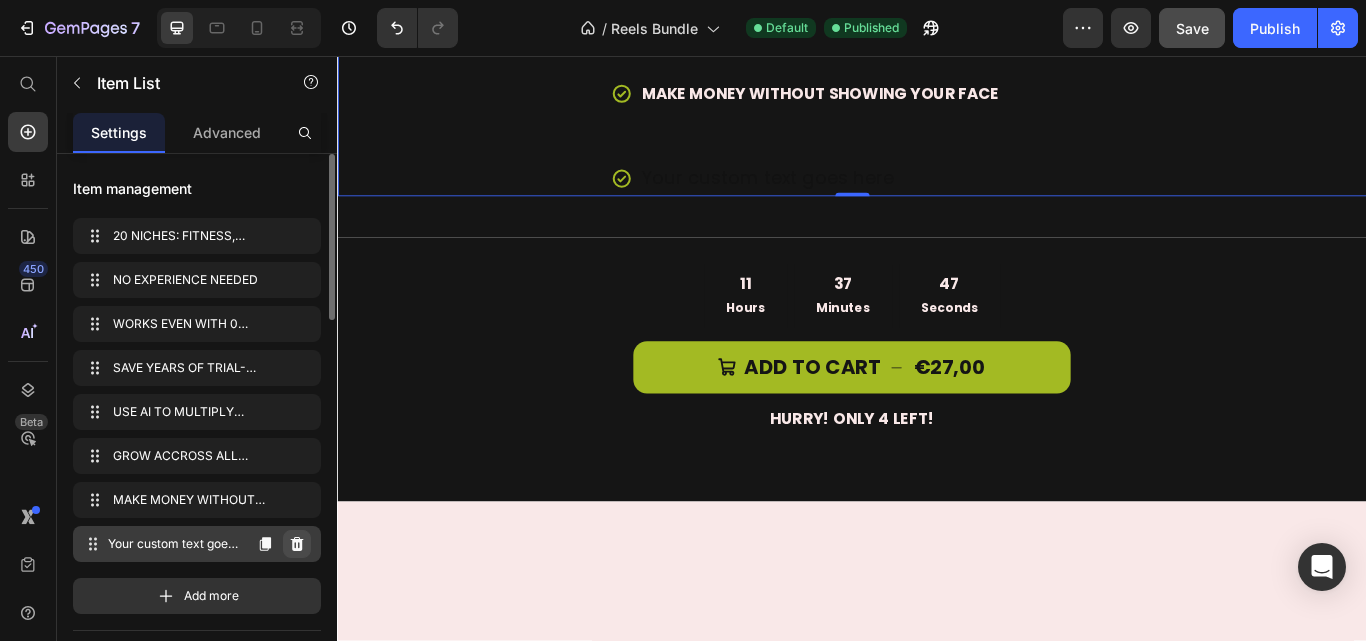click 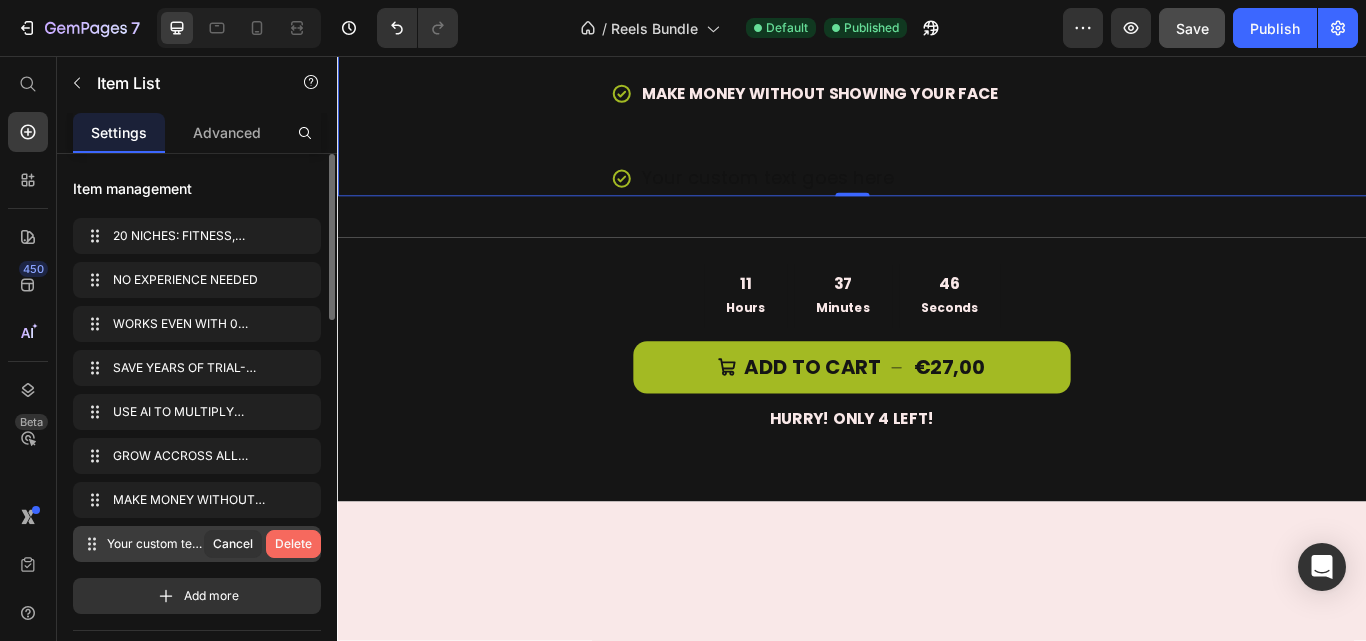 click on "Delete" at bounding box center (293, 544) 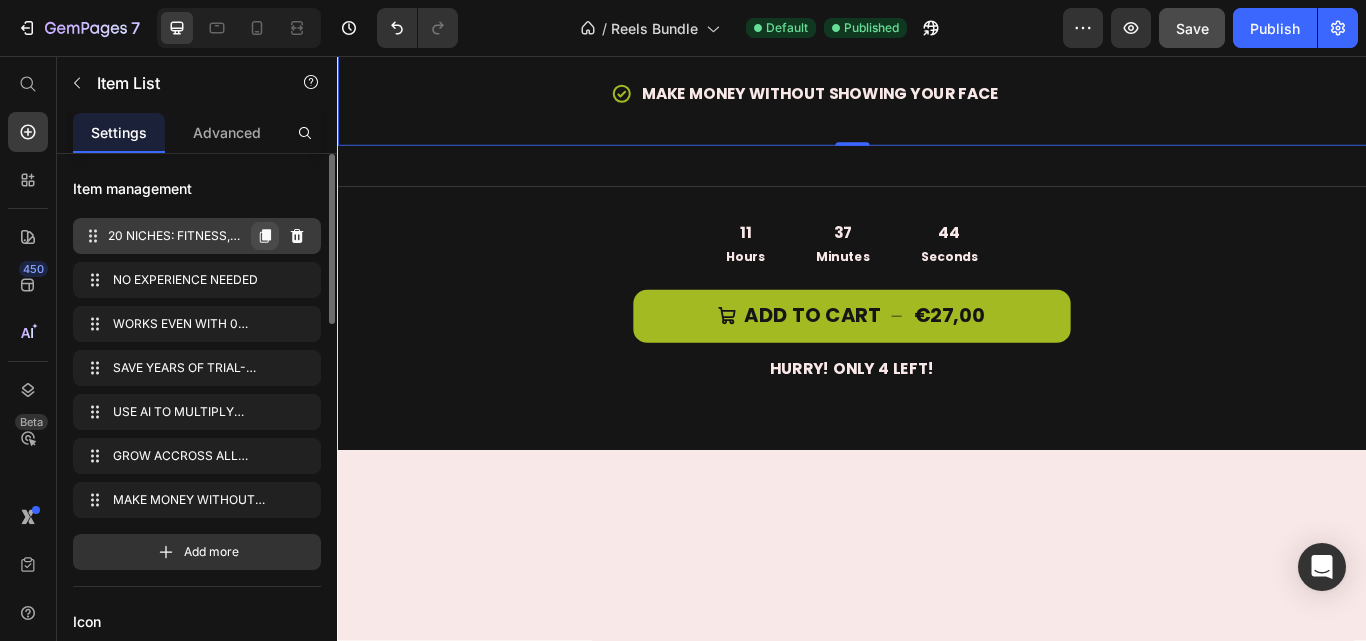 click 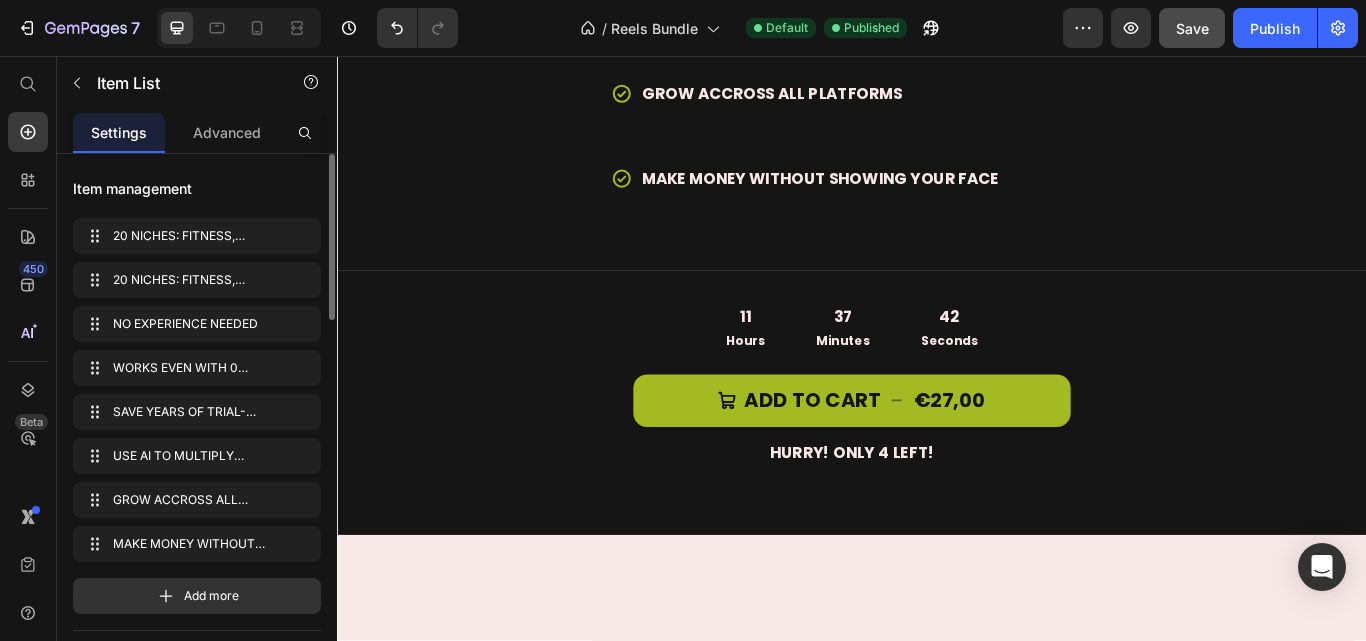click on "20 NICHES: FITNESS, TECH, CARS, LUXURY, NATURE, TRAVEL..." at bounding box center (965, -393) 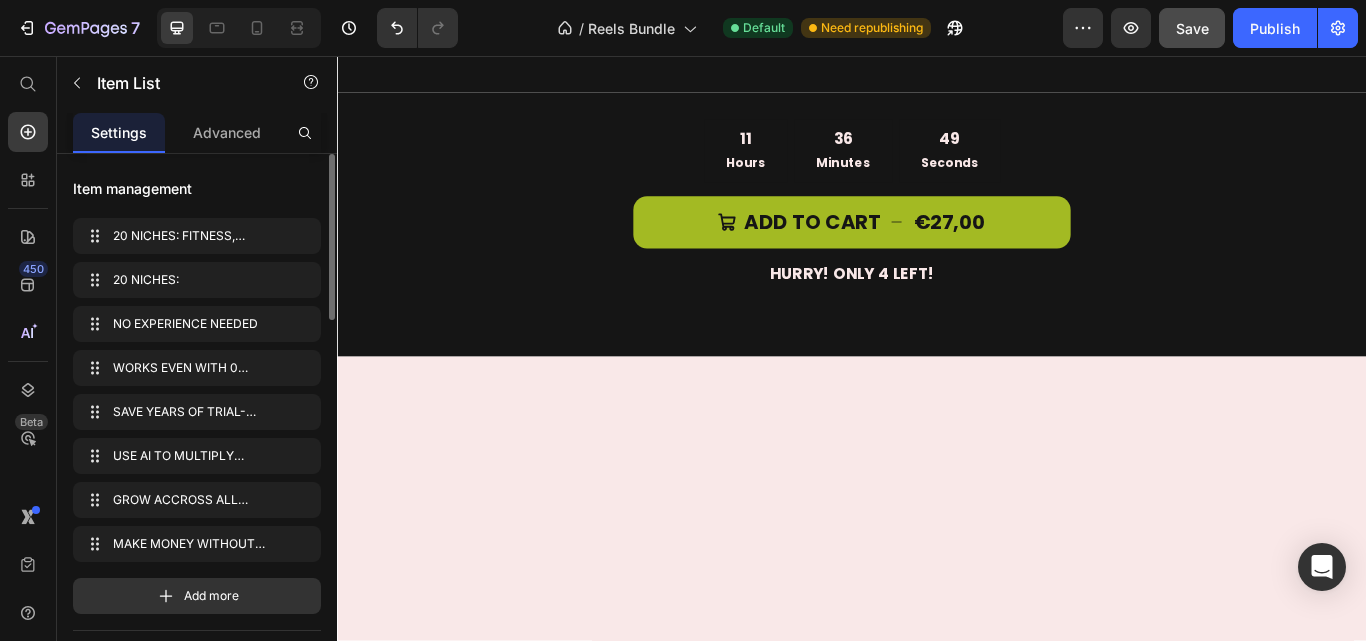scroll, scrollTop: 5916, scrollLeft: 0, axis: vertical 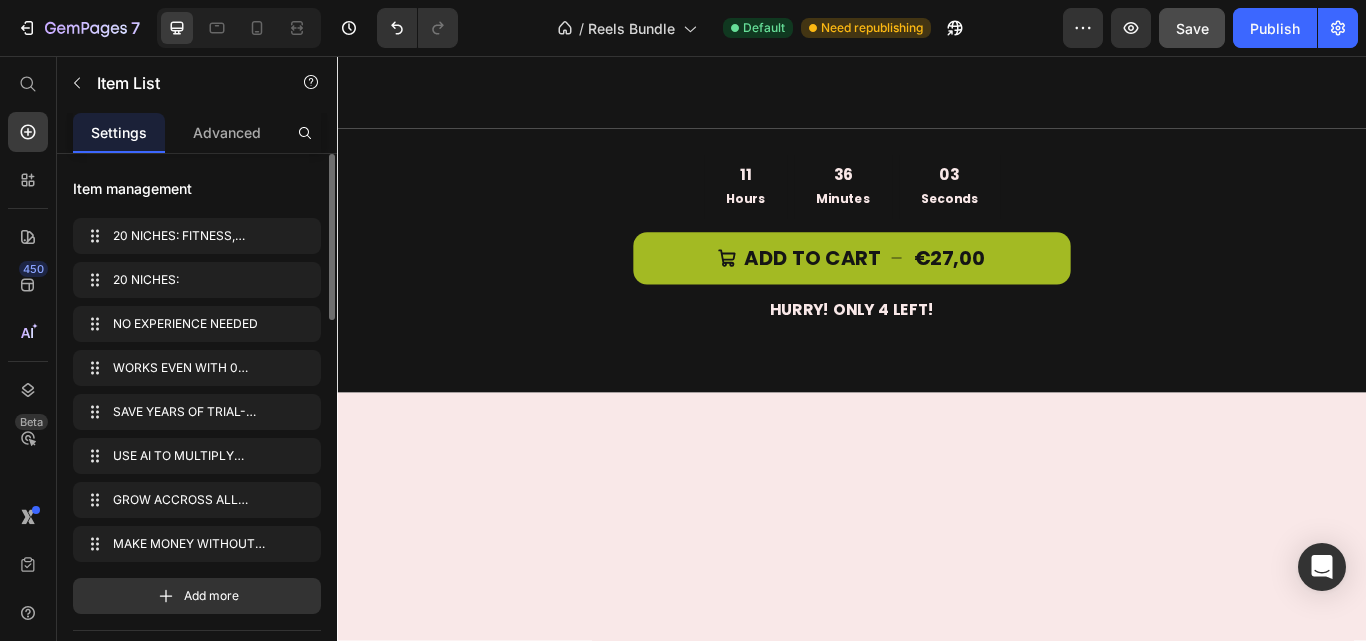 click on "20 NICHES:" at bounding box center [965, -559] 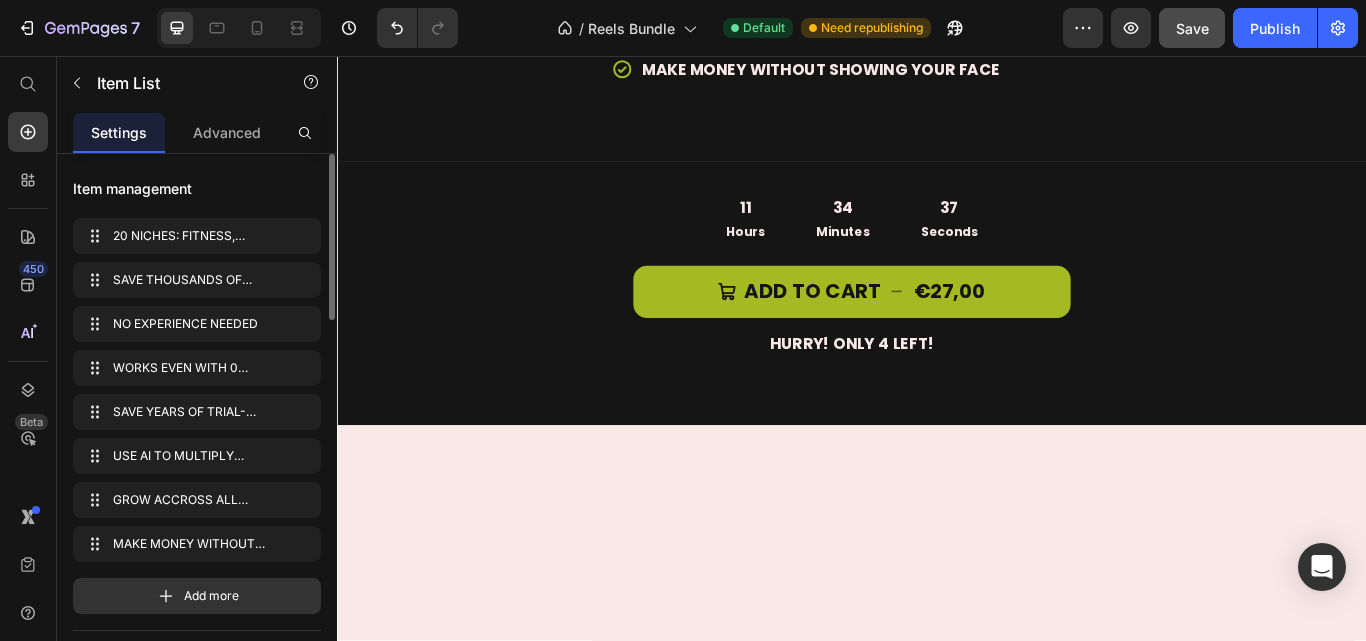 click on "20 NICHES: FITNESS, TECH, CARS, LUXURY, NATURE, TRAVEL...
SAVE THOUSANDS OF MONEY OF SOCIAL MEDIA MANAGER BY ONE SINGLE TIME PURCHASE
NO EXPERIENCE NEEDED
WORKS EVEN WITH 0 FOLLOWERS
SAVE YEARS OF TRIAL-AND-ERROR
USE AI TO MULTIPLY RESULTS
GROW ACCROSS ALL PLATFORMS
MAKE MONEY WITHOUT SHOWING YOUR FACE" at bounding box center (949, -274) 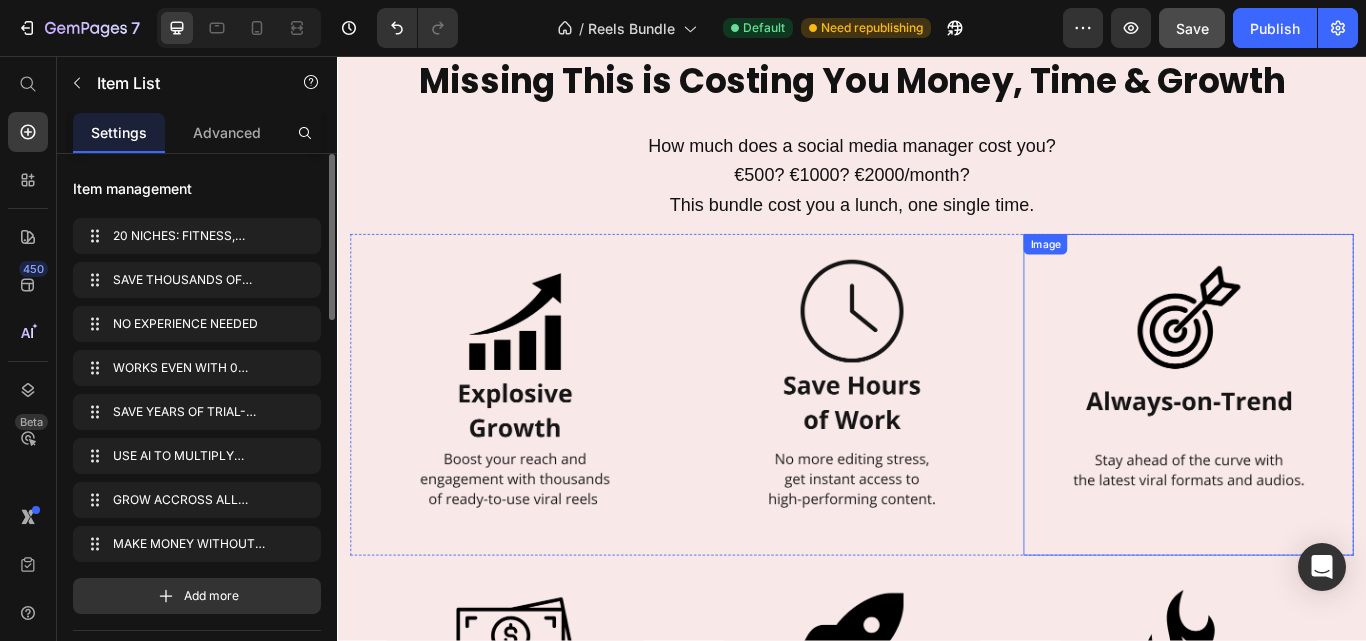scroll, scrollTop: 3249, scrollLeft: 0, axis: vertical 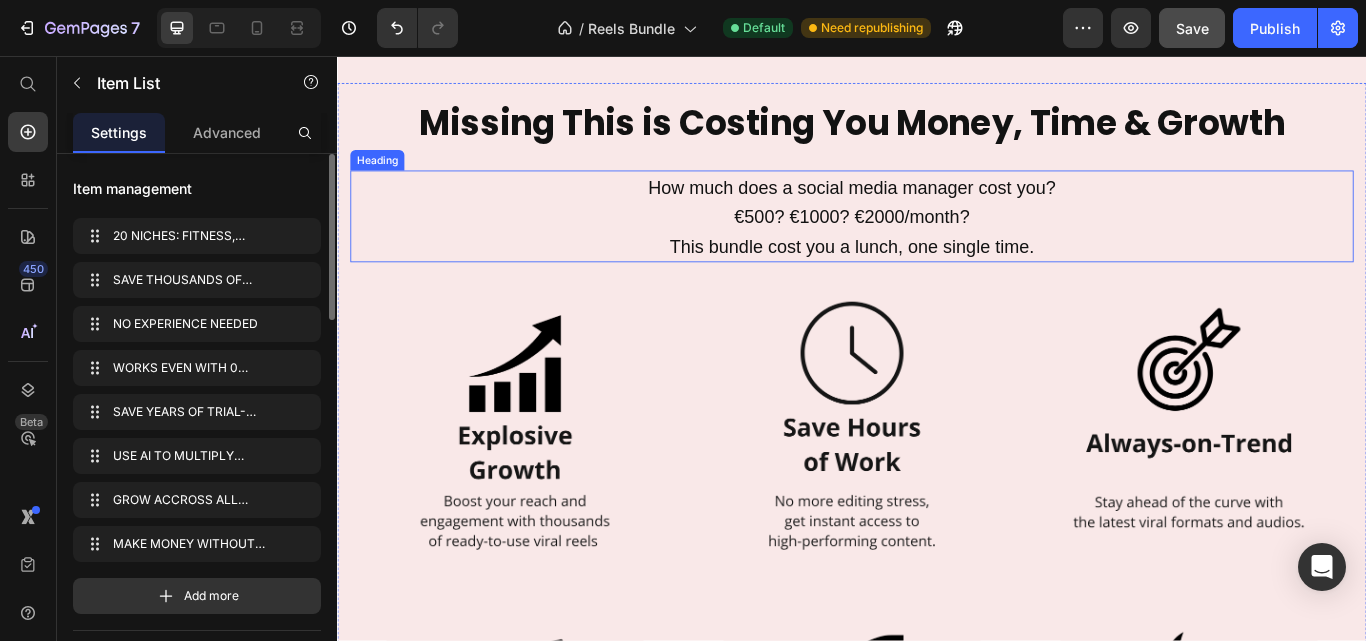 click on "This bundle cost you a lunch, one single time." at bounding box center [937, 278] 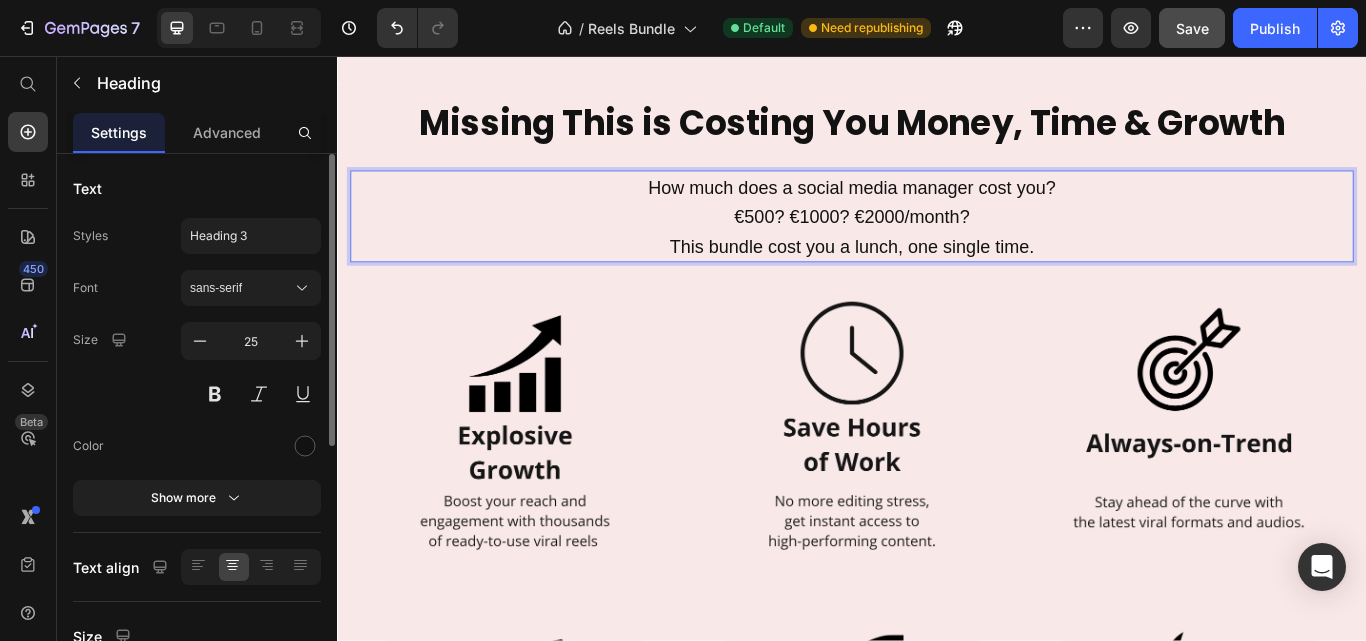 click on "This bundle cost you a lunch, one single time." at bounding box center [937, 278] 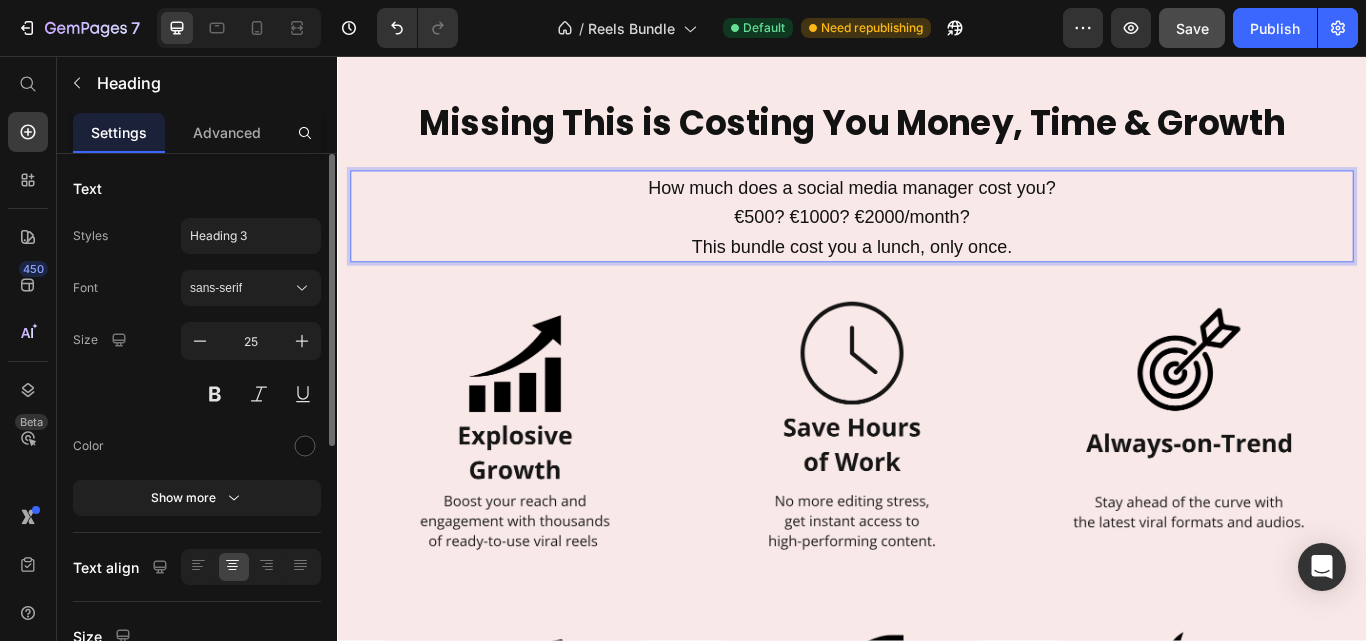 click on "How much does a social media manager cost you? €500? €1000? €2000/month? This bundle cost you a lunch, only once." at bounding box center [937, 244] 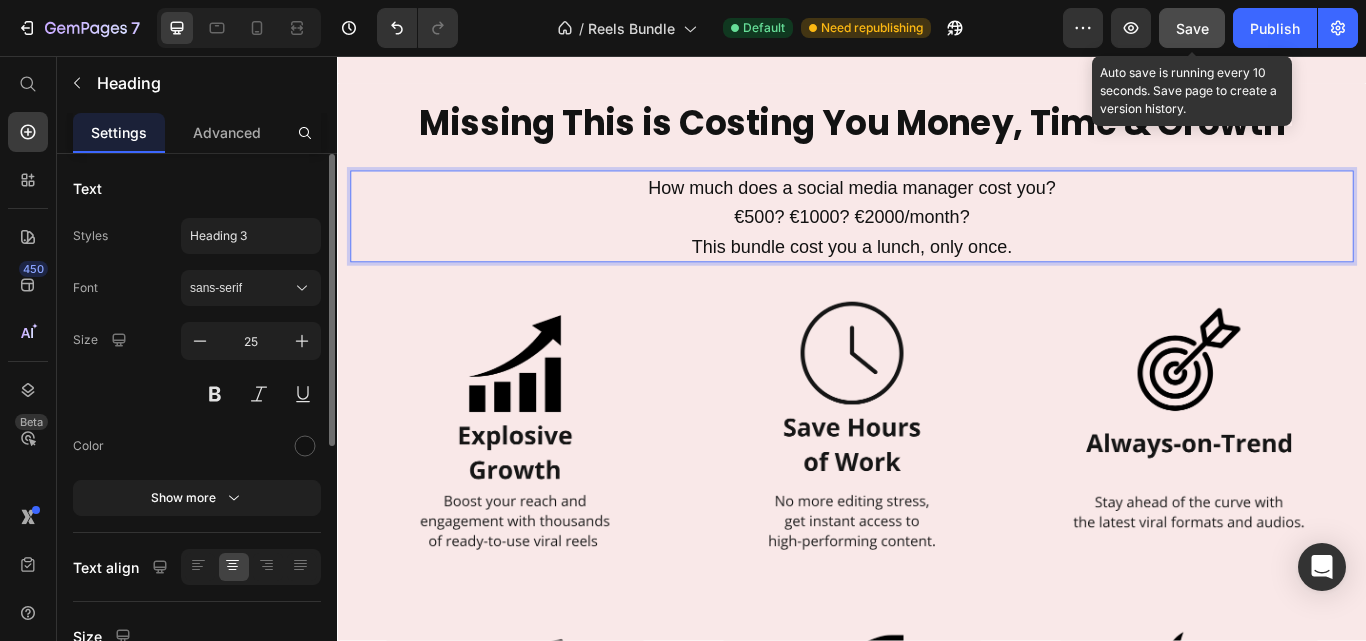 click on "Save" at bounding box center [1192, 28] 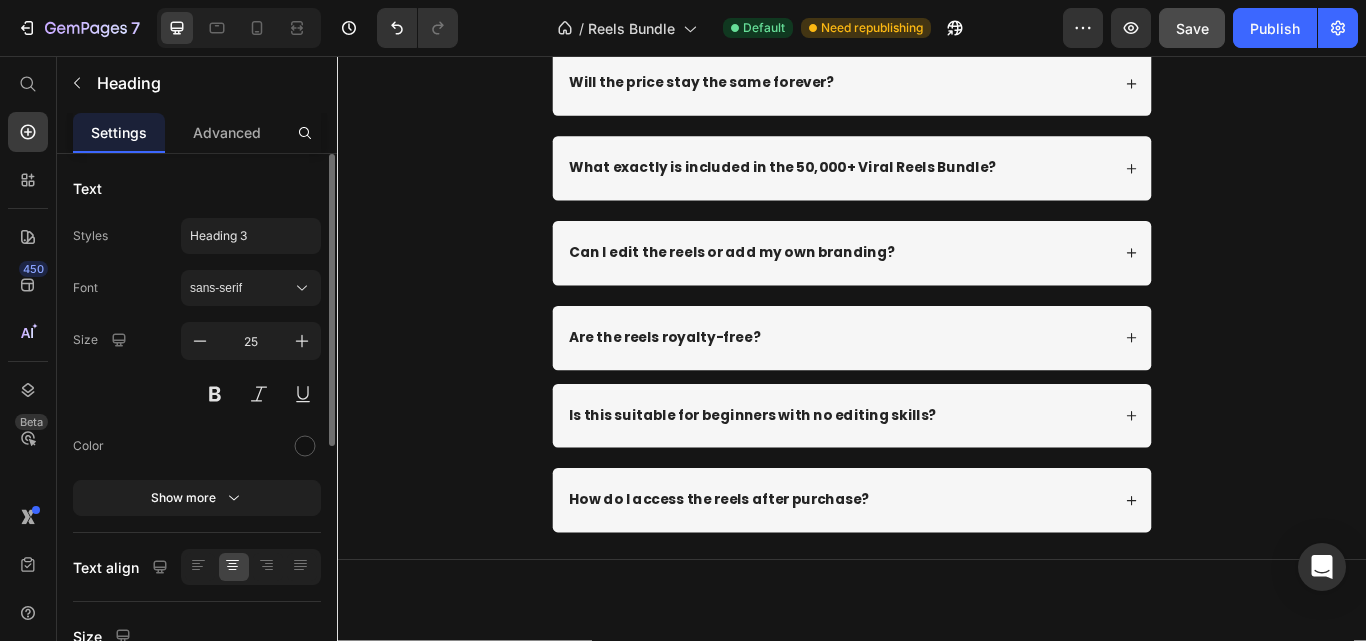 scroll, scrollTop: 9916, scrollLeft: 0, axis: vertical 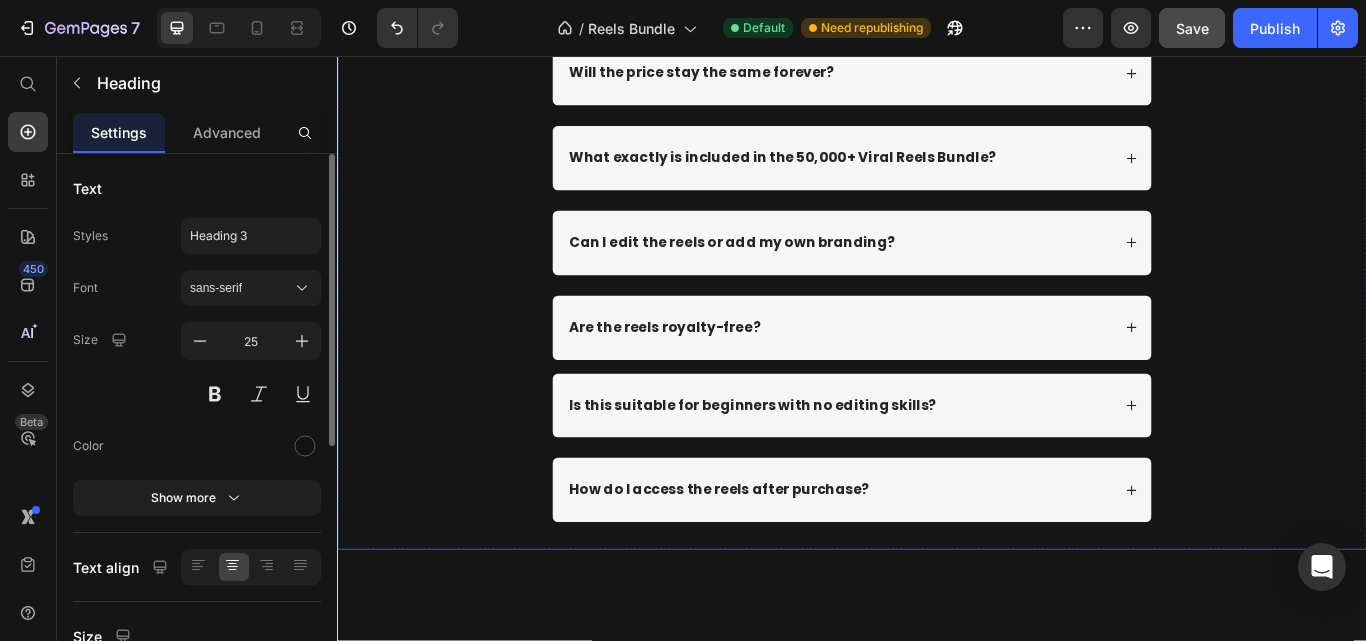 click on "Now!" at bounding box center (1451, -1068) 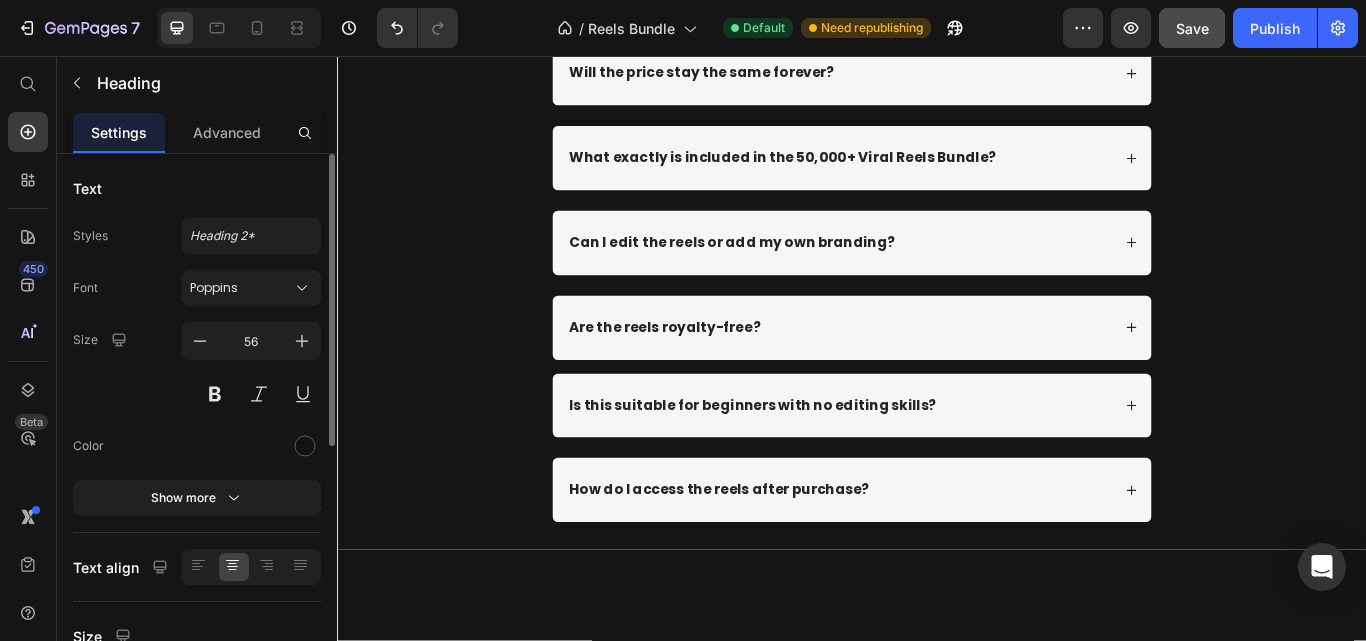 click on "Get Your  50'000 REELS + 3 COURSES + 100K AI PROMPTS  Now!" at bounding box center (937, -1070) 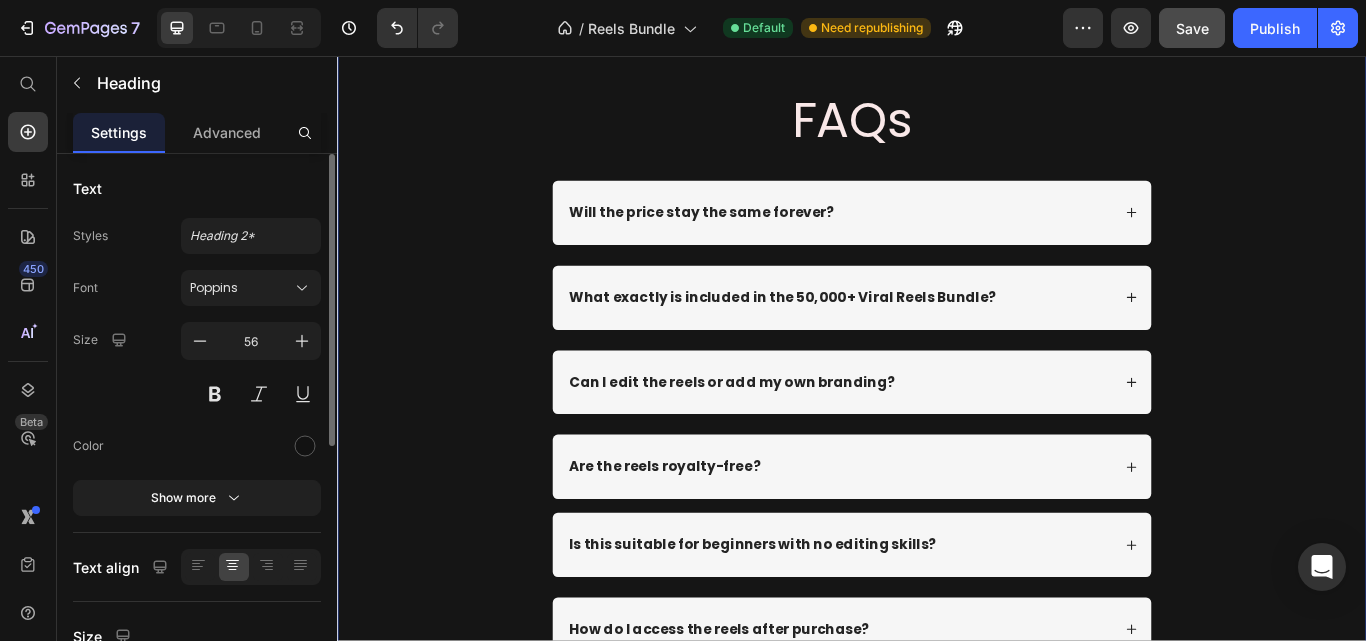 scroll, scrollTop: 11249, scrollLeft: 0, axis: vertical 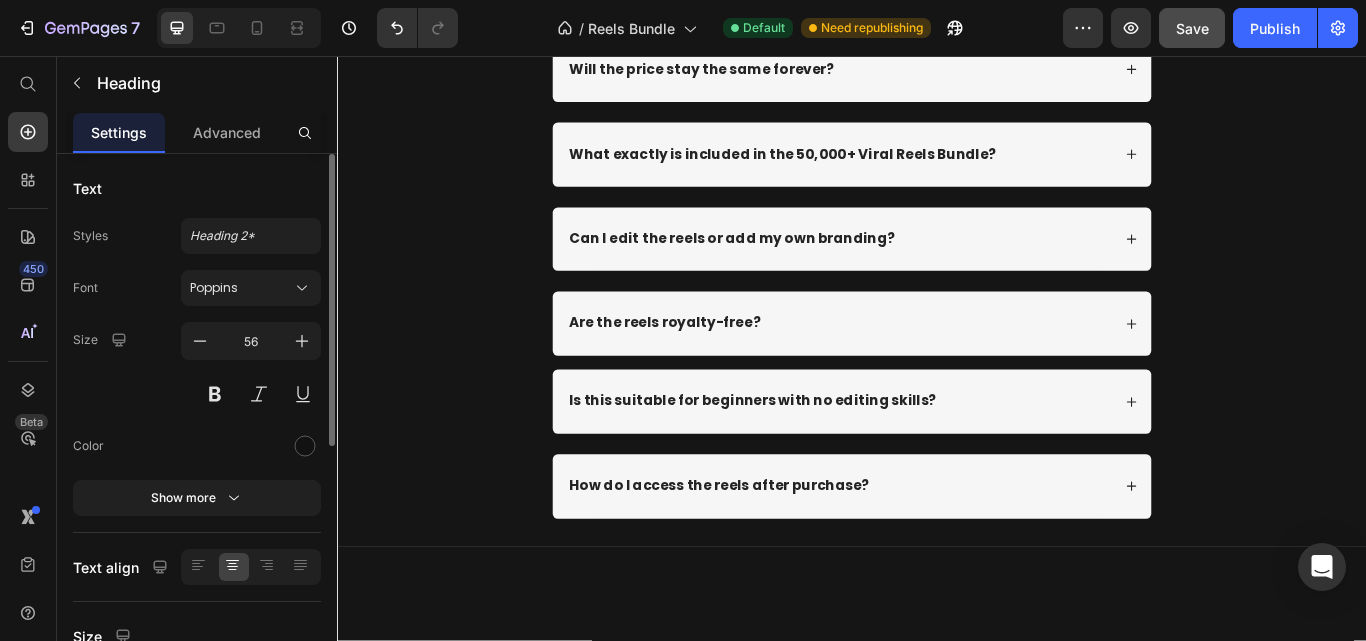 click on "HURRY! ONLY 4 LEFT!" at bounding box center [937, -413] 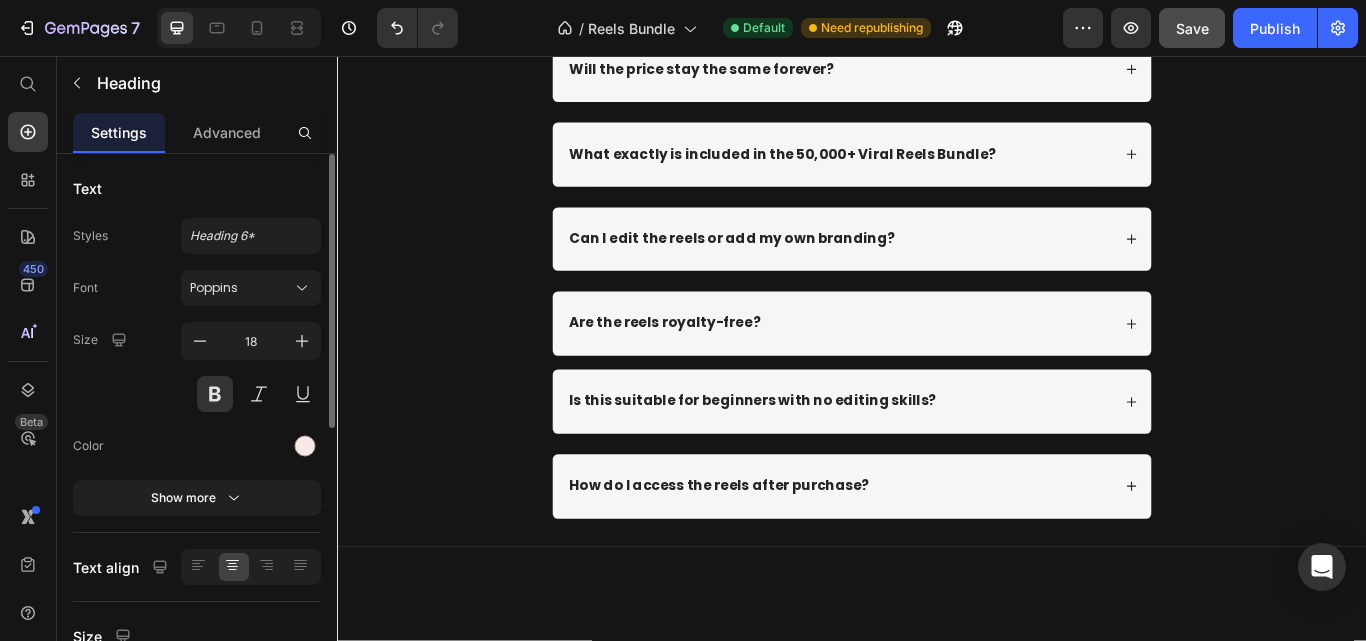click on "HURRY! ONLY 4 LEFT!" at bounding box center (937, -413) 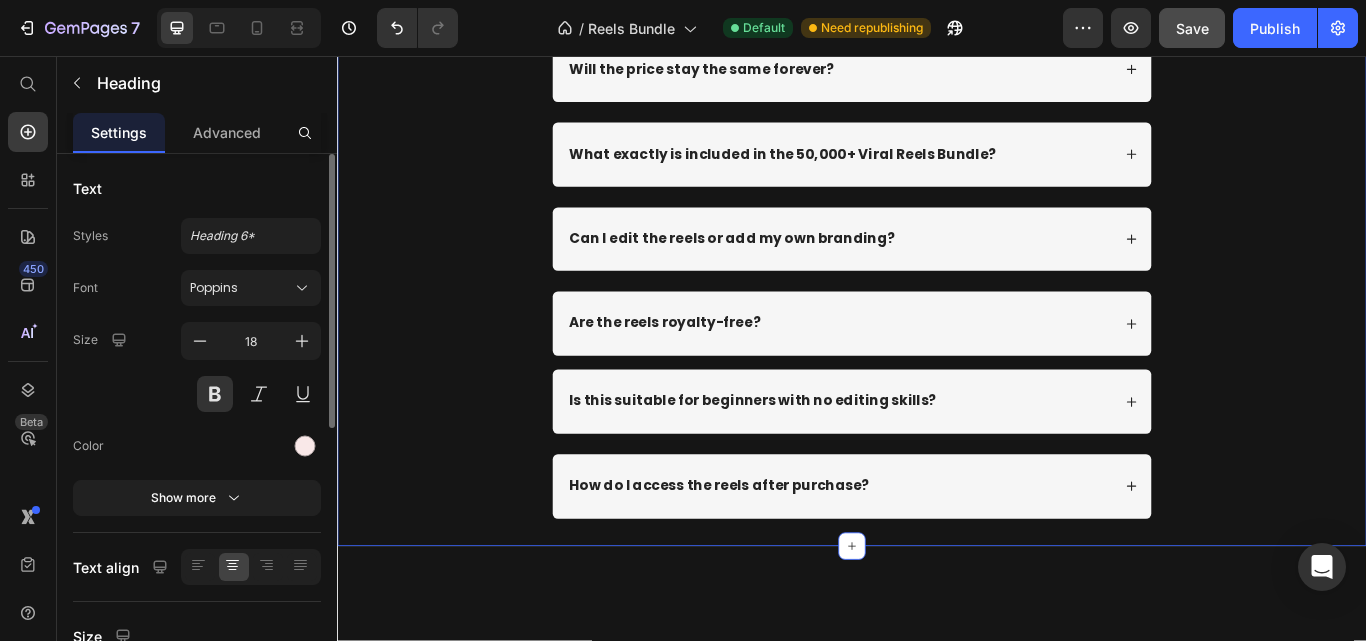 click on "Image ⁠⁠⁠⁠⁠⁠⁠ Get Your  50'000 REELS + 3 COURSES + 100K AI PROMPTS  Now! Don't Miss This Opportunity! Heading One time purchase, weekly updates!  Heading Image Total Value  €697 Bundle Price  €97 Only for [DATE] €27 Heading 11 Hours 31 Minutes 24 Seconds Countdown Timer
ADD TO CART
€27,00 Add to Cart HURRY! ONLY FOR THE FIRST 100 PURCHASES! Heading   0
Drop element here Product Secure Payment! Heading Image Image FAQs Heading
Will the price stay the same forever?
What exactly is included in the 50,000+ Viral Reels Bundle?
Can I edit the reels or add my own branding?
Are the reels royalty-free? Accordion
Is this suitable for beginners with no editing skills?
How do I access the reels after purchase? Accordion Row" at bounding box center (937, -340) 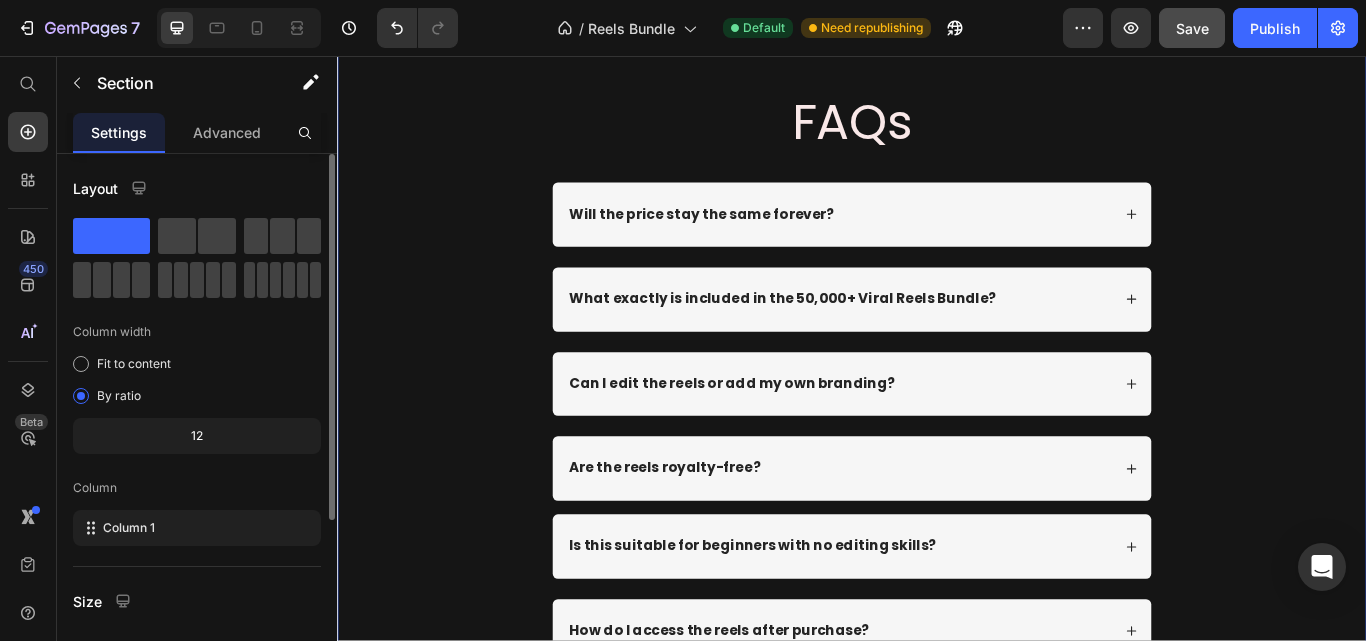 scroll, scrollTop: 11247, scrollLeft: 0, axis: vertical 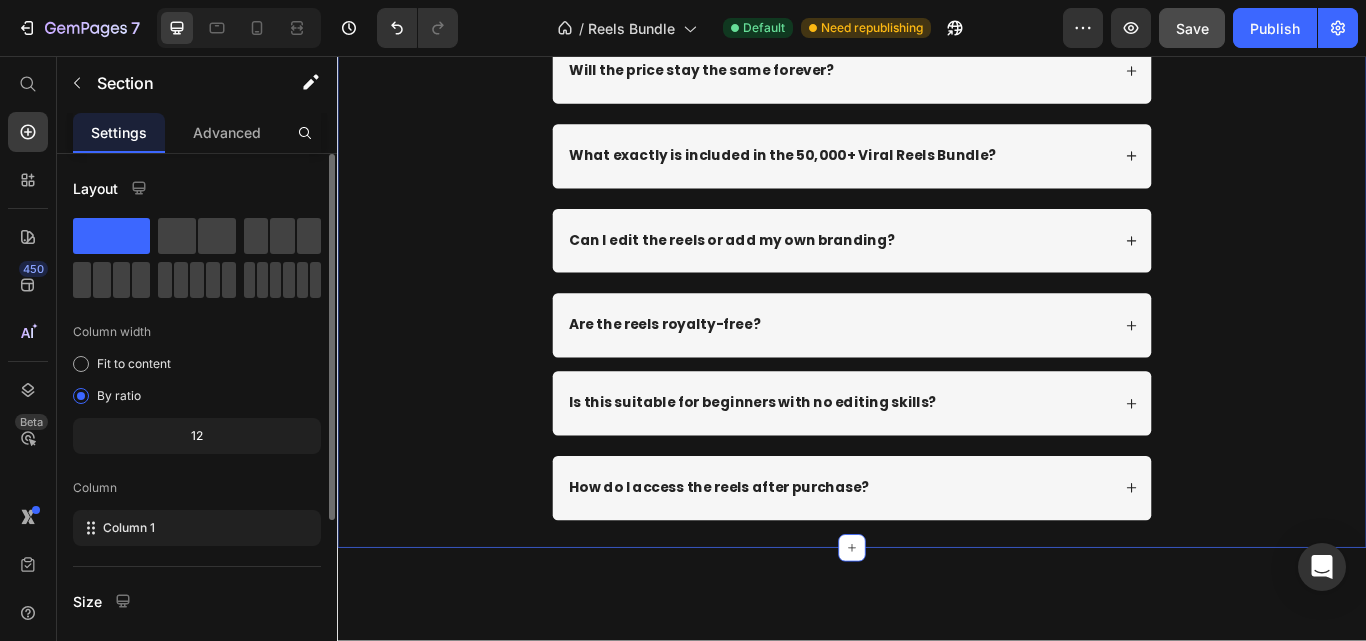 click on "HURRY! ONLY FOR THE FIRST 100 PURCHASES!" at bounding box center (937, -411) 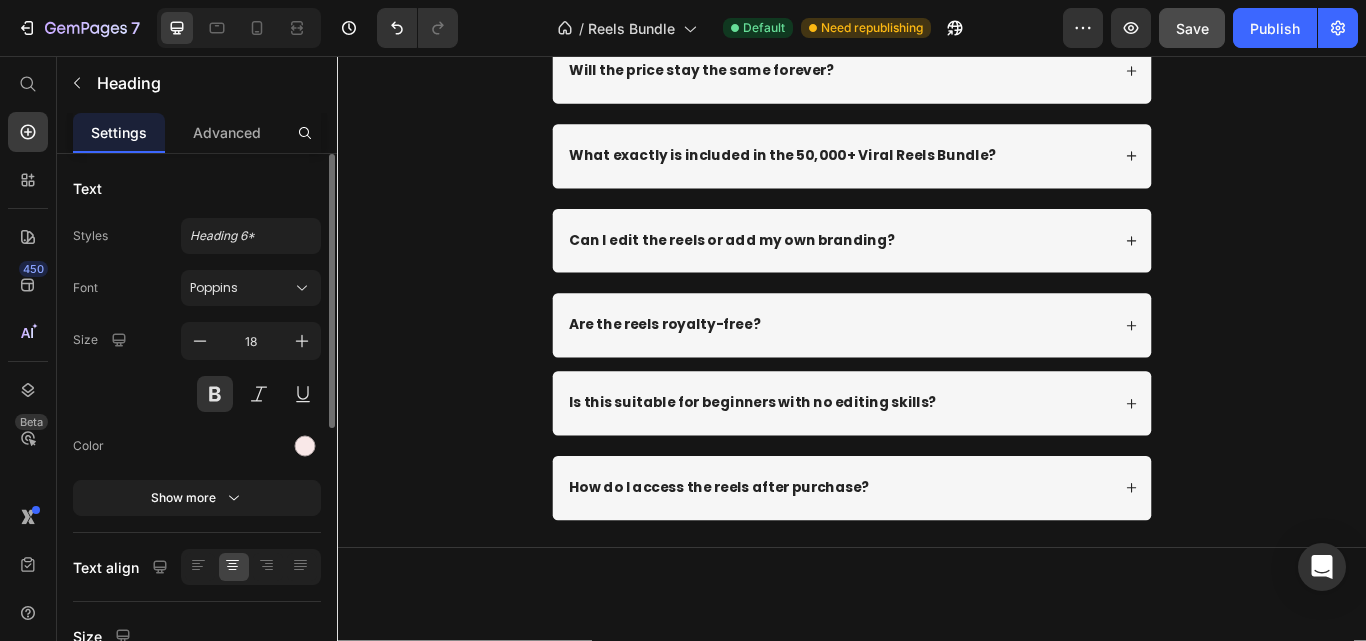 click on "HURRY! ONLY FOR THE FIRST 100 PURCHASES!" at bounding box center (937, -411) 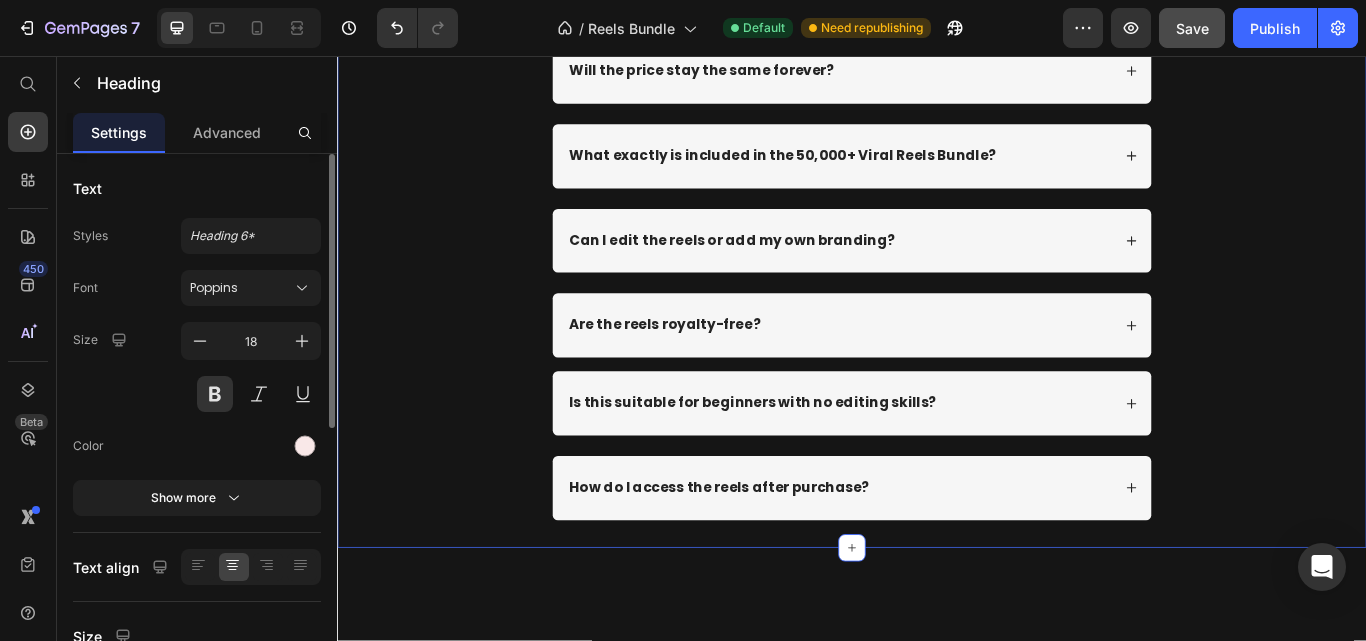 click on "Image ⁠⁠⁠⁠⁠⁠⁠ Get Your  50'000 REELS + 3 COURSES + 100K AI PROMPTS  Now! Don't Miss This Opportunity! Heading One time purchase, weekly updates!  Heading Image Total Value  €697 Bundle Price  €97 Only for [DATE] €27 Heading 11 Hours 31 Minutes 06 Seconds Countdown Timer
ADD TO CART
€27,00 Add to Cart HURRY! ONLY FOR THE FIRST 100 PURCHASES! Heading   0
Drop element here Product Secure Payment! Heading Image Image FAQs Heading
Will the price stay the same forever?
What exactly is included in the 50,000+ Viral Reels Bundle?
Can I edit the reels or add my own branding?
Are the reels royalty-free? Accordion
Is this suitable for beginners with no editing skills?
How do I access the reels after purchase? Accordion Row" at bounding box center (937, -338) 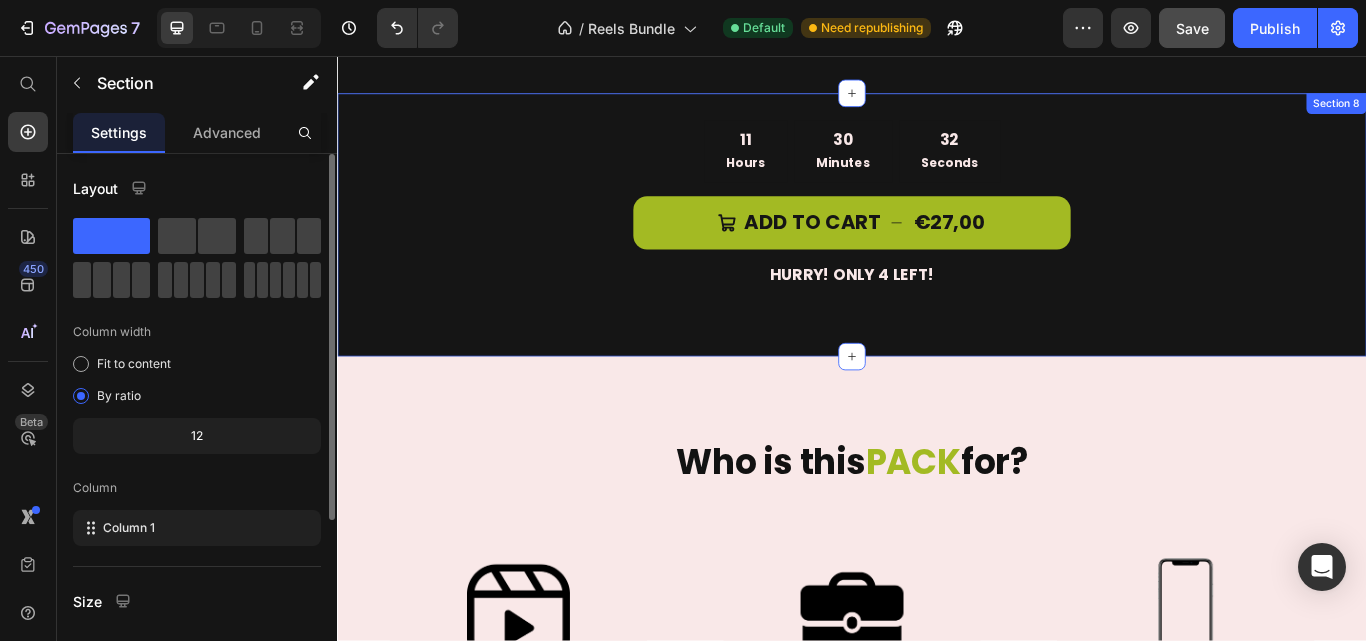 scroll, scrollTop: 6747, scrollLeft: 0, axis: vertical 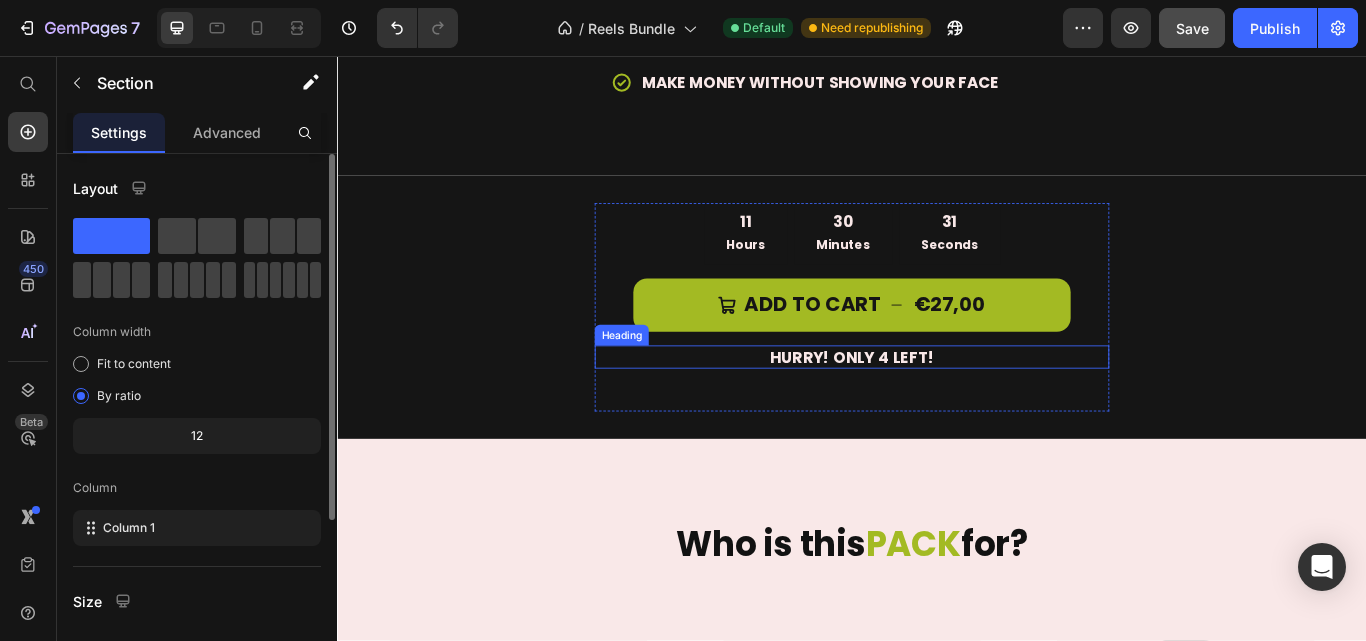 click on "HURRY! ONLY 4 LEFT!" at bounding box center [937, 407] 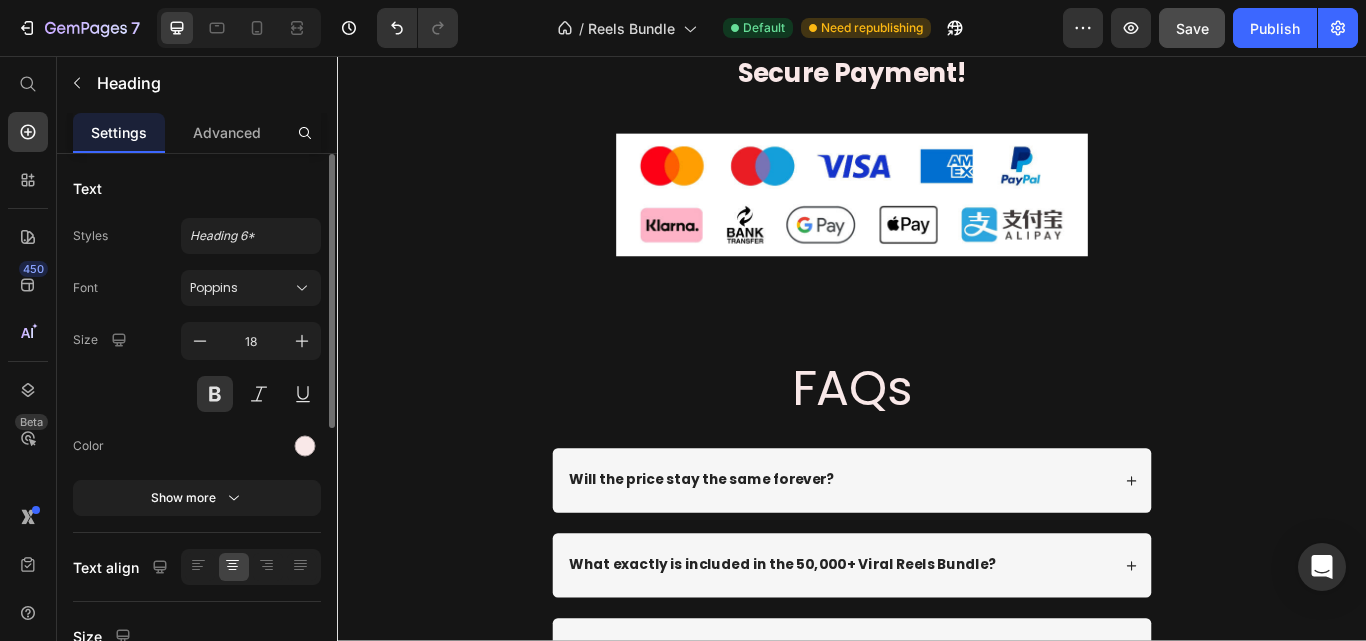 scroll, scrollTop: 11247, scrollLeft: 0, axis: vertical 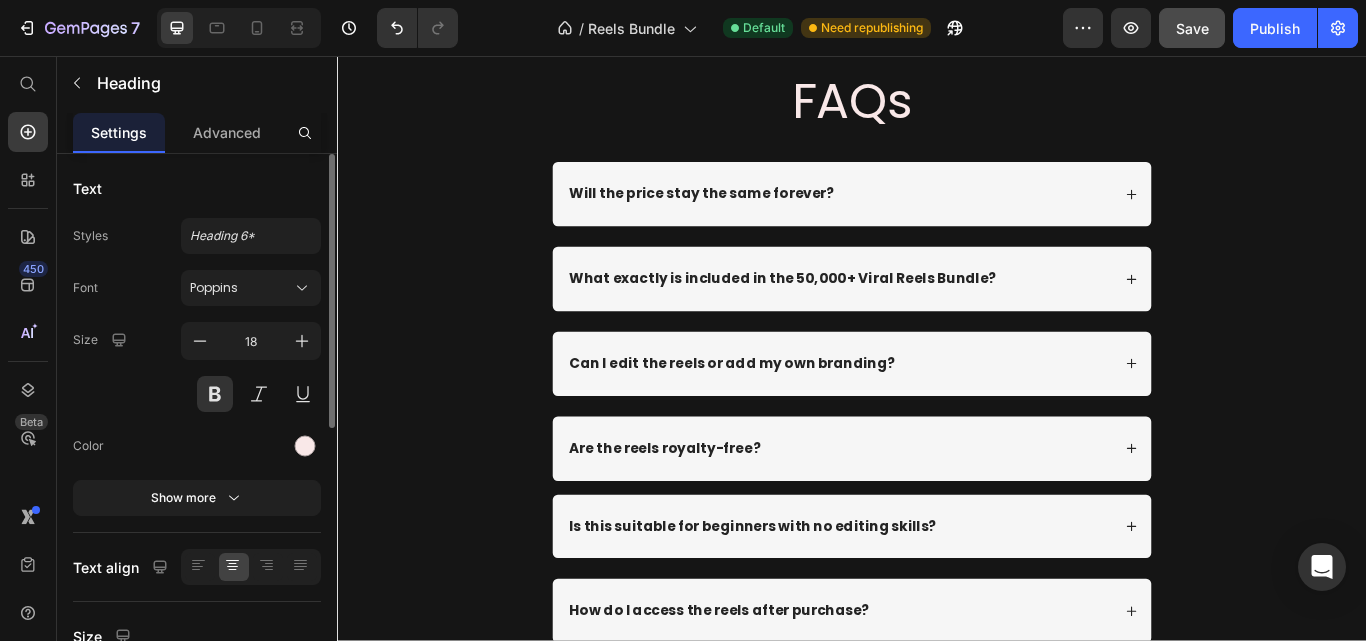 click on "HURRY! ONLY FOR THE FIRST 100 PURCHASES!" at bounding box center (937, -411) 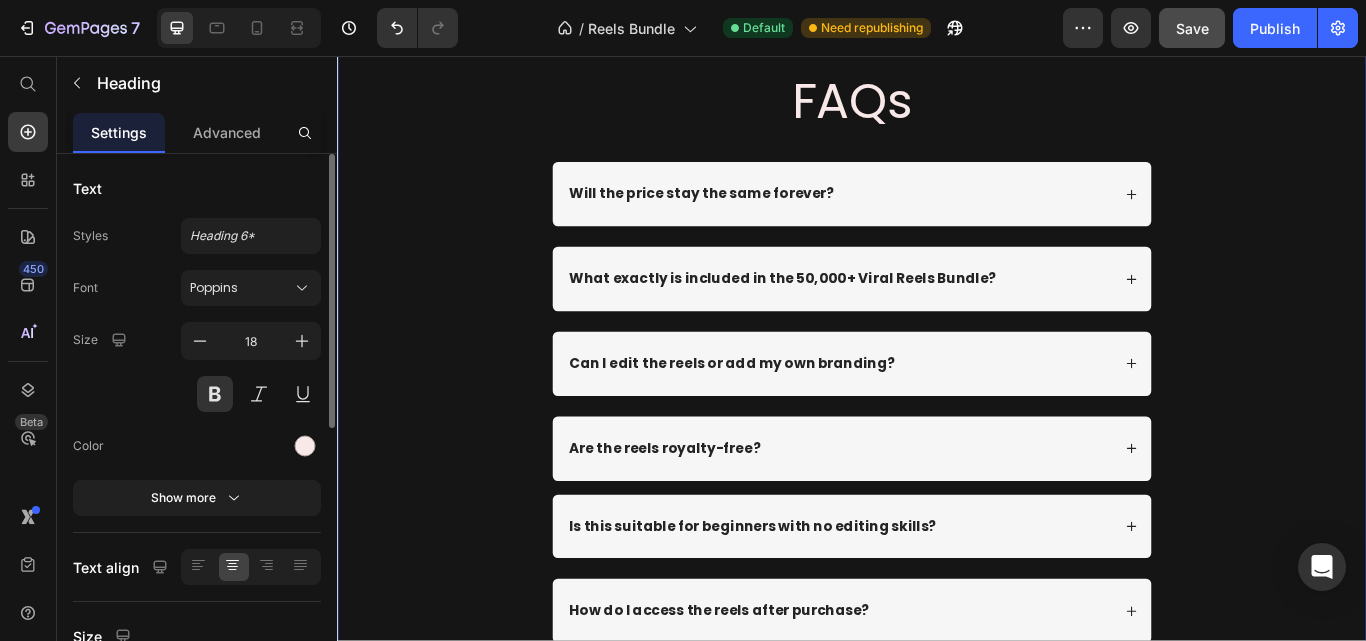click on "Image Get Your  50'000 REELS + 3 COURSES + 100K AI PROMPTS  Now! Don't Miss This Opportunity! Heading One time purchase, weekly updates!  Heading Image Total Value  €697 Bundle Price  €97 Only for [DATE] €27 Heading 11 Hours 30 Minutes 08 Seconds Countdown Timer
ADD TO CART
€27,00 Add to Cart HURRY! ONLY FOR THE FIRST 50 PURCHASES! Heading   0
Drop element here Product Secure Payment! Heading Image Image FAQs Heading
Will the price stay the same forever?
What exactly is included in the 50,000+ Viral Reels Bundle?
Can I edit the reels or add my own branding?
Are the reels royalty-free? Accordion
Is this suitable for beginners with no editing skills?
How do I access the reels after purchase? Accordion Row" at bounding box center [937, -267] 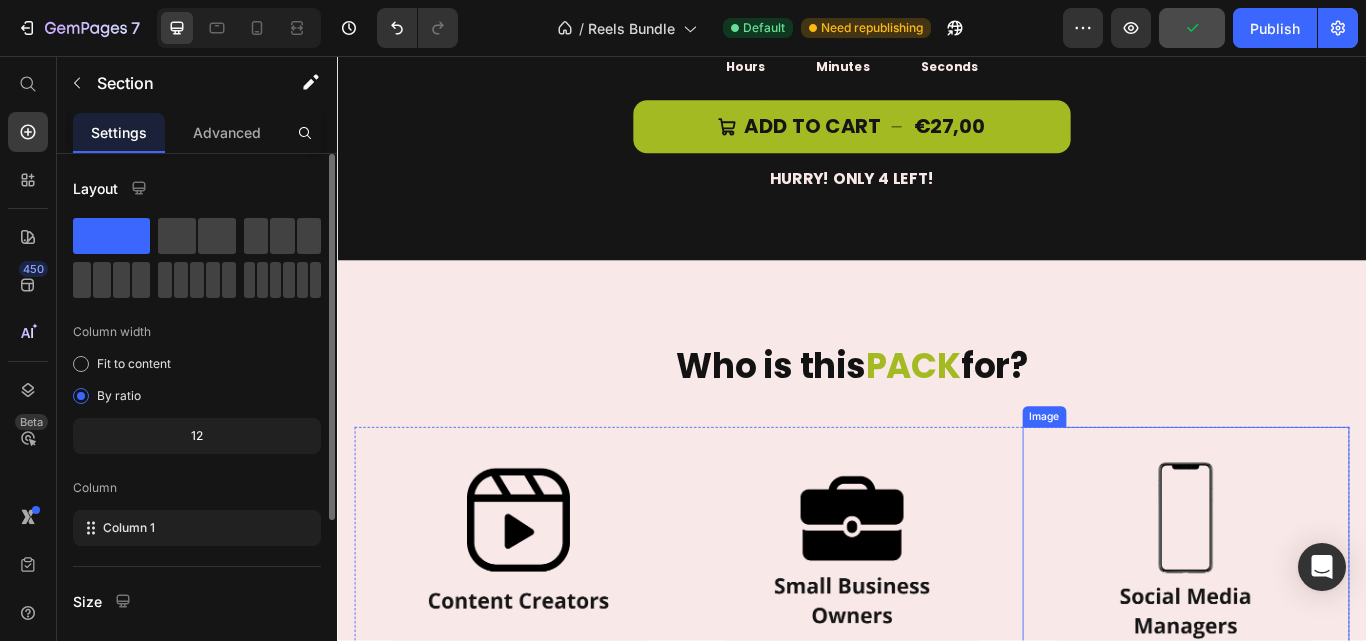 scroll, scrollTop: 6830, scrollLeft: 0, axis: vertical 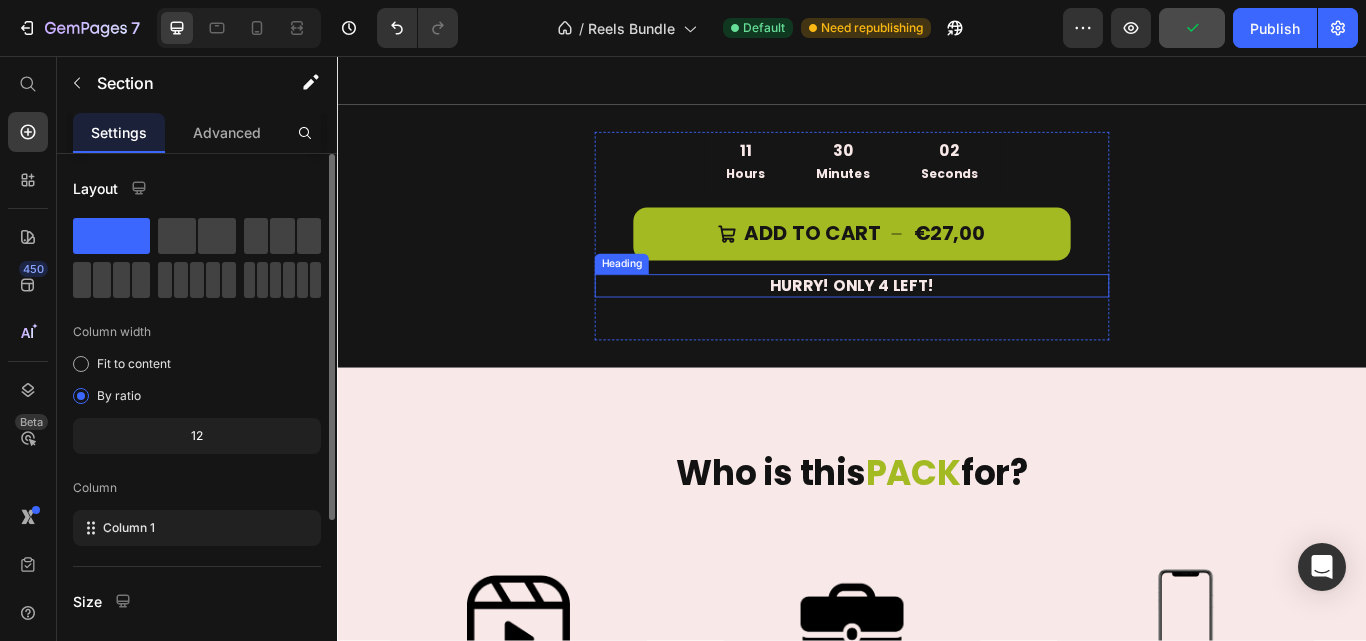 click on "HURRY! ONLY 4 LEFT!" at bounding box center (937, 324) 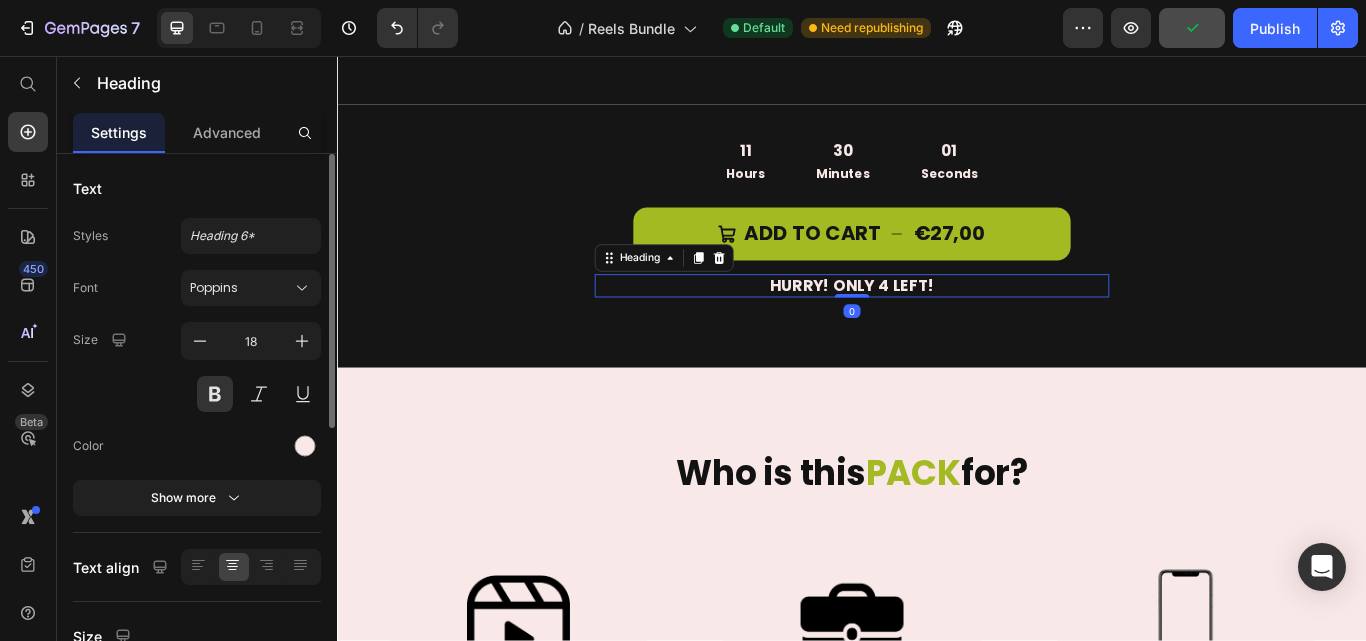 click on "HURRY! ONLY 4 LEFT!" at bounding box center [937, 324] 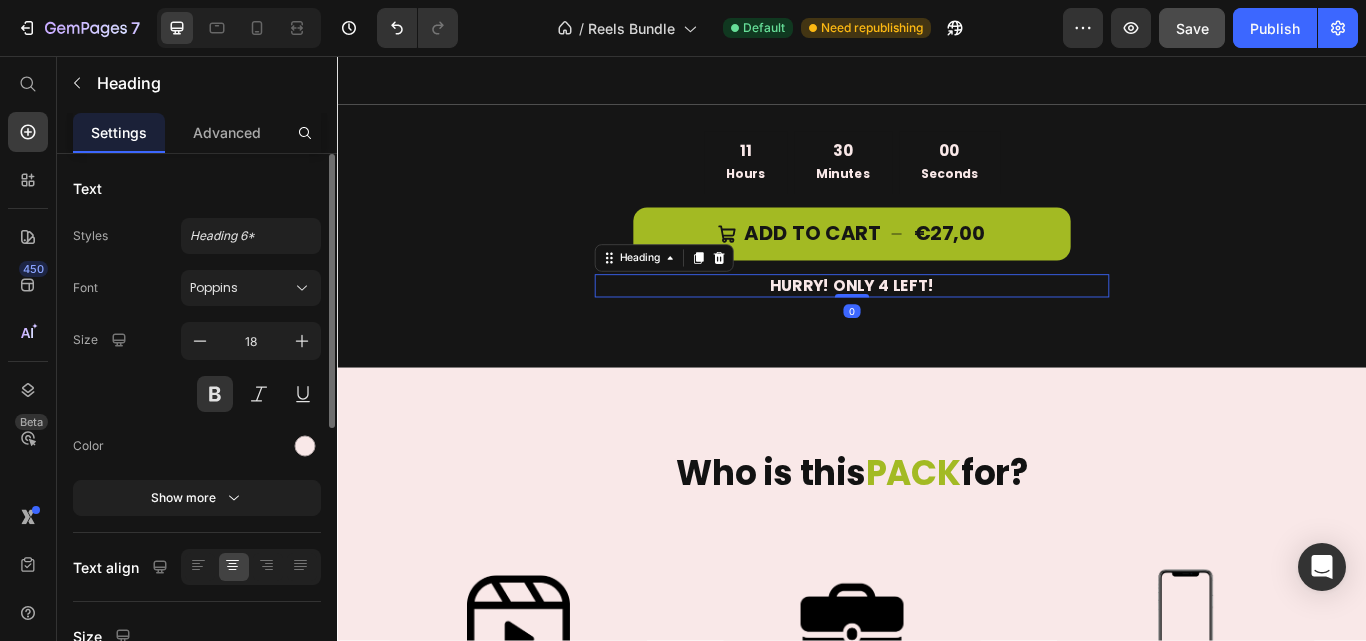 click on "HURRY! ONLY 4 LEFT!" at bounding box center (937, 324) 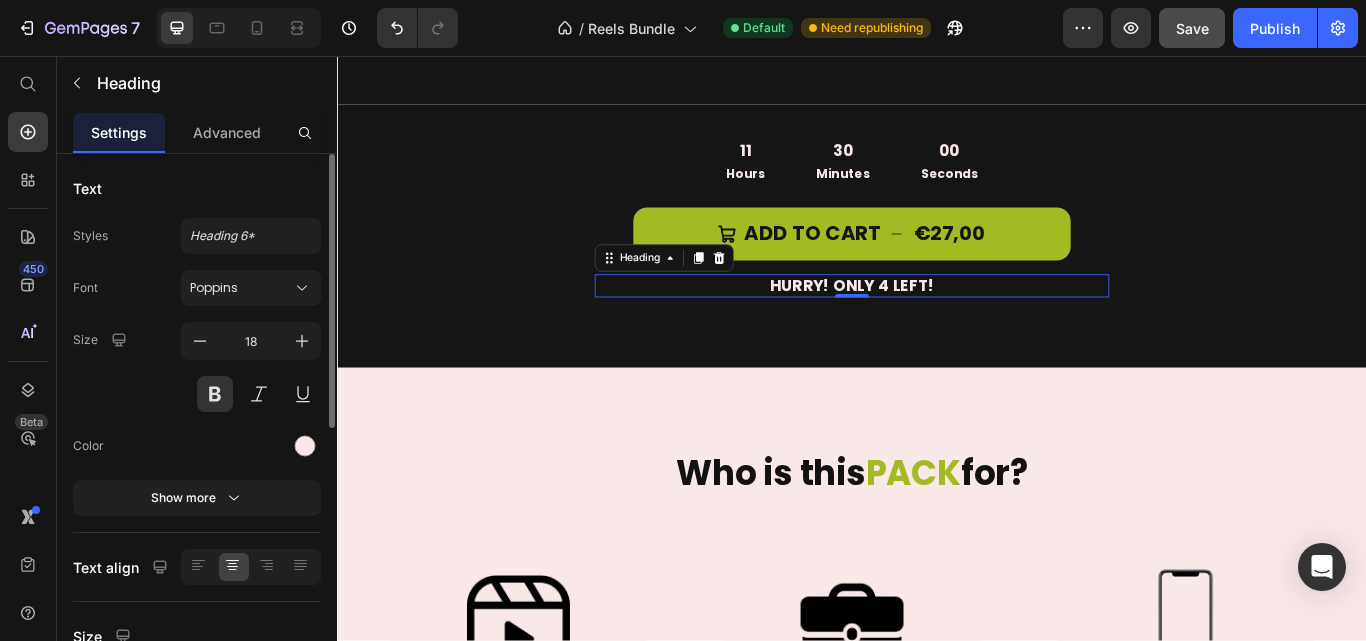 click on "HURRY! ONLY 4 LEFT!" at bounding box center [937, 324] 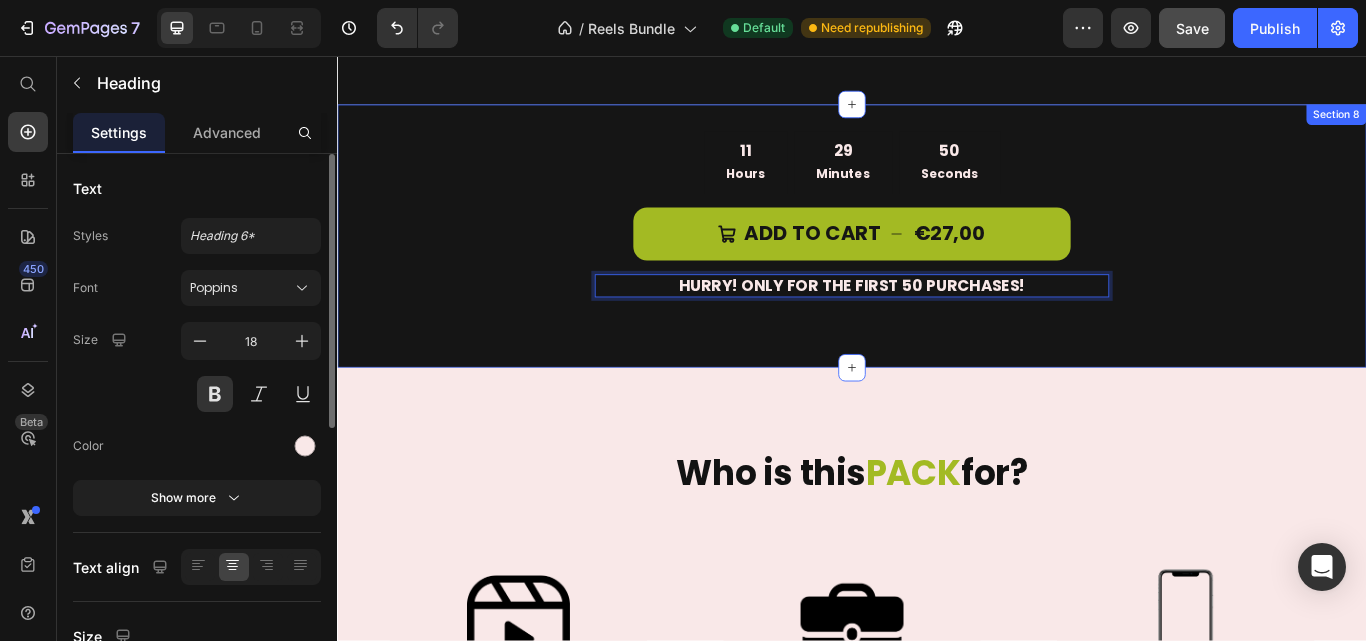 click on "11 Hours 29 Minutes 50 Seconds Countdown Timer
ADD TO CART
€27,00 Add to Cart HURRY! ONLY FOR THE FIRST 50 PURCHASES! Heading   0 Image Product" at bounding box center (937, 266) 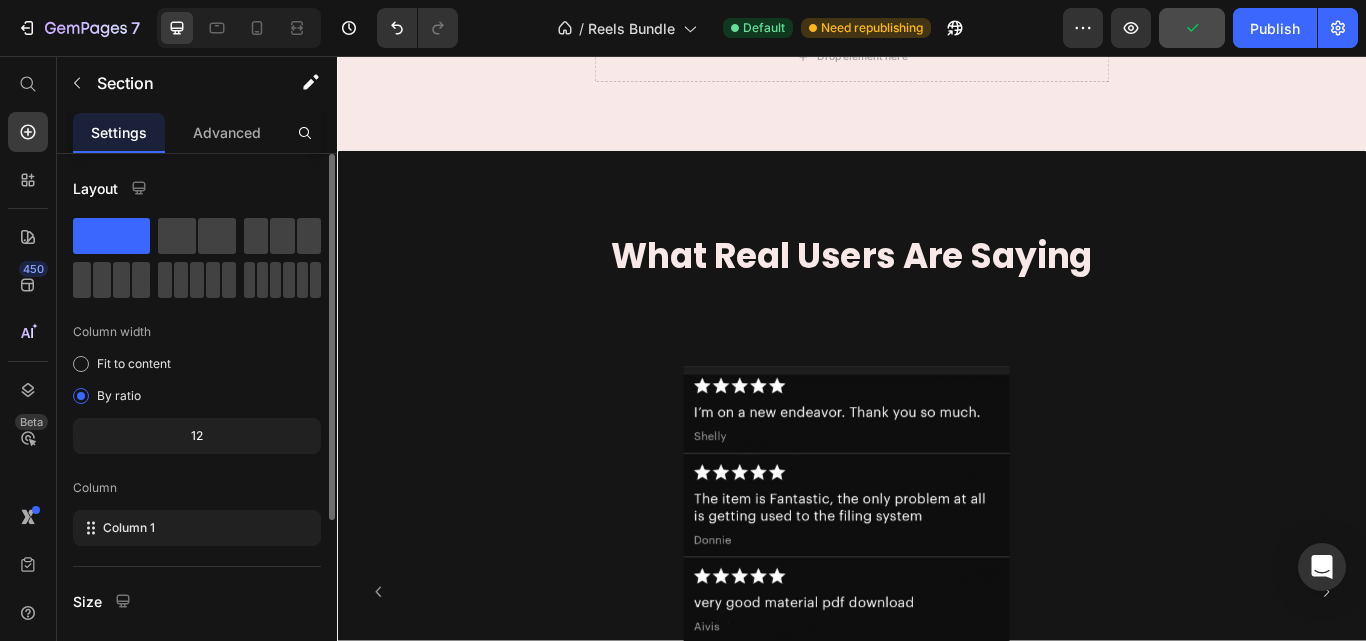 scroll, scrollTop: 4304, scrollLeft: 0, axis: vertical 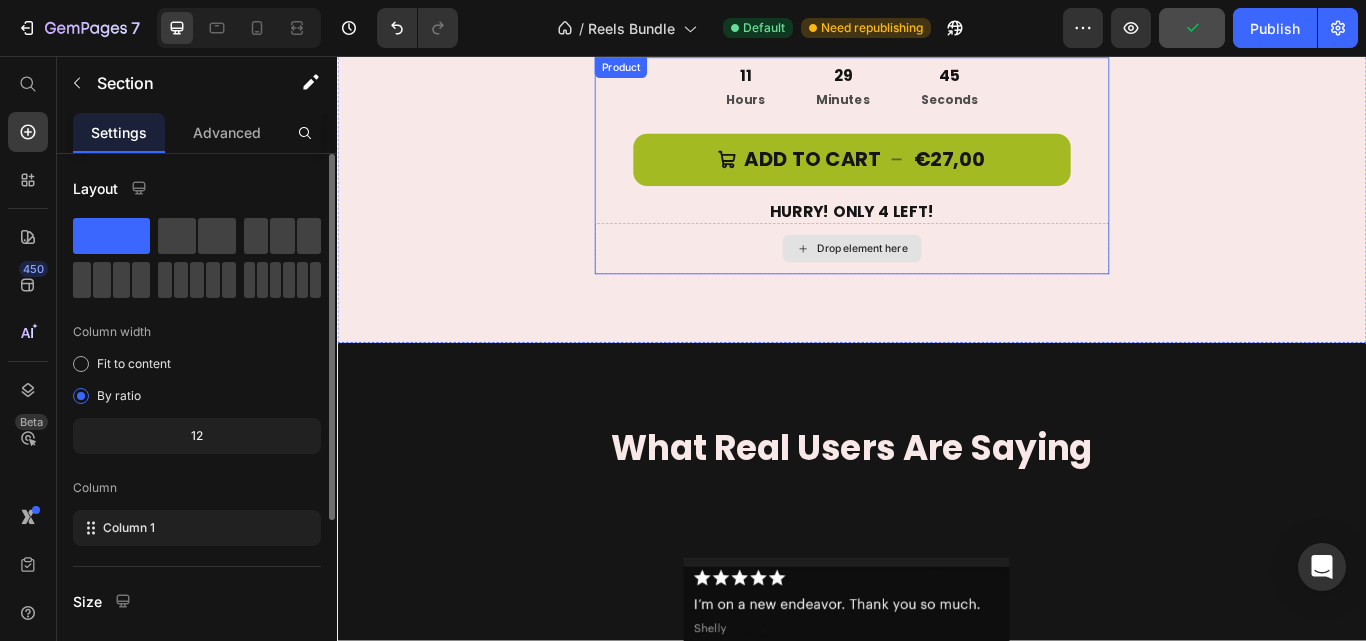 click on "HURRY! ONLY 4 LEFT!" at bounding box center (937, 237) 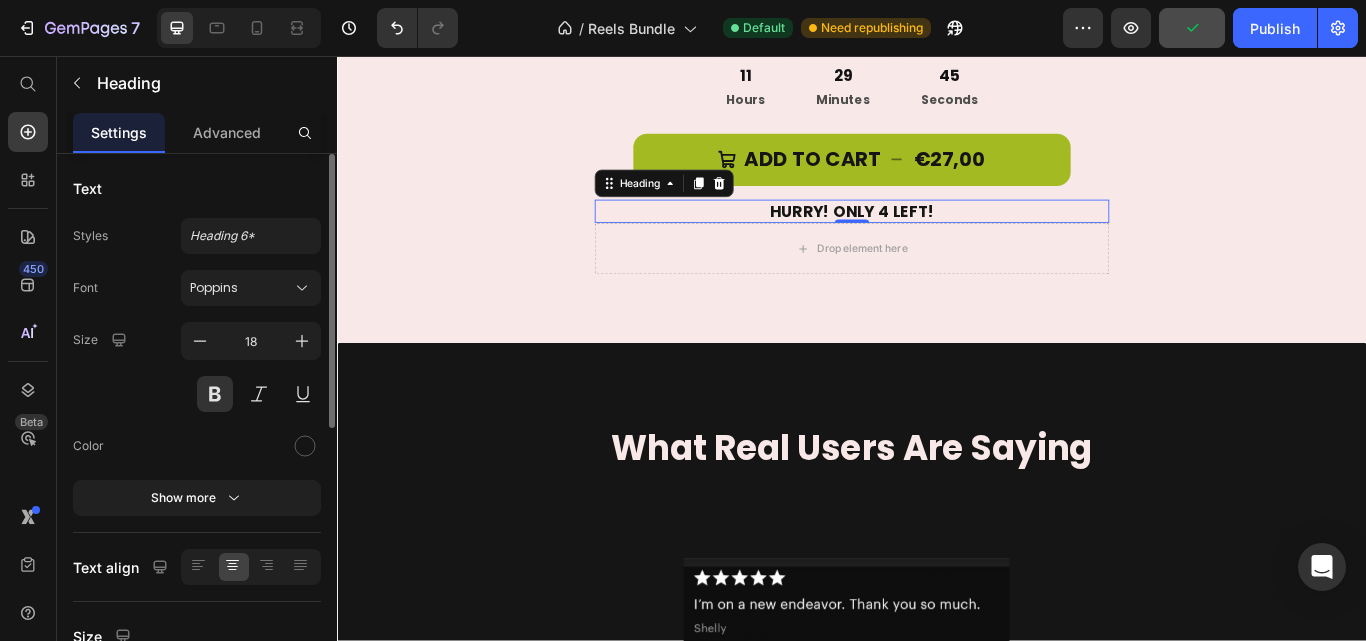 click on "HURRY! ONLY 4 LEFT!" at bounding box center (937, 237) 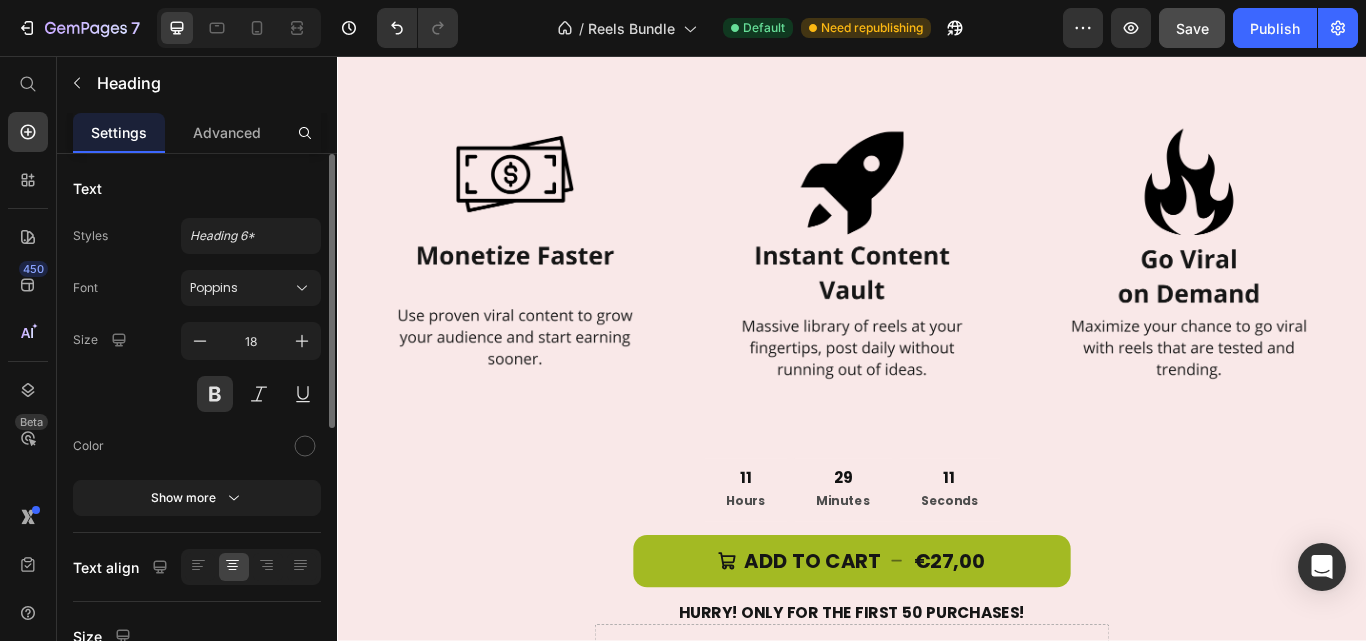 scroll, scrollTop: 4500, scrollLeft: 0, axis: vertical 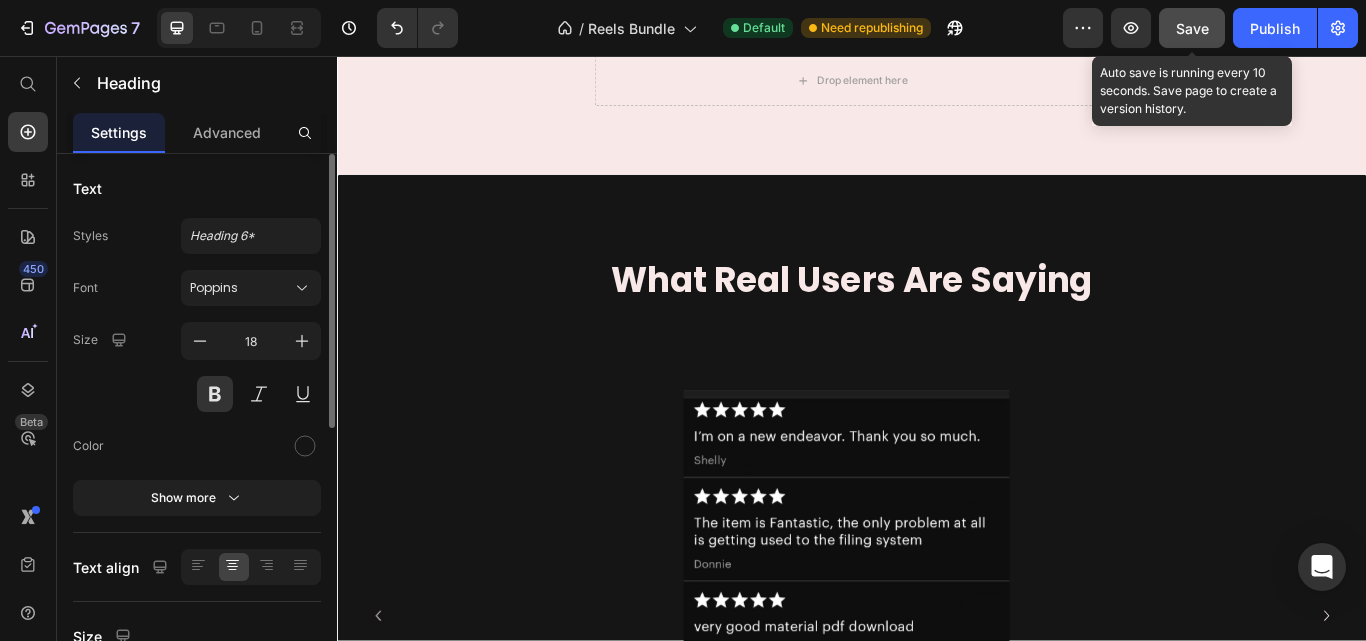click on "Save" 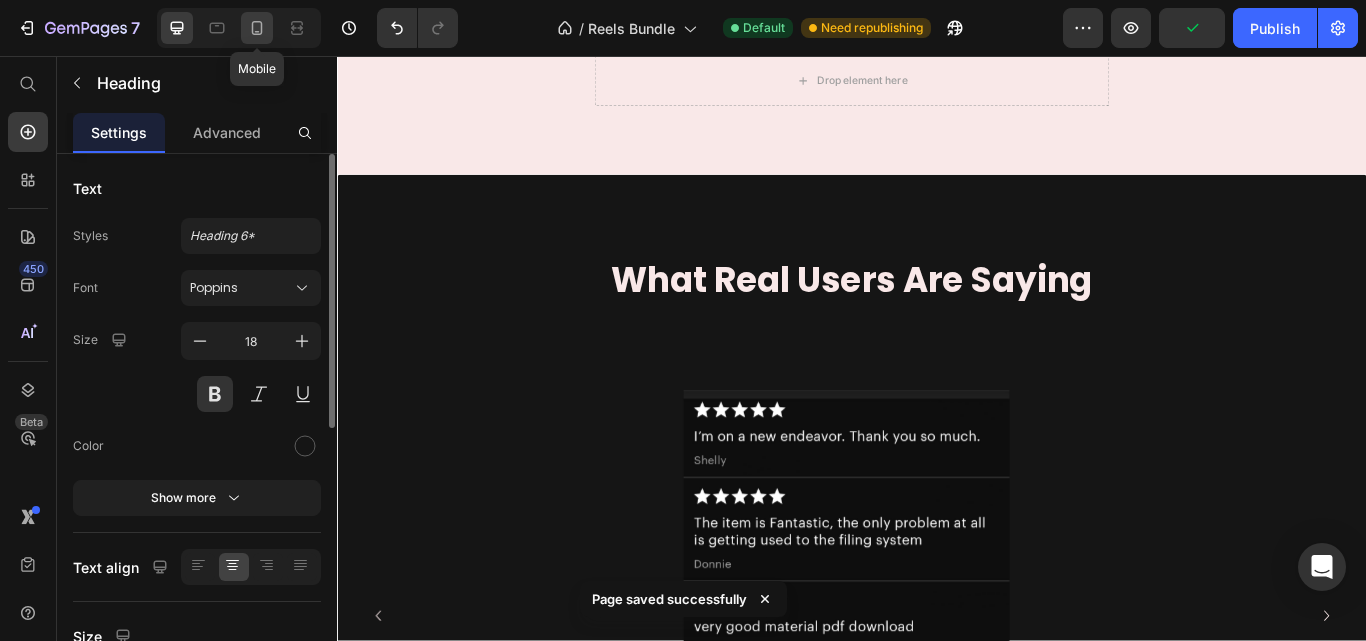 click 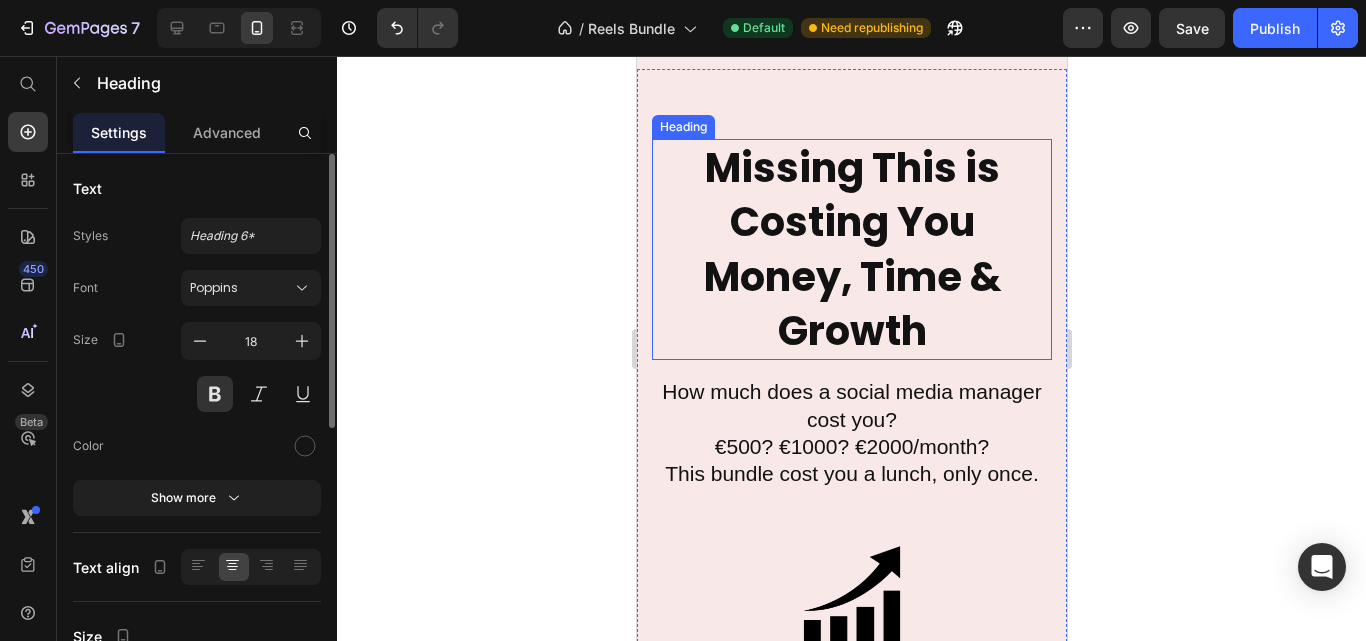 scroll, scrollTop: 4000, scrollLeft: 0, axis: vertical 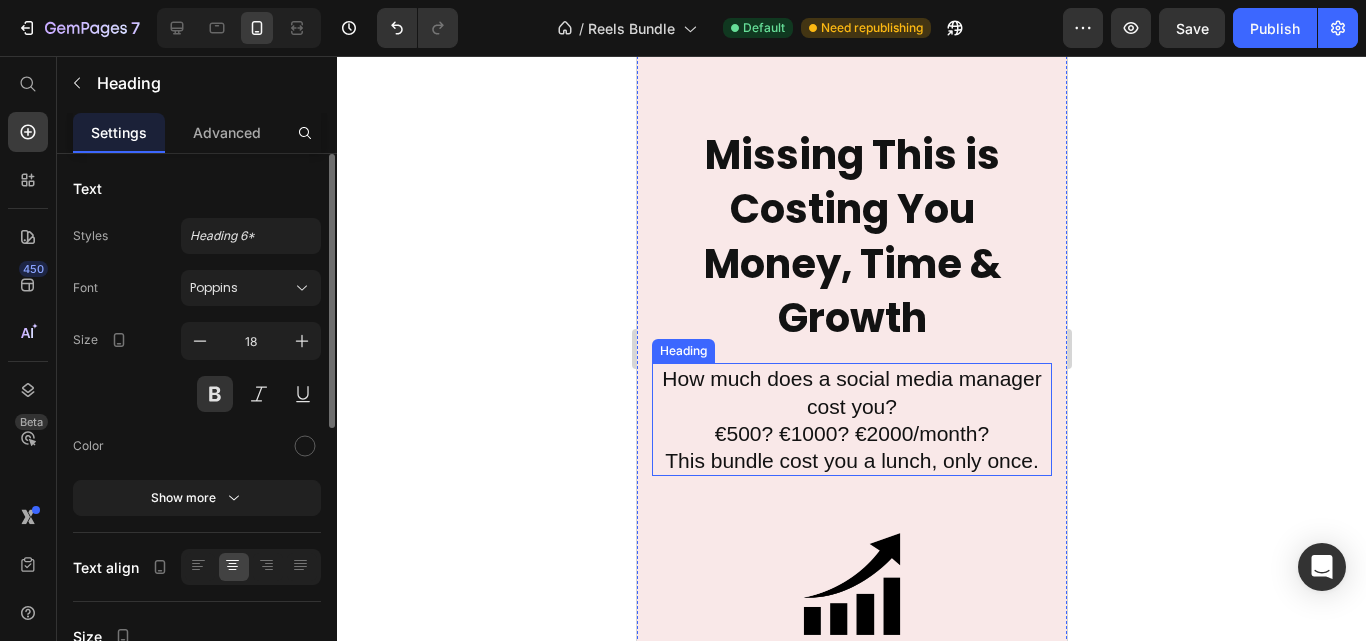 click on "How much does a social media manager cost you?" at bounding box center [850, 392] 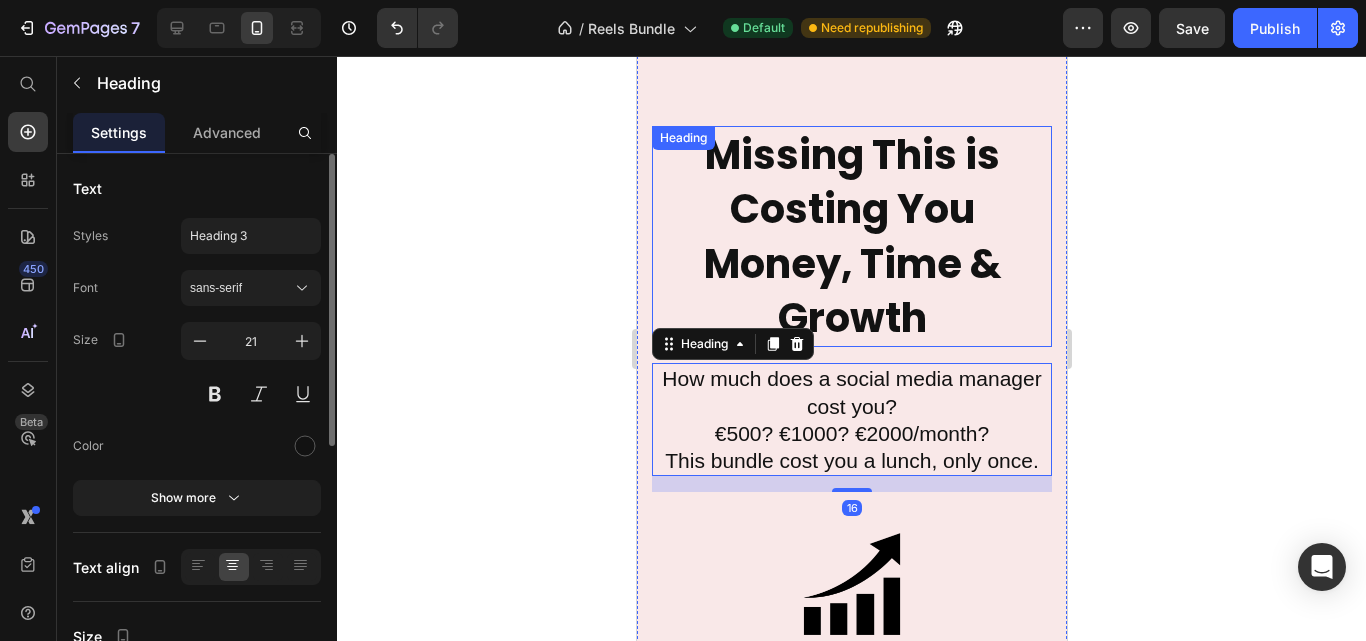 click on "Missing This is Costing You Money, Time & Growth" at bounding box center [851, 236] 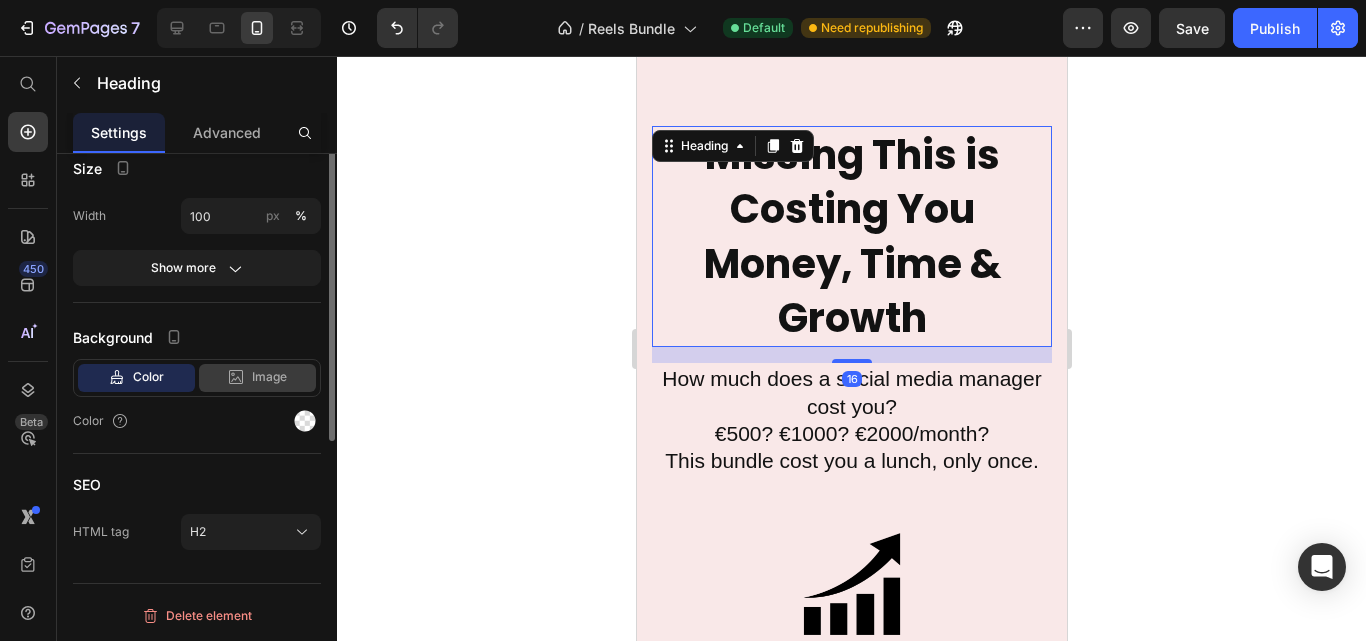 scroll, scrollTop: 301, scrollLeft: 0, axis: vertical 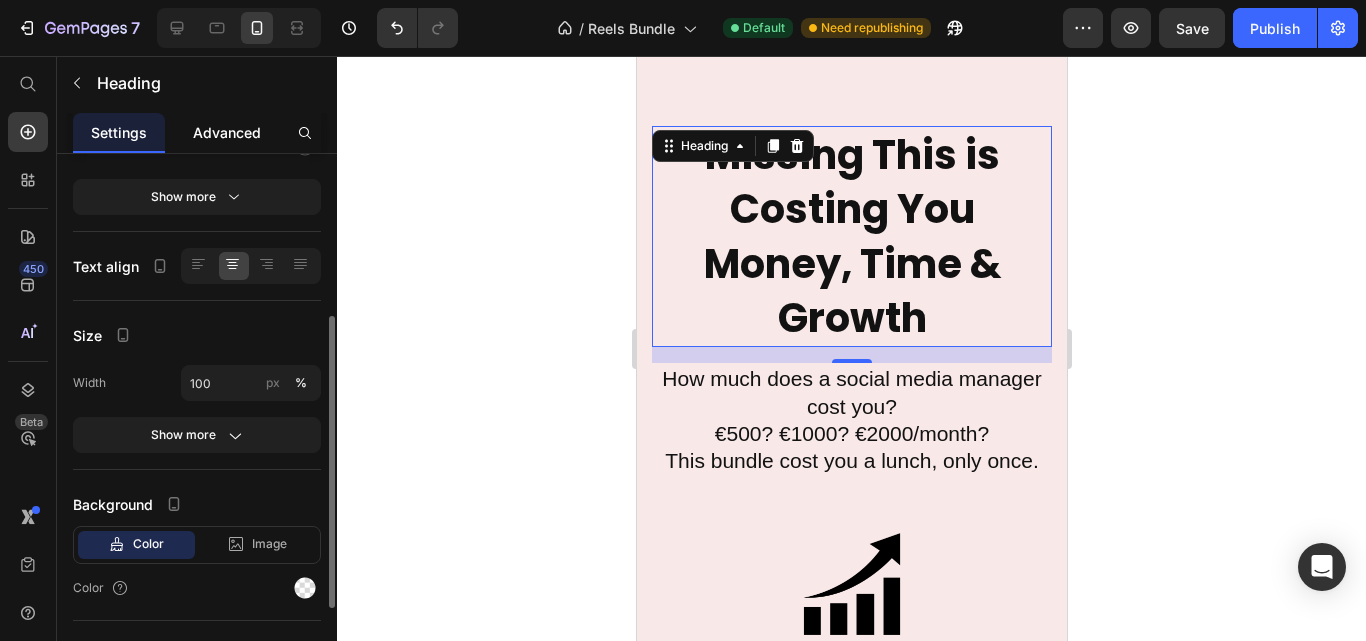 click on "Advanced" at bounding box center [227, 132] 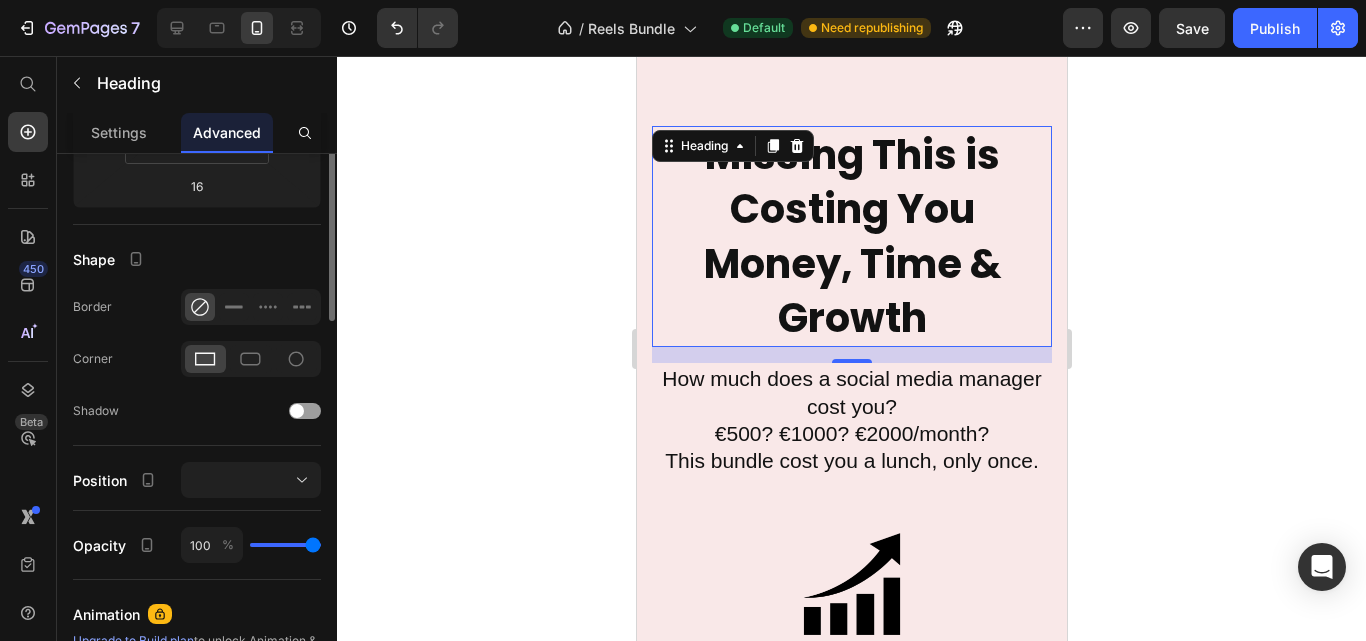 scroll, scrollTop: 260, scrollLeft: 0, axis: vertical 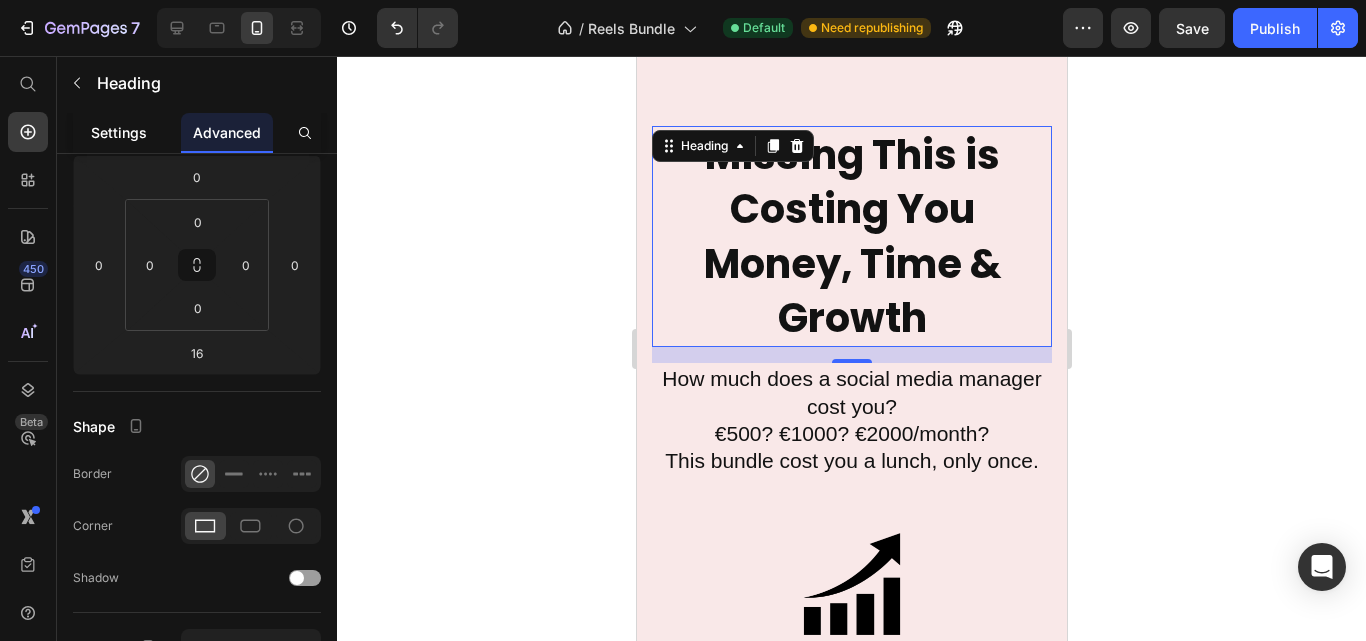 click on "Settings" at bounding box center [119, 132] 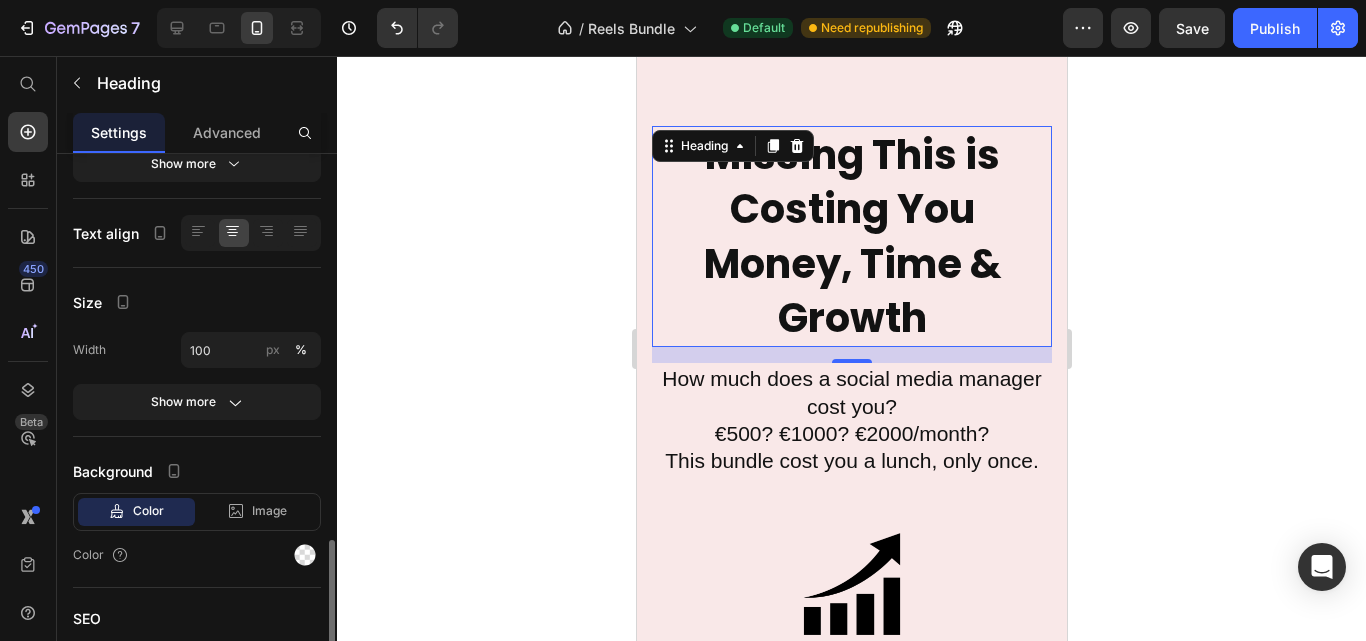 scroll, scrollTop: 468, scrollLeft: 0, axis: vertical 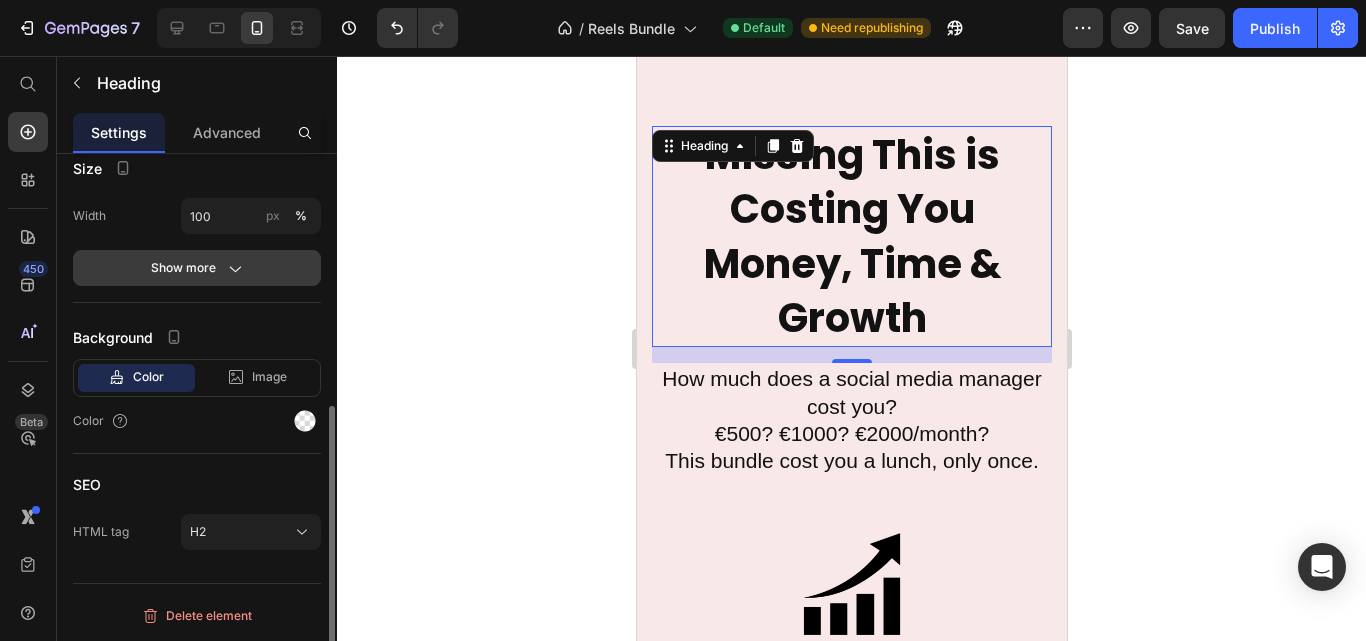 click on "Show more" 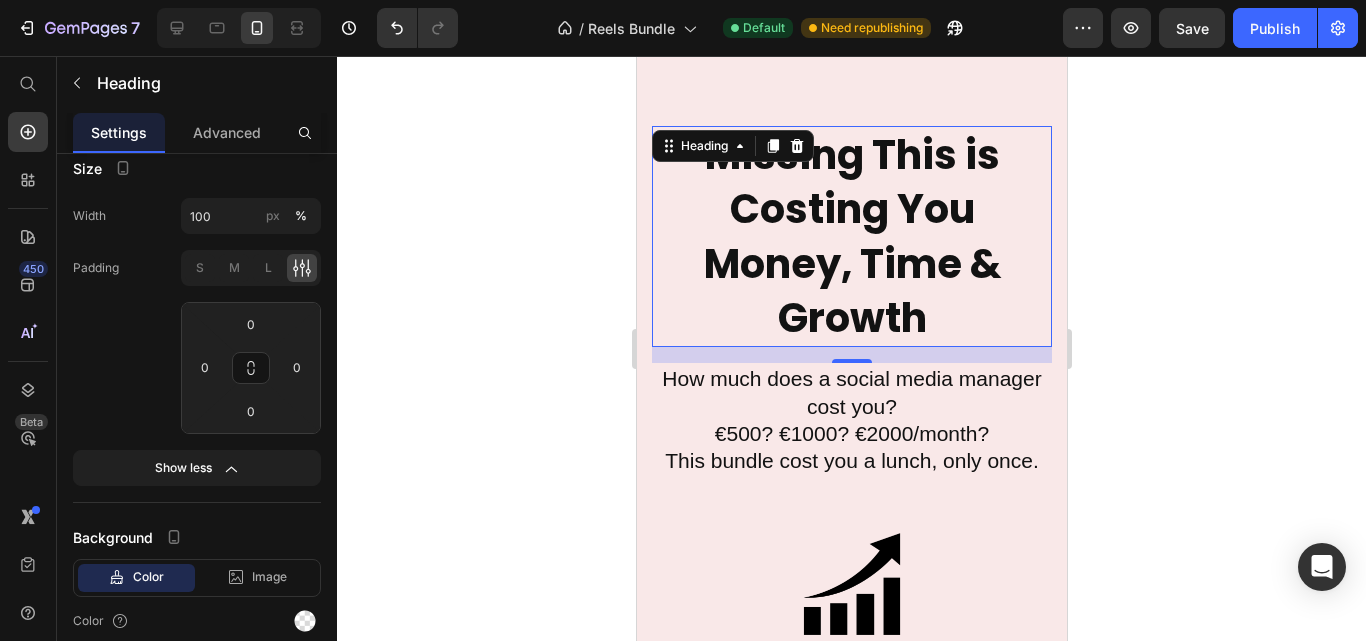 click 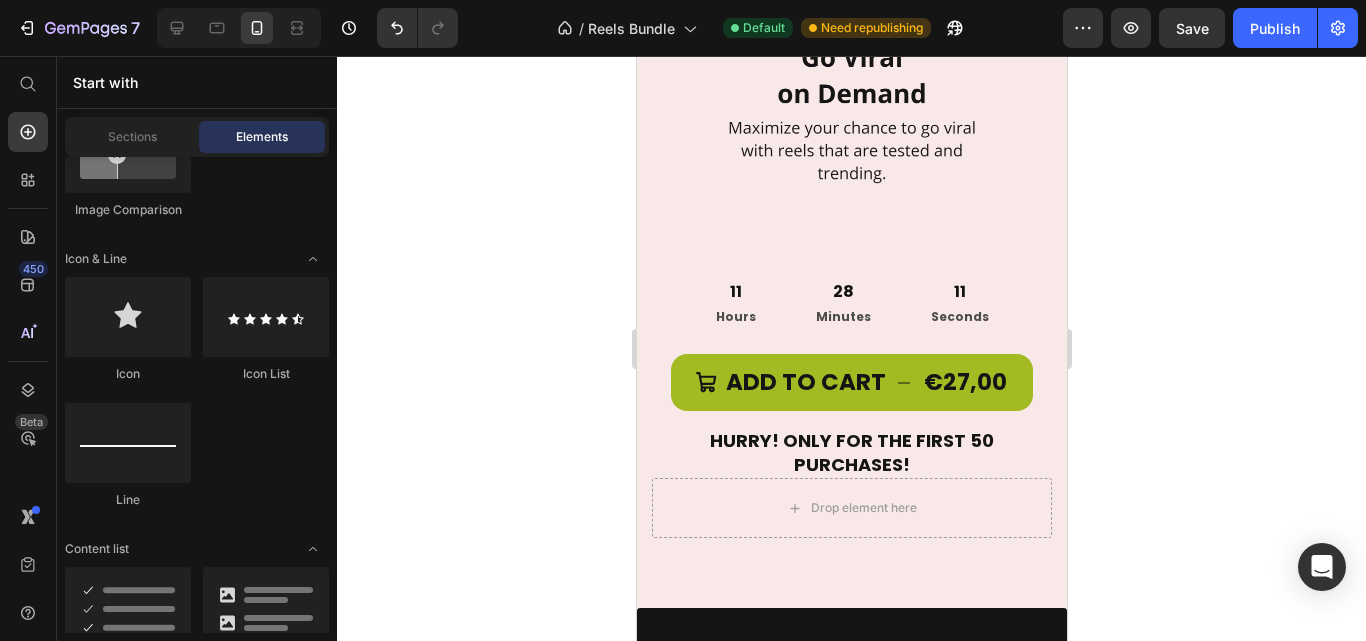scroll, scrollTop: 6398, scrollLeft: 0, axis: vertical 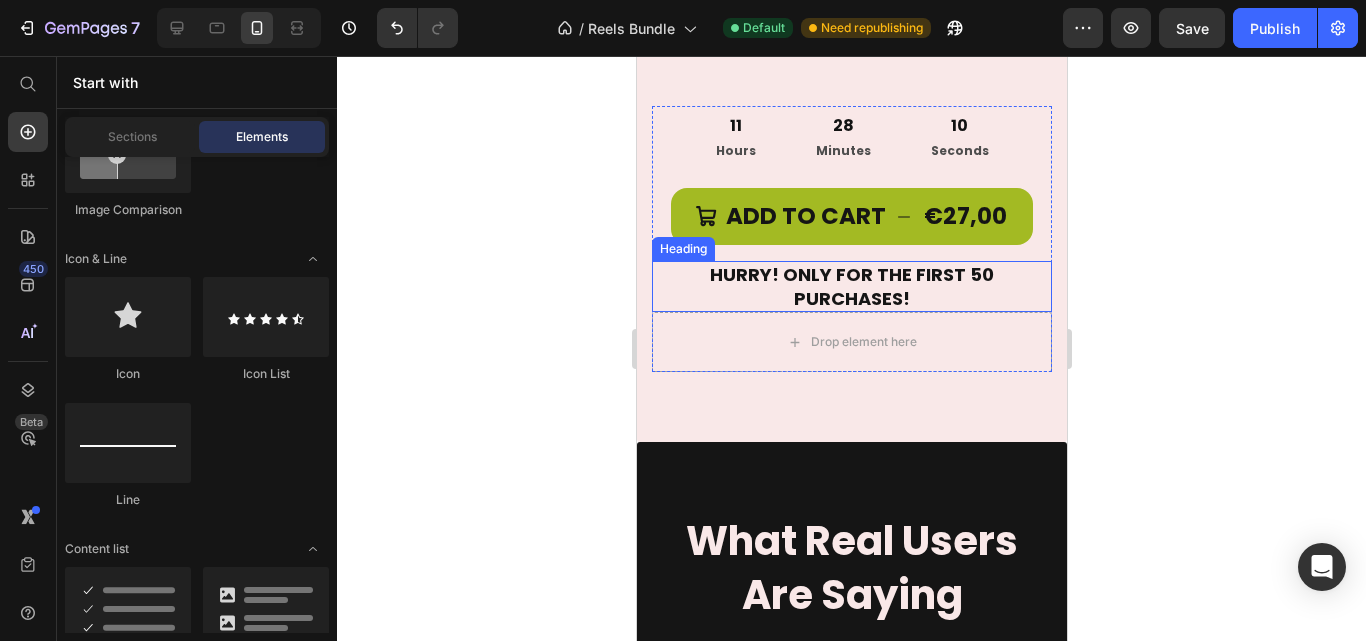 click on "HURRY! ONLY FOR THE FIRST 50 PURCHASES!" at bounding box center (851, 286) 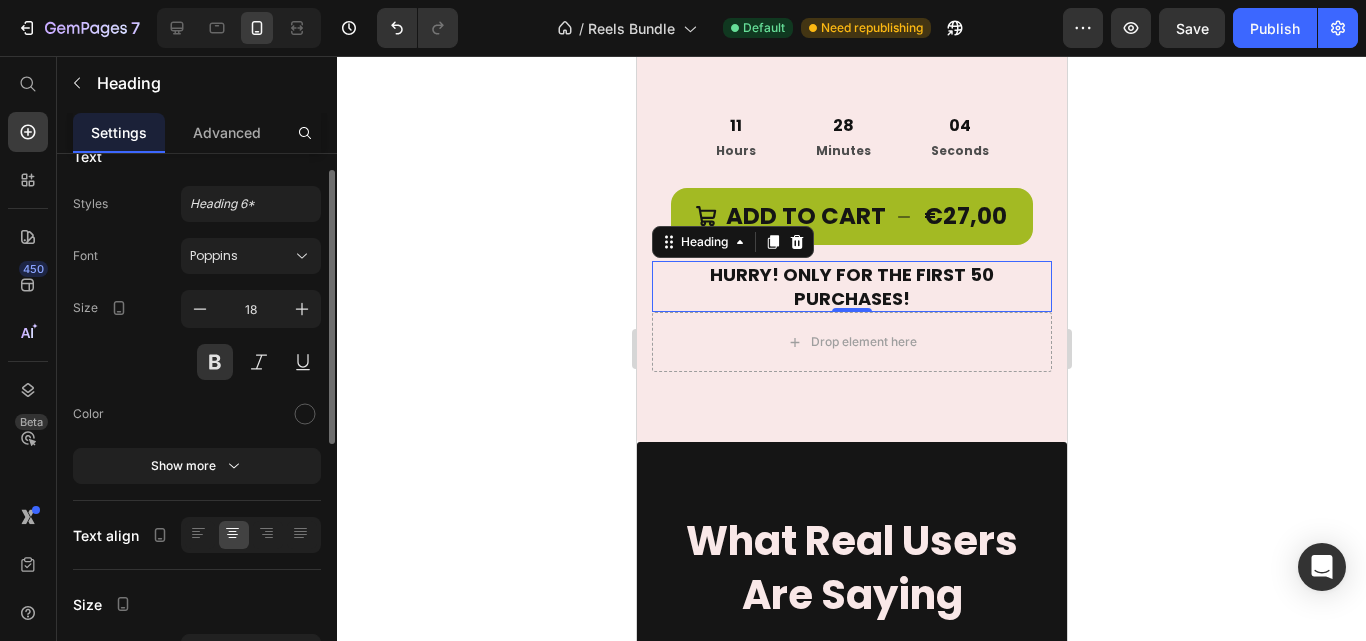 scroll, scrollTop: 0, scrollLeft: 0, axis: both 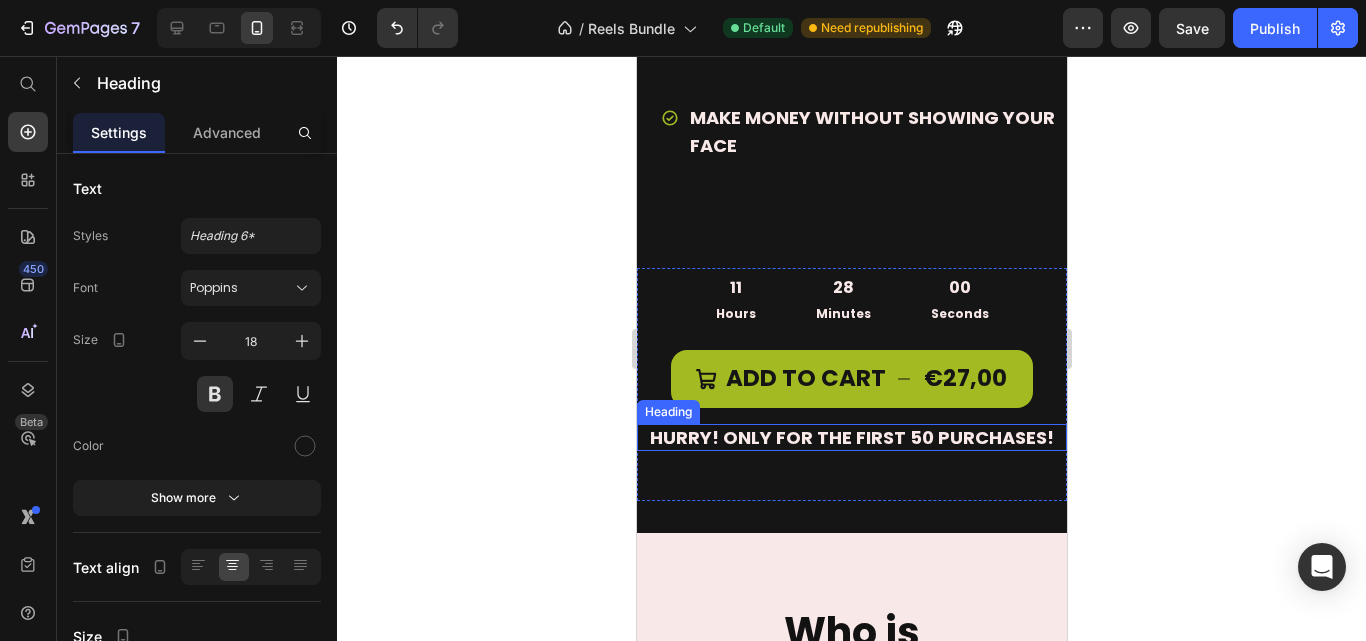 click on "HURRY! ONLY FOR THE FIRST 50 PURCHASES!" at bounding box center (851, 437) 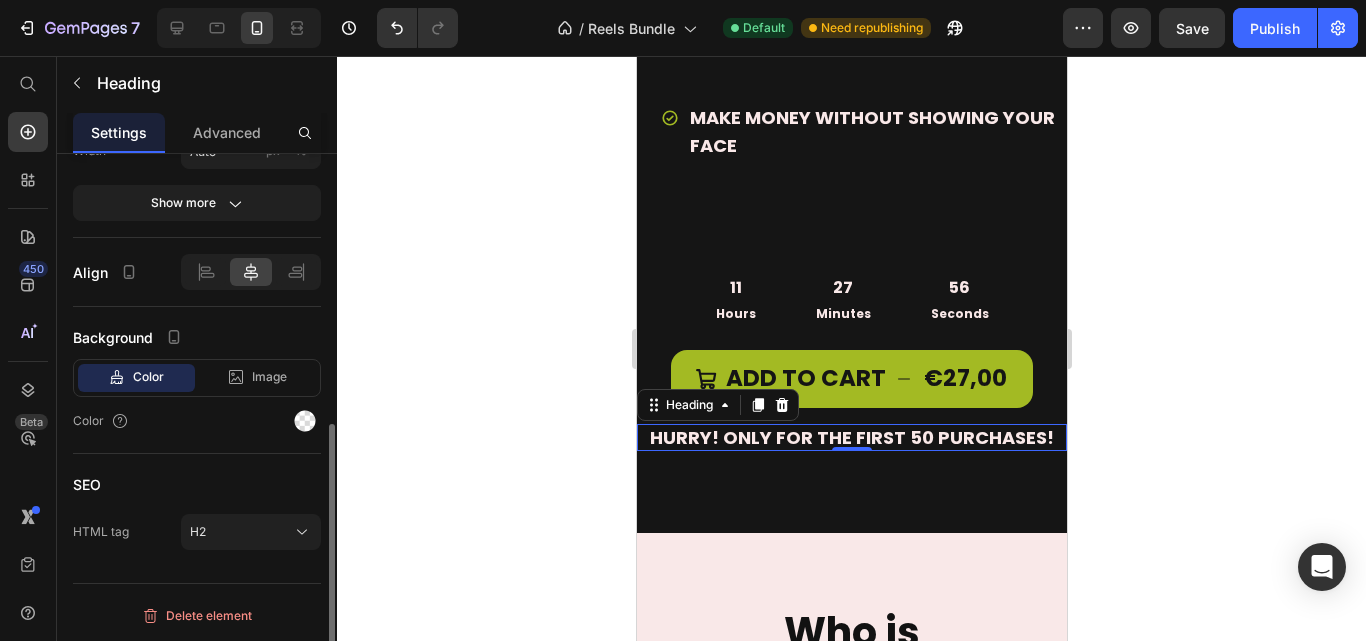 scroll, scrollTop: 0, scrollLeft: 0, axis: both 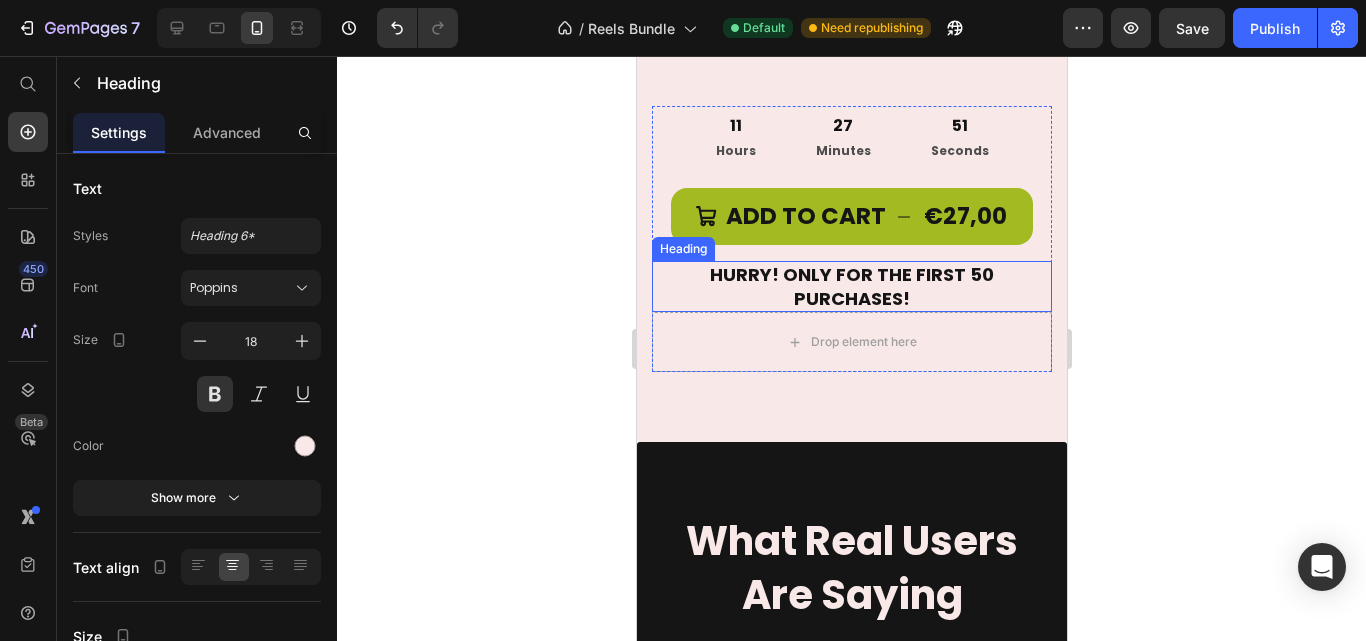 click on "HURRY! ONLY FOR THE FIRST 50 PURCHASES!" at bounding box center [851, 286] 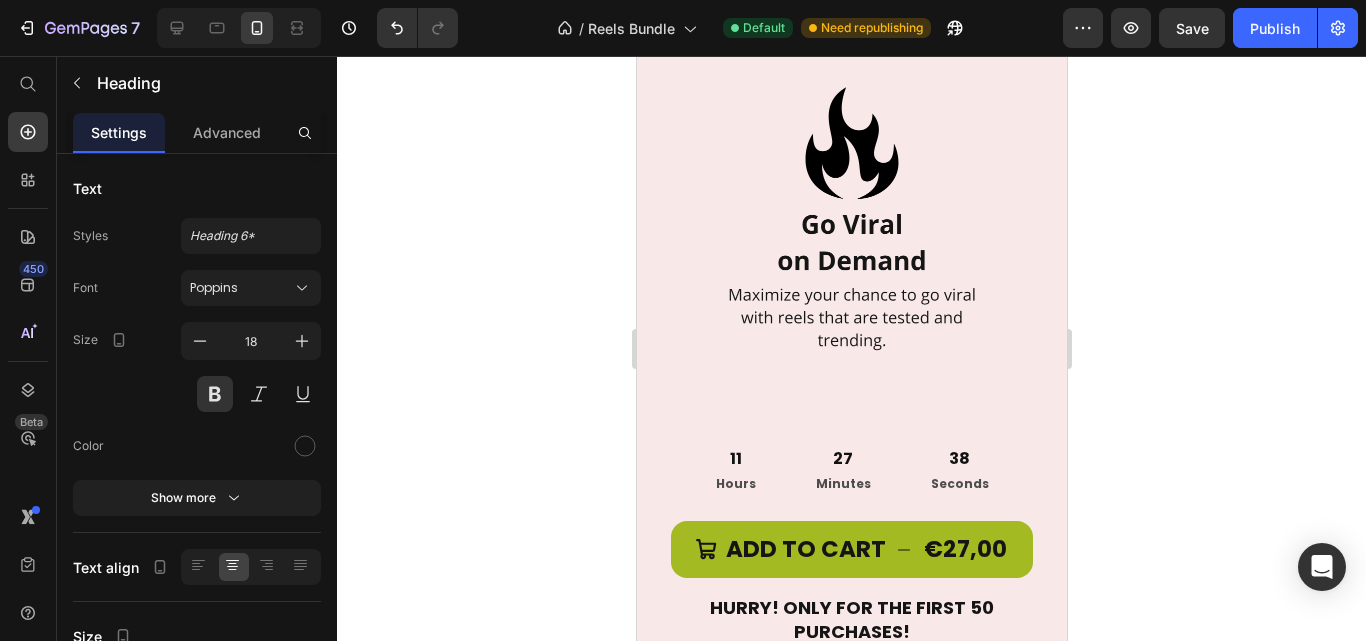 scroll, scrollTop: 6398, scrollLeft: 0, axis: vertical 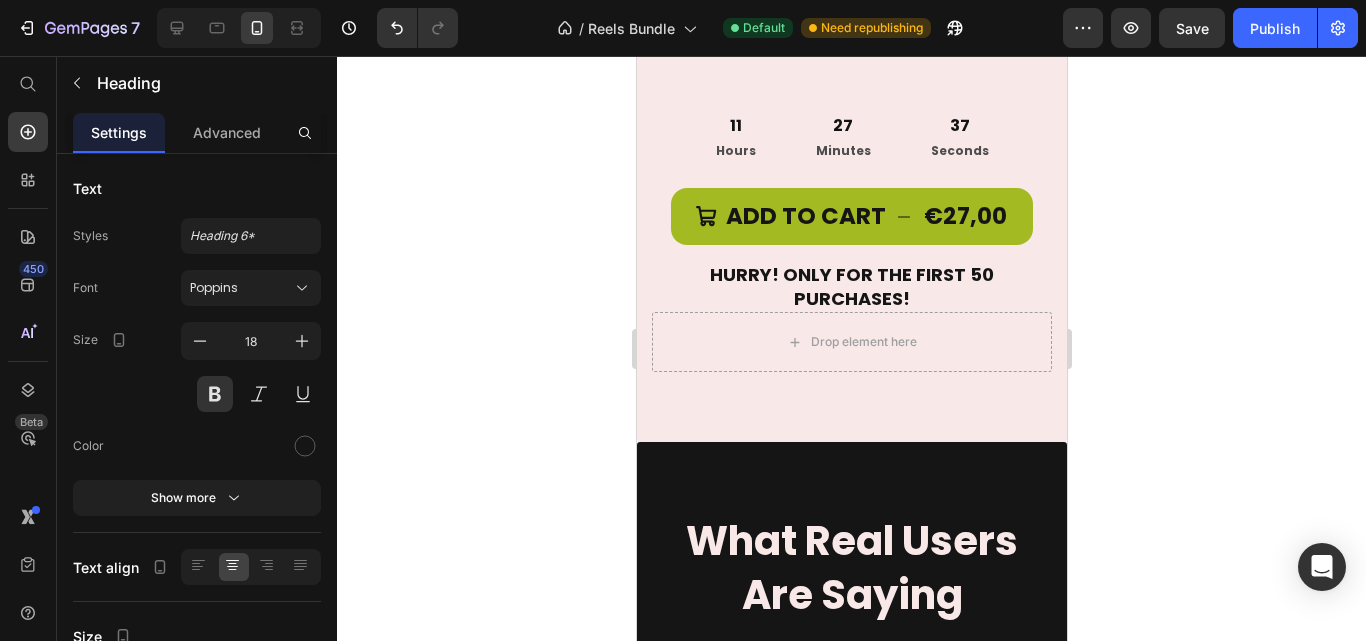 click on "HURRY! ONLY FOR THE FIRST 50 PURCHASES!" at bounding box center (851, 286) 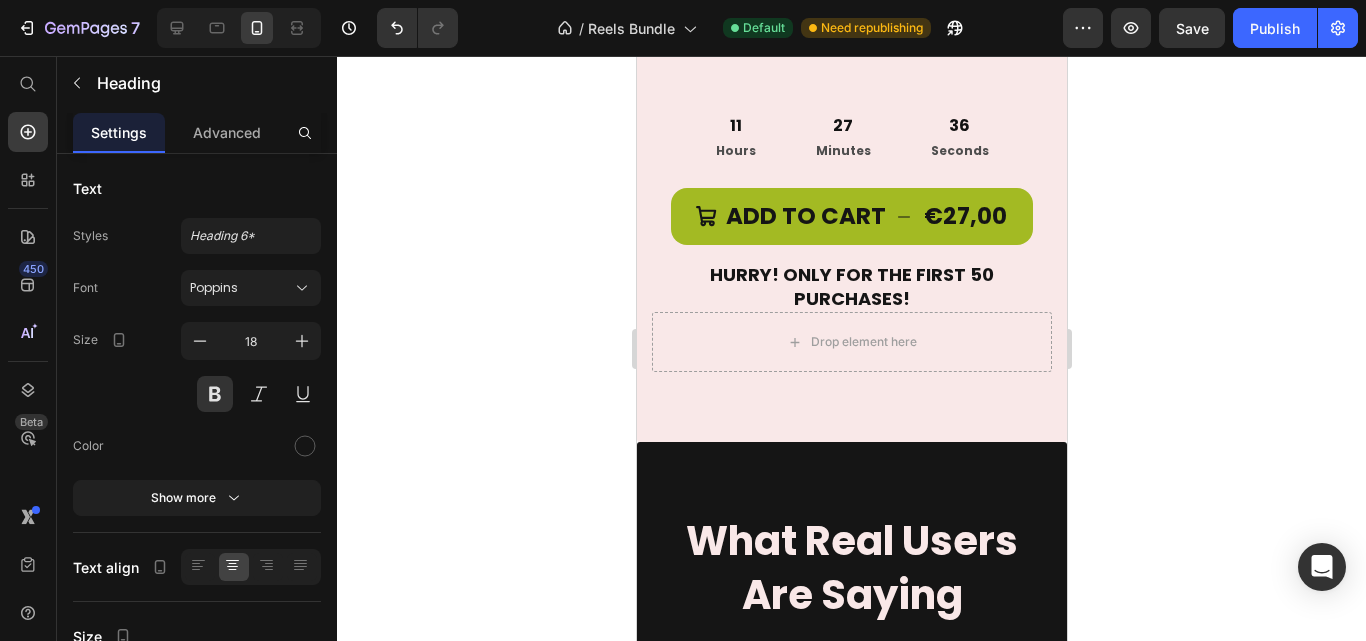 click on "HURRY! ONLY FOR THE FIRST 50 PURCHASES!" at bounding box center [851, 286] 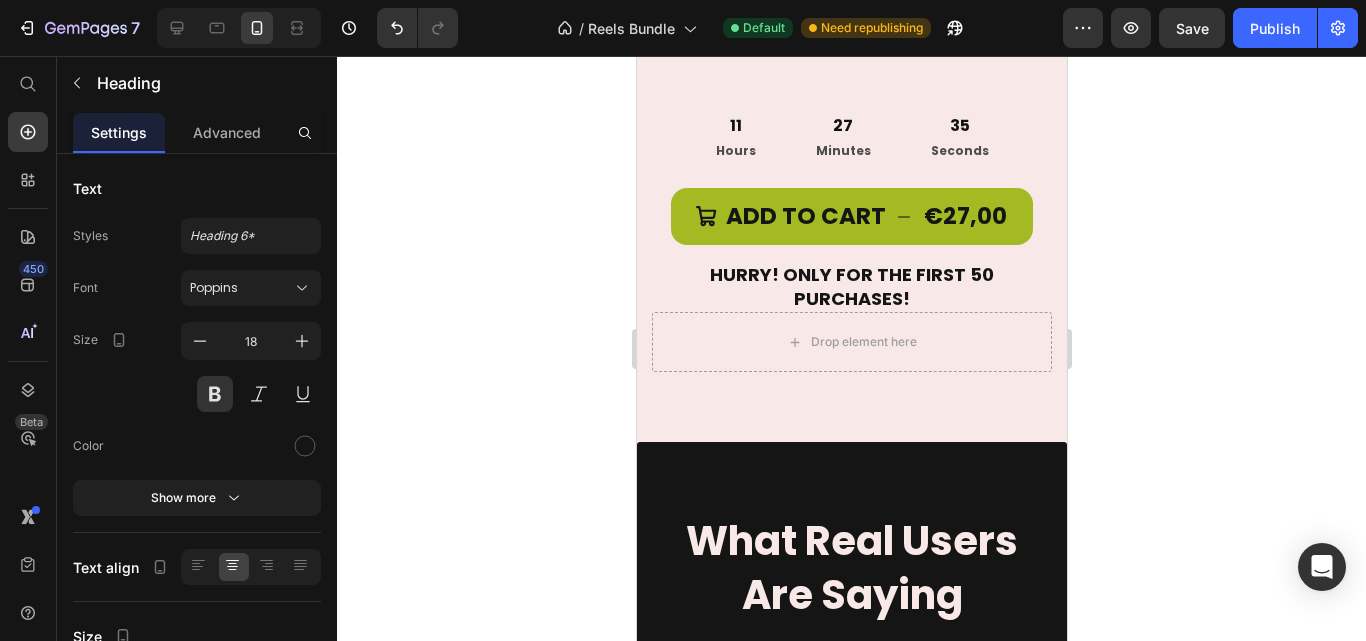 click on "Drop element here" at bounding box center (851, 342) 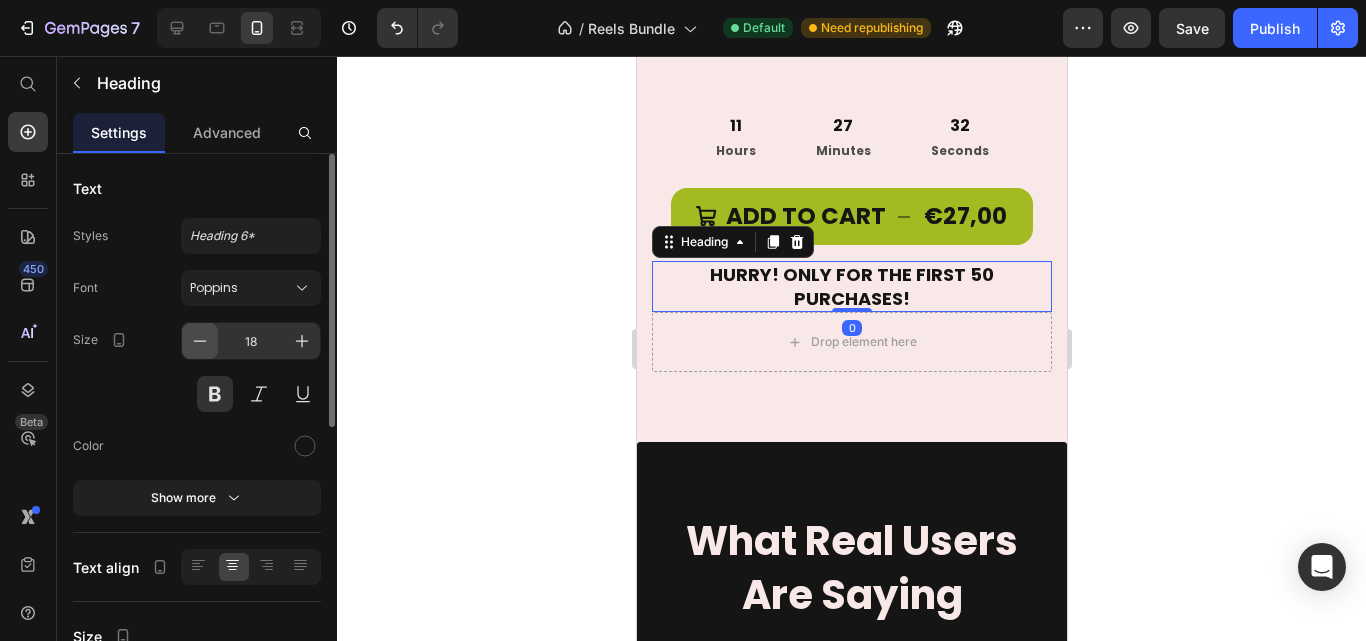click 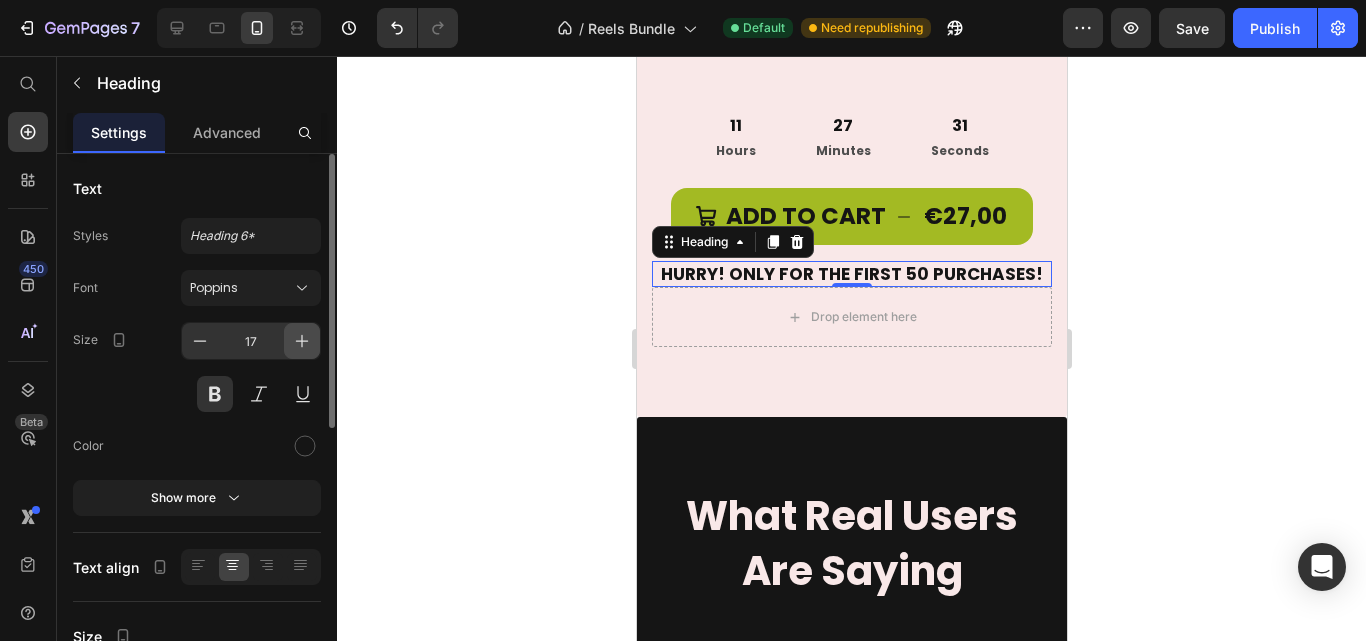 click 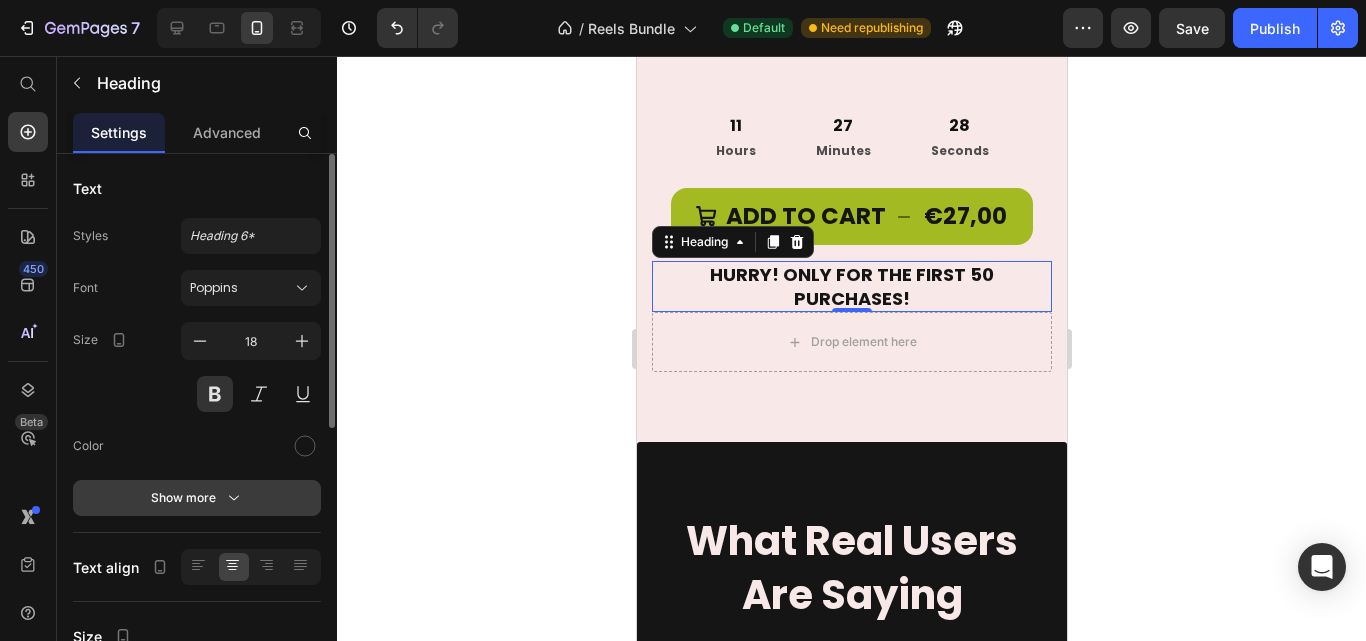 click on "Show more" at bounding box center (197, 498) 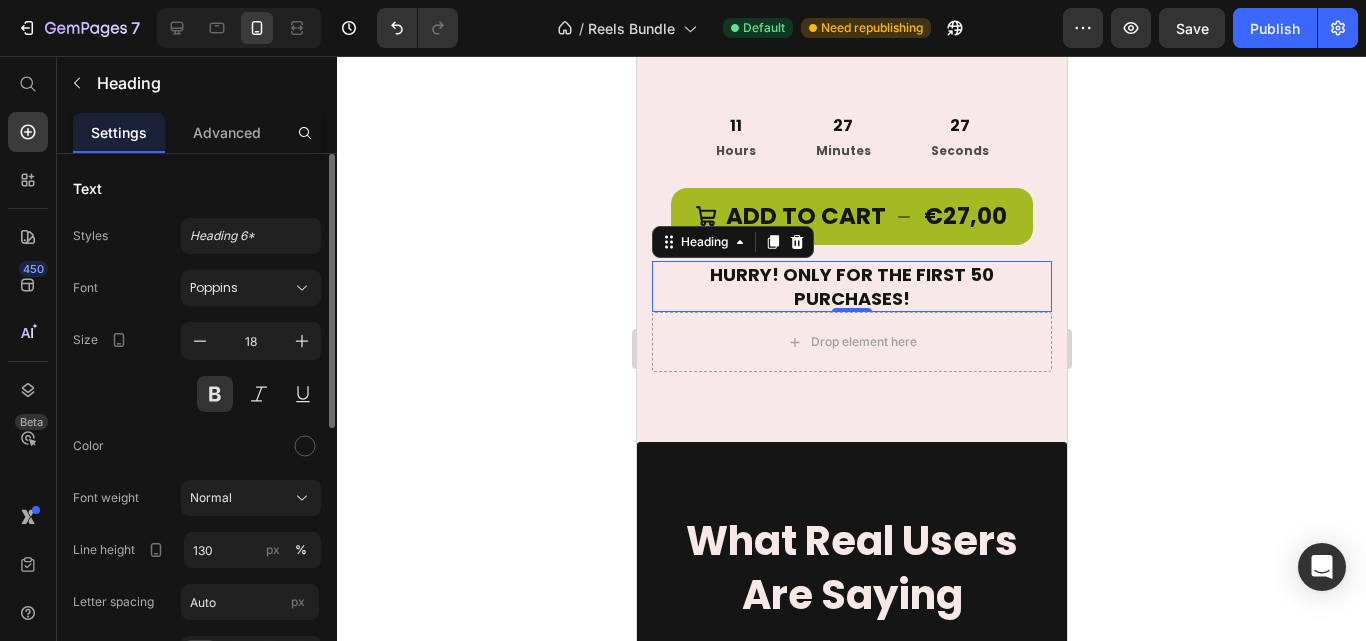 scroll, scrollTop: 167, scrollLeft: 0, axis: vertical 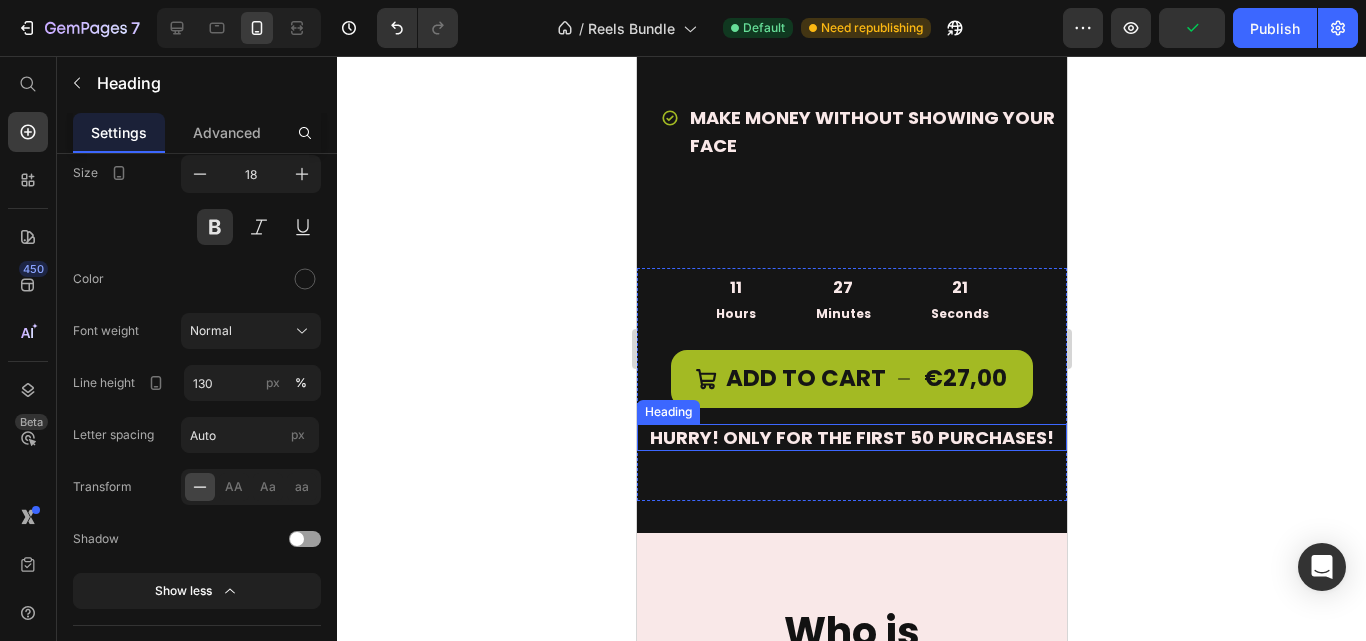 click on "HURRY! ONLY FOR THE FIRST 50 PURCHASES!" at bounding box center (851, 437) 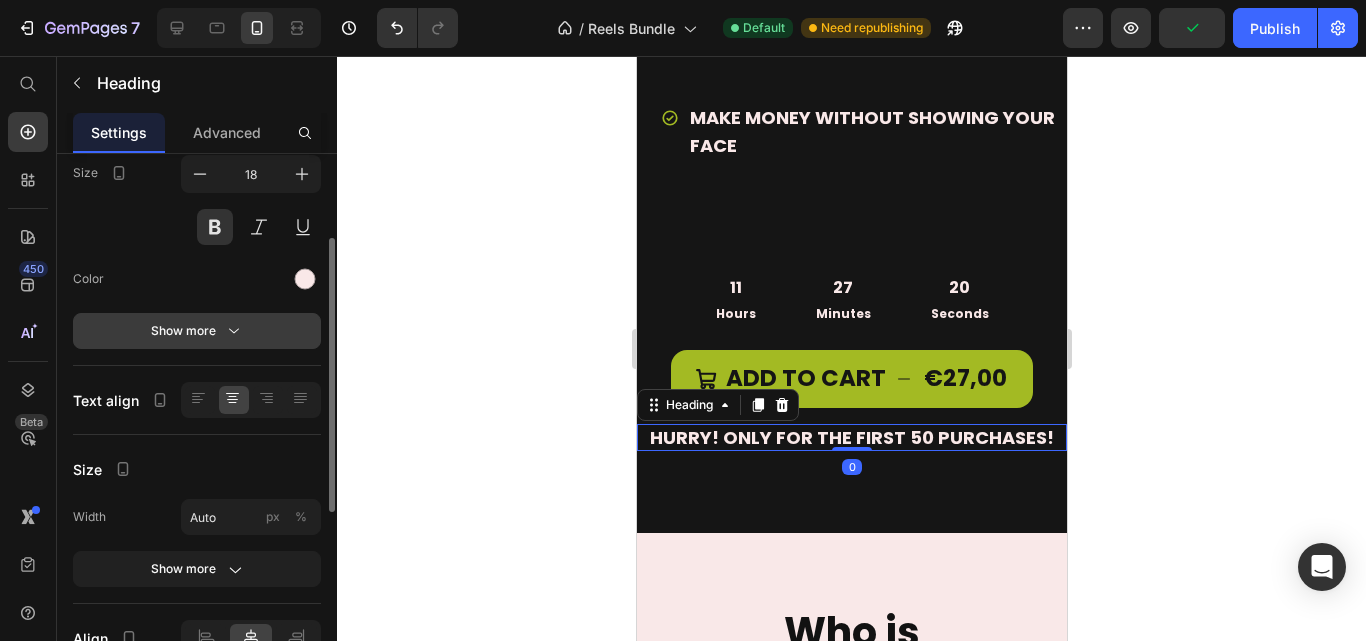 click 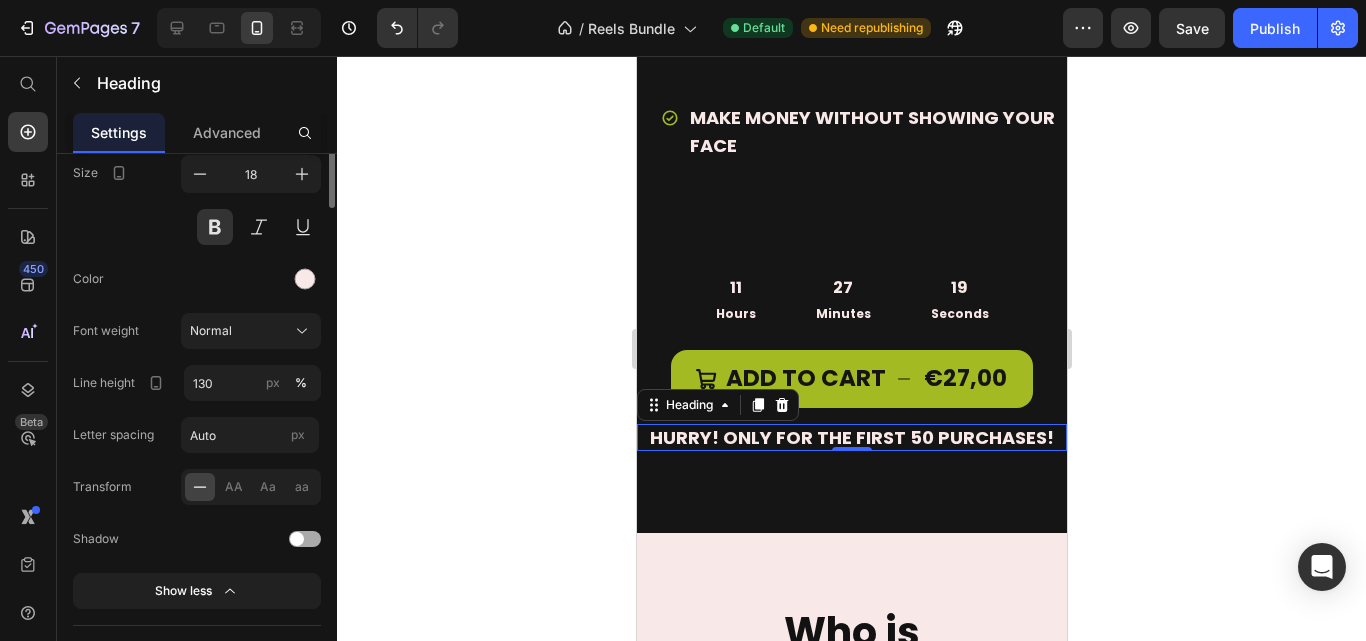 scroll, scrollTop: 0, scrollLeft: 0, axis: both 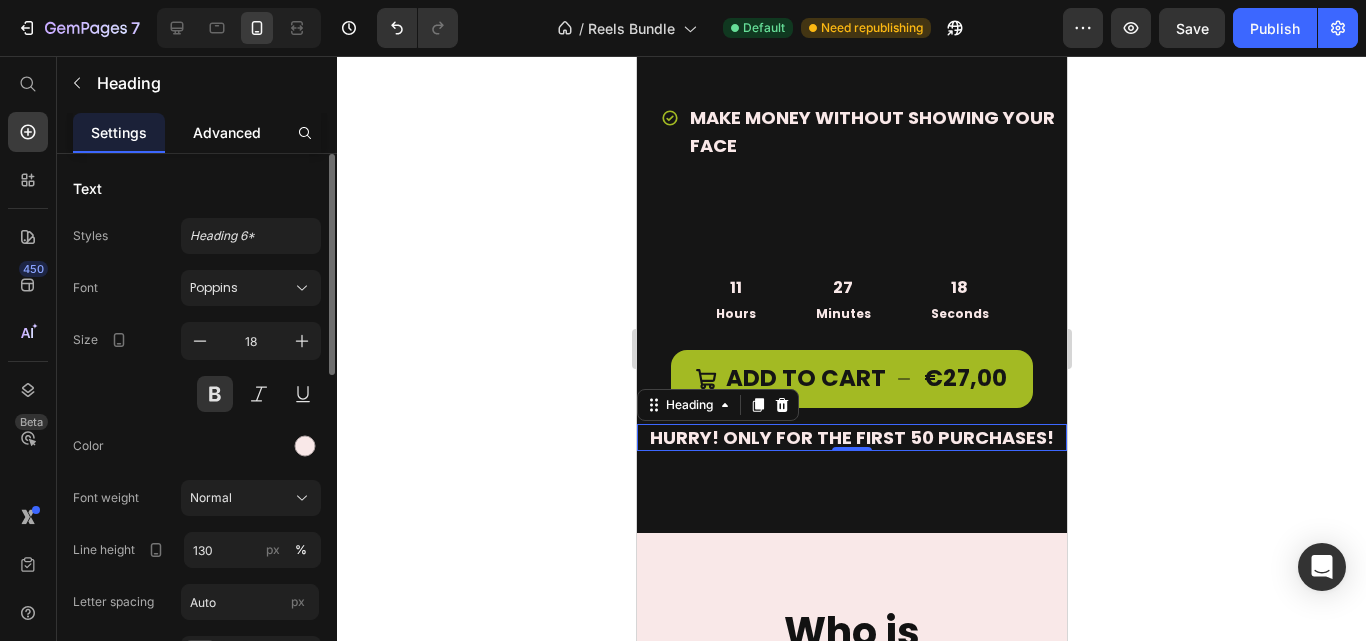 click on "Advanced" at bounding box center [227, 132] 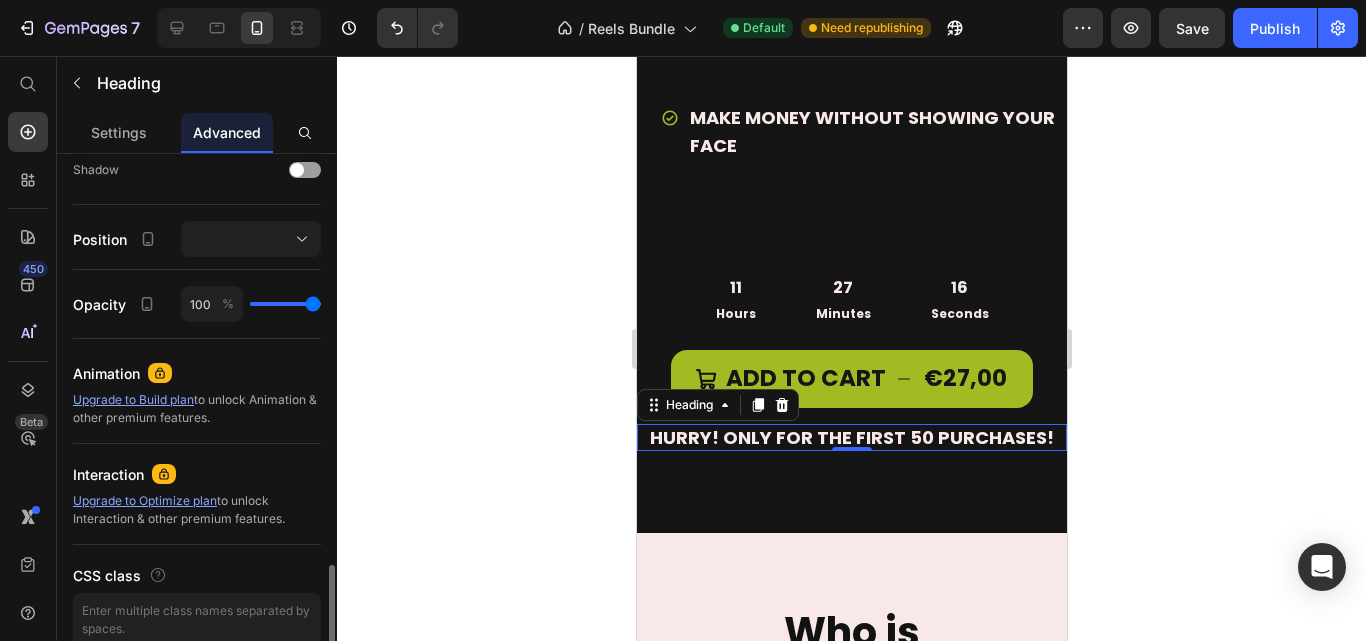 scroll, scrollTop: 761, scrollLeft: 0, axis: vertical 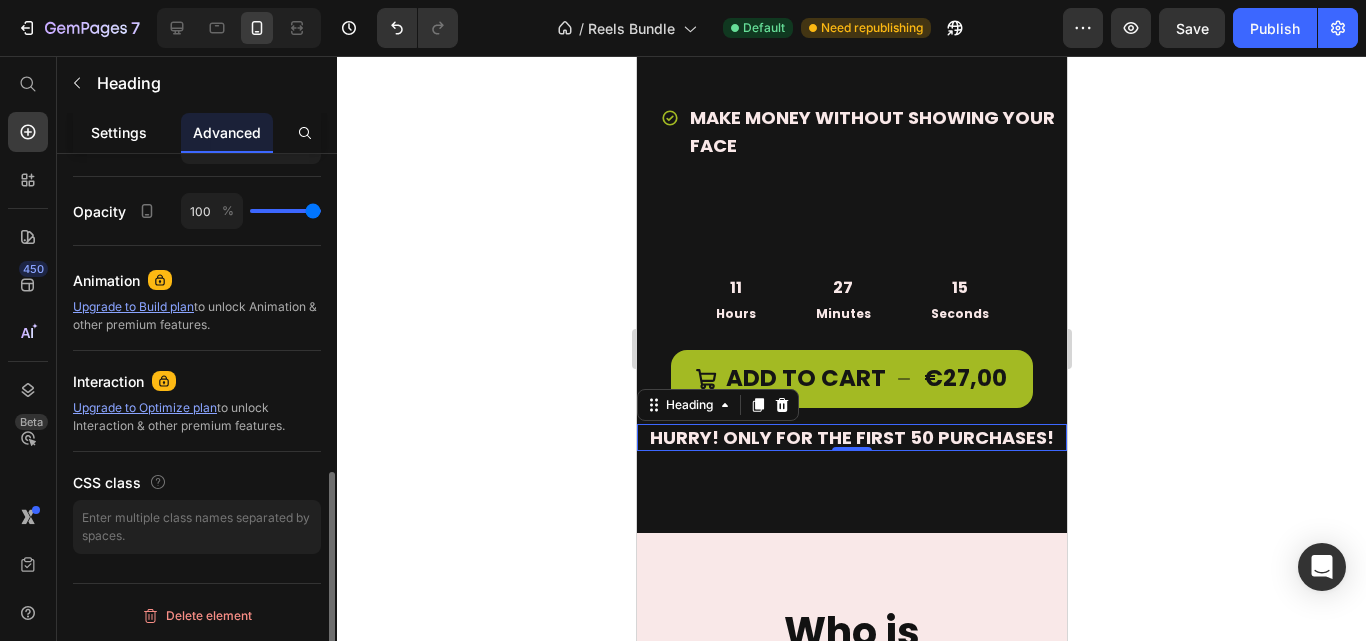 click on "Settings" at bounding box center [119, 132] 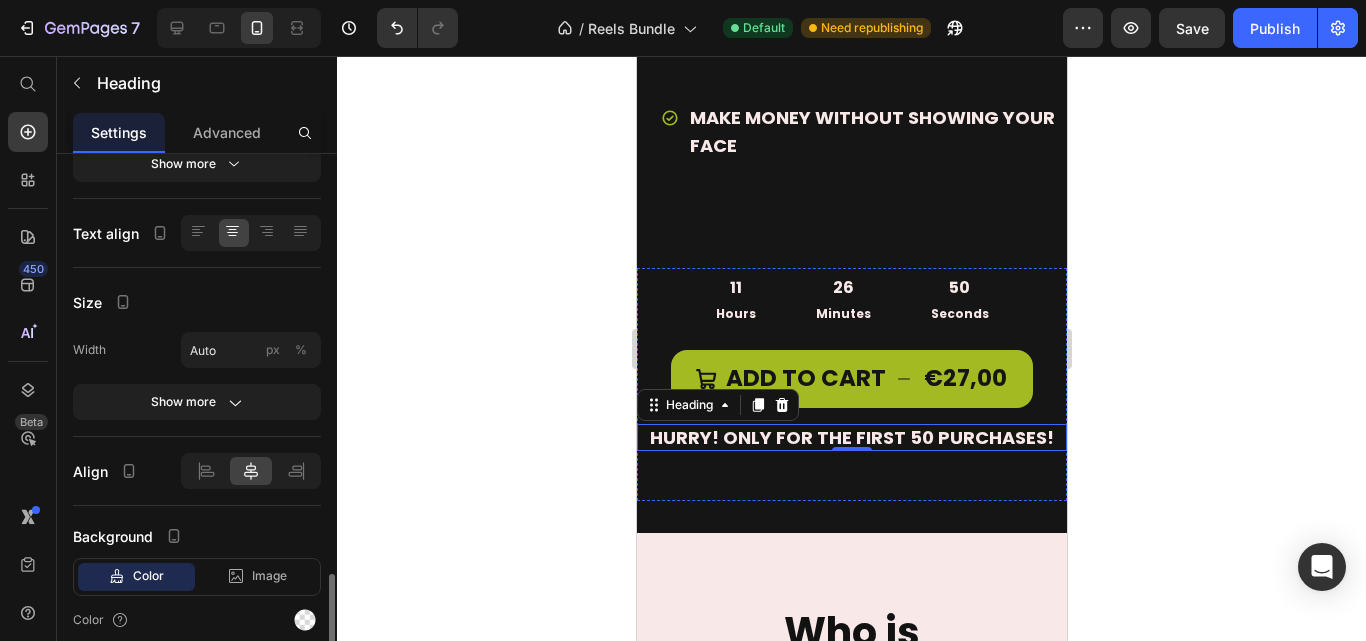 scroll, scrollTop: 501, scrollLeft: 0, axis: vertical 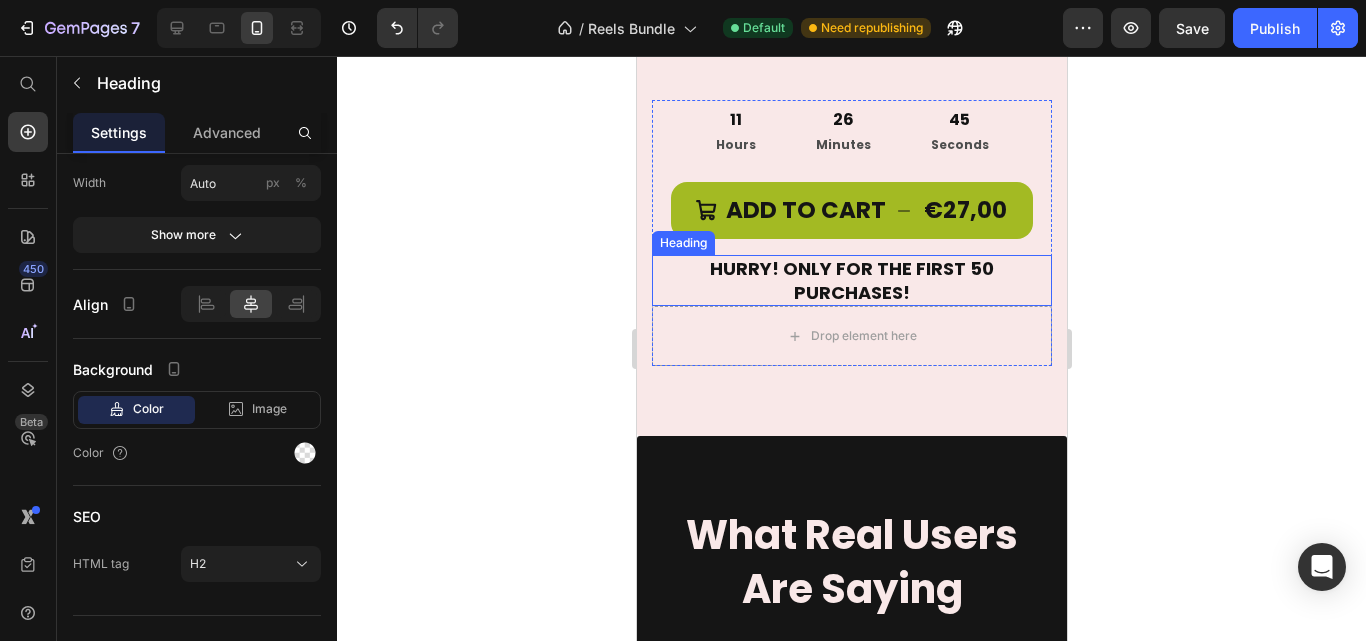click on "HURRY! ONLY FOR THE FIRST 50 PURCHASES!" at bounding box center [851, 280] 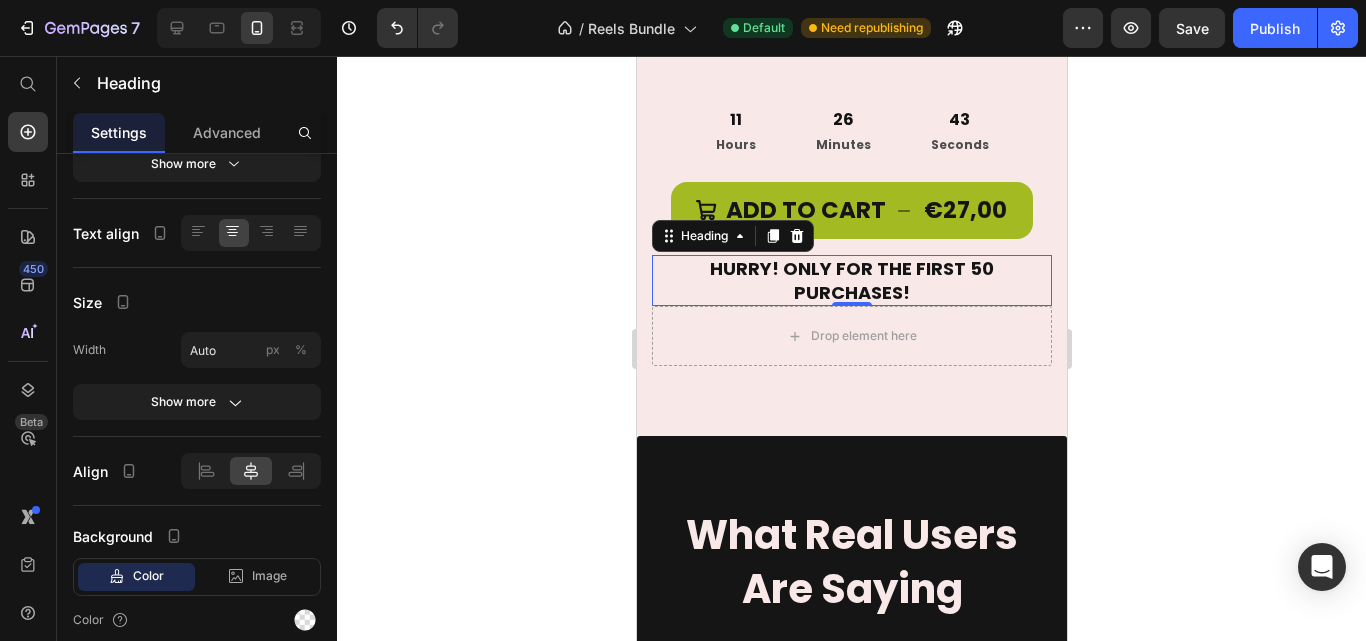 scroll, scrollTop: 0, scrollLeft: 0, axis: both 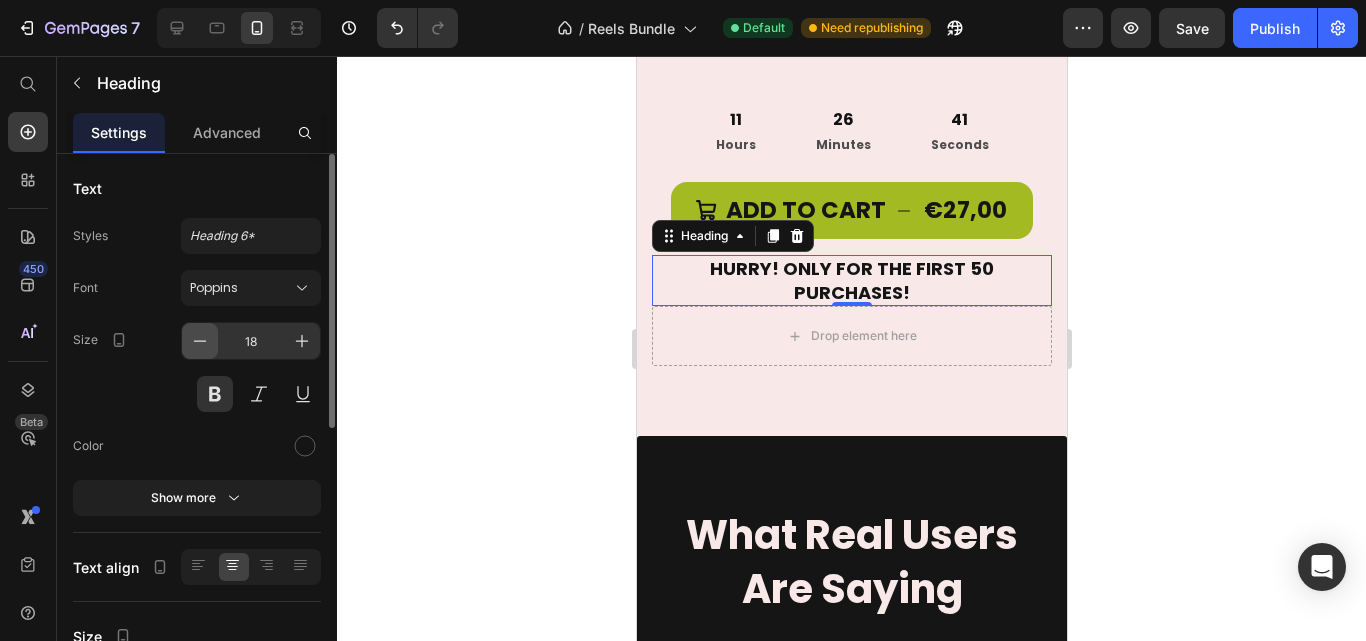 click at bounding box center (200, 341) 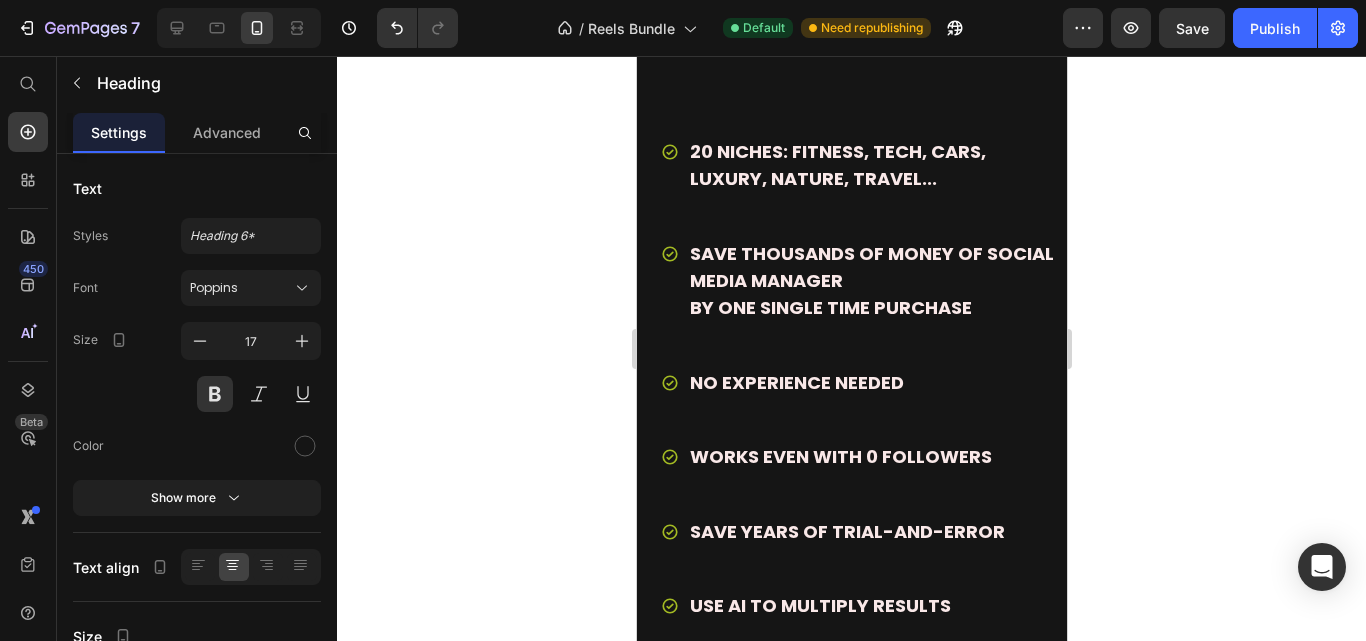scroll, scrollTop: 9571, scrollLeft: 0, axis: vertical 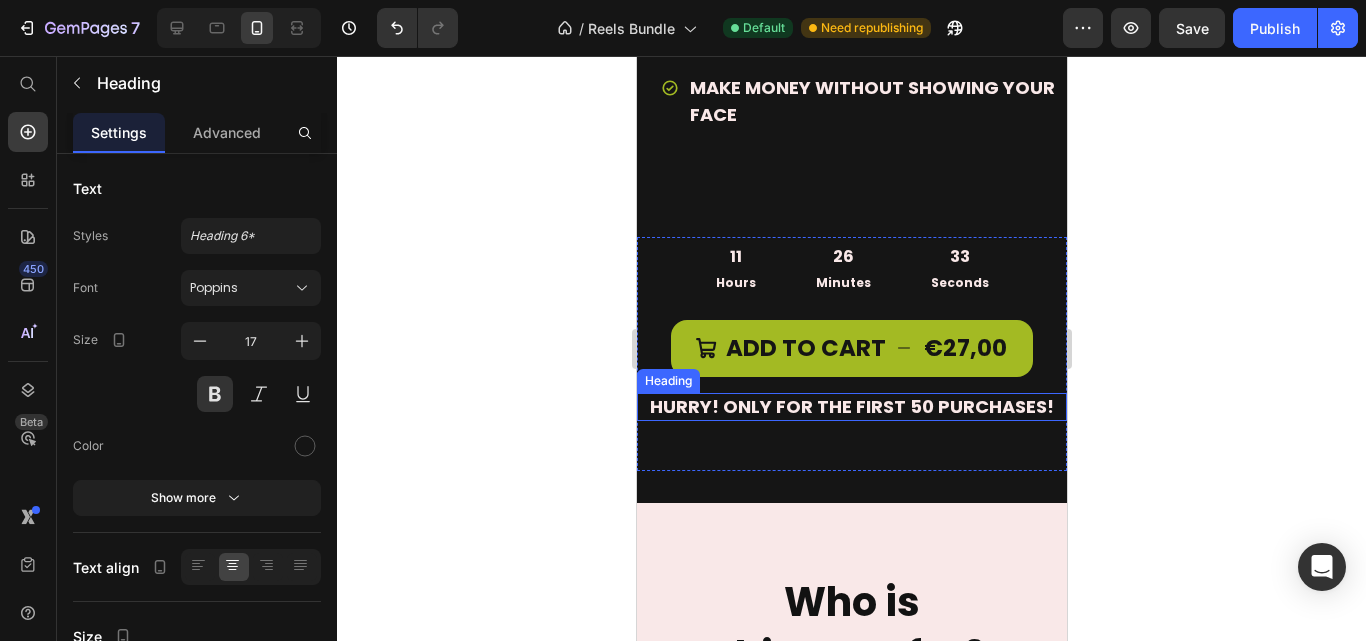 click on "HURRY! ONLY FOR THE FIRST 50 PURCHASES!" at bounding box center [851, 406] 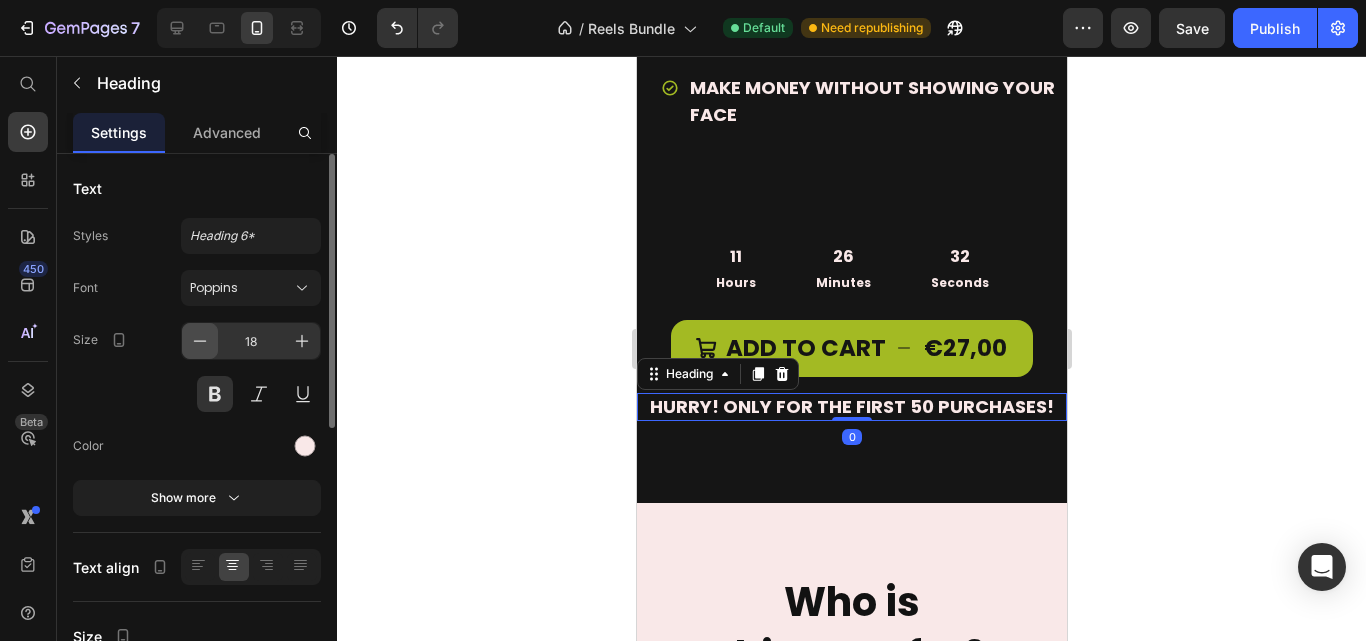 click 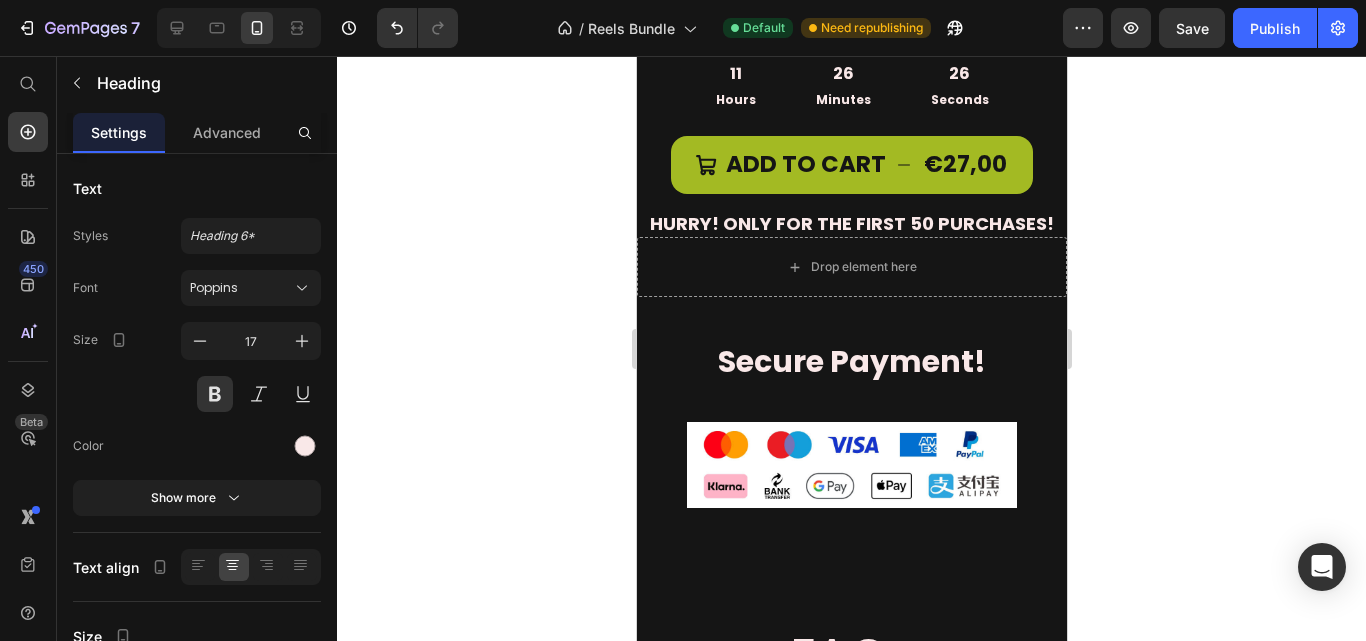scroll, scrollTop: 15904, scrollLeft: 0, axis: vertical 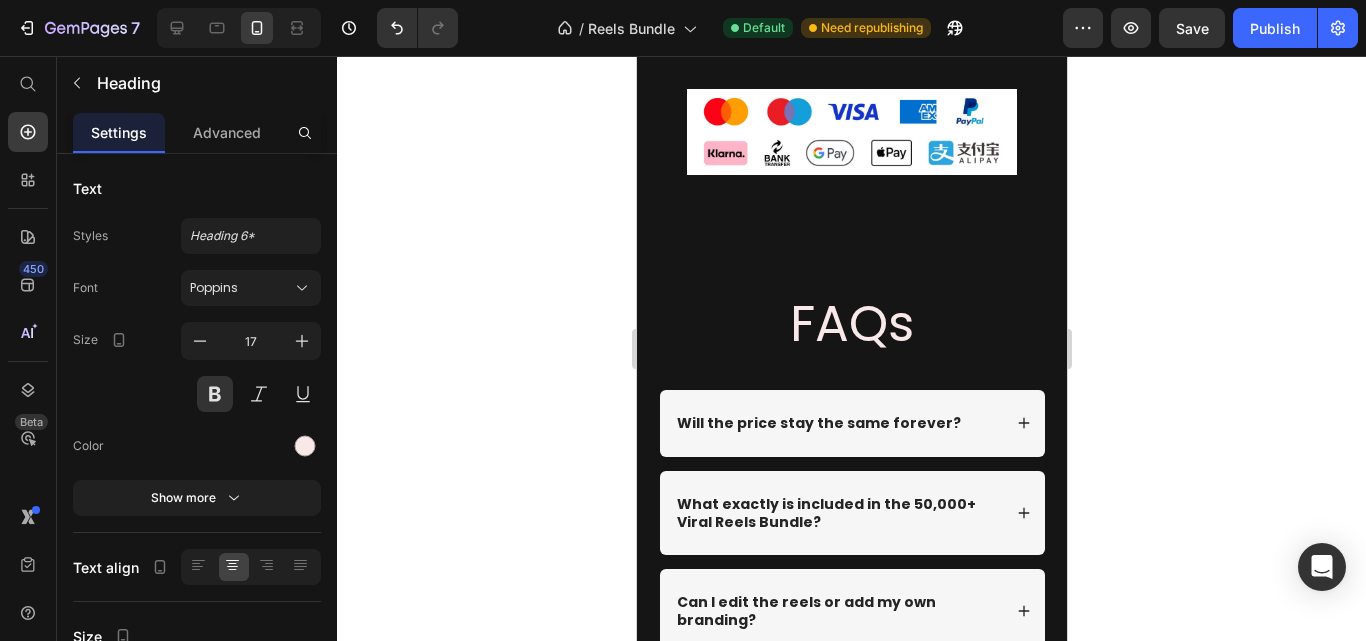 click on "HURRY! ONLY FOR THE FIRST 50 PURCHASES!" at bounding box center (851, -110) 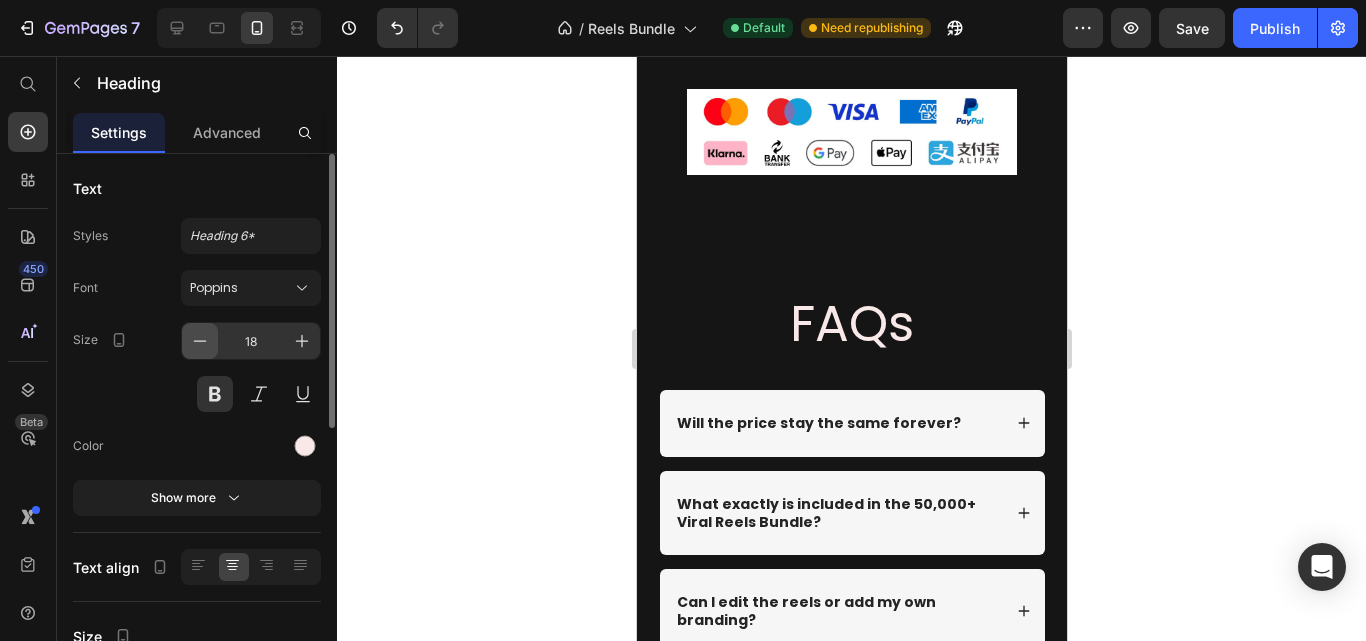 click 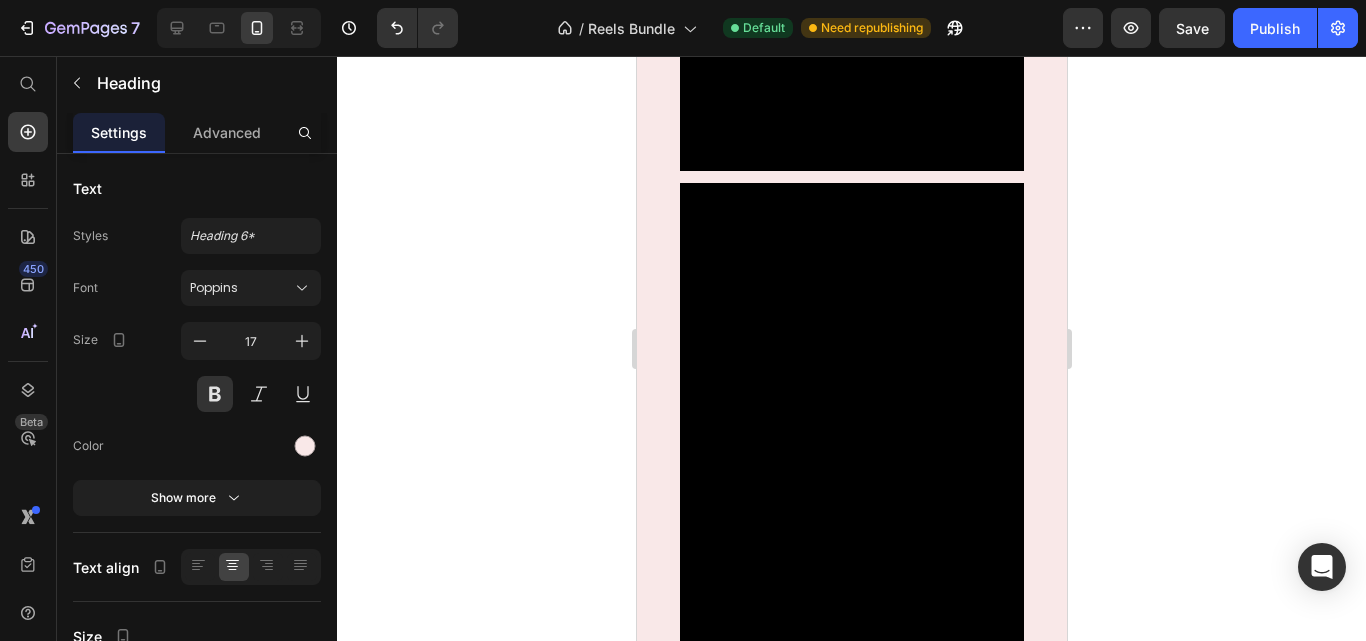 scroll, scrollTop: 2364, scrollLeft: 0, axis: vertical 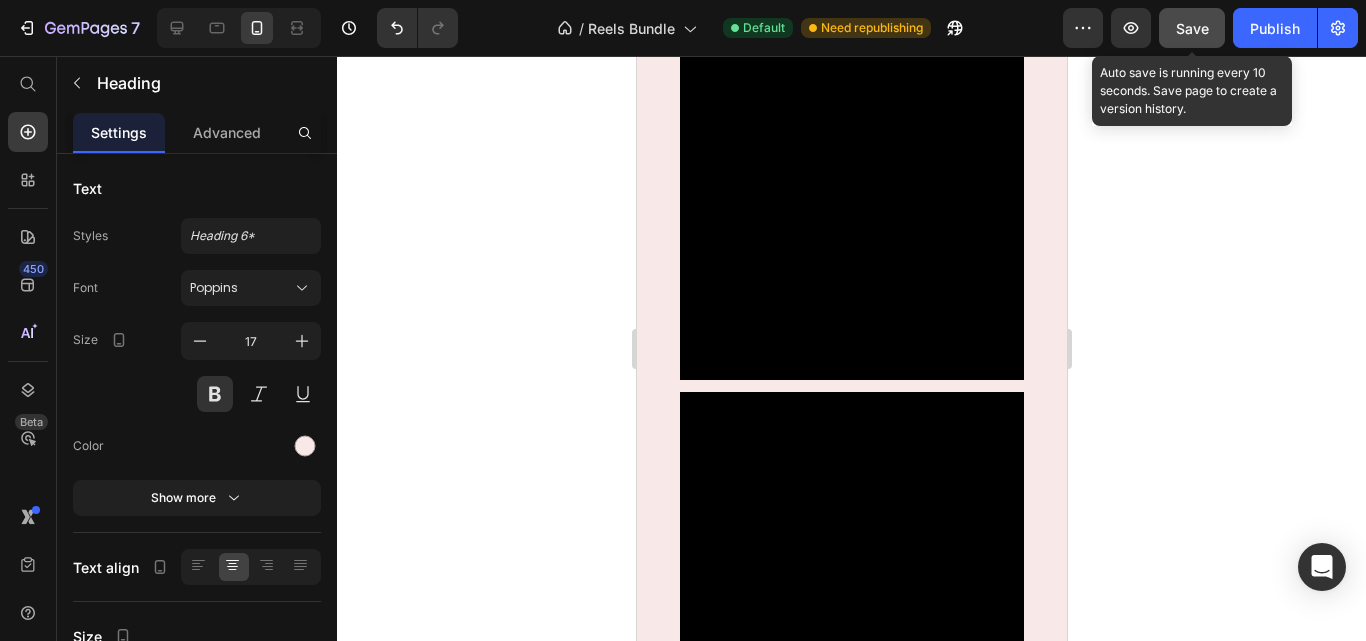 click on "Save" 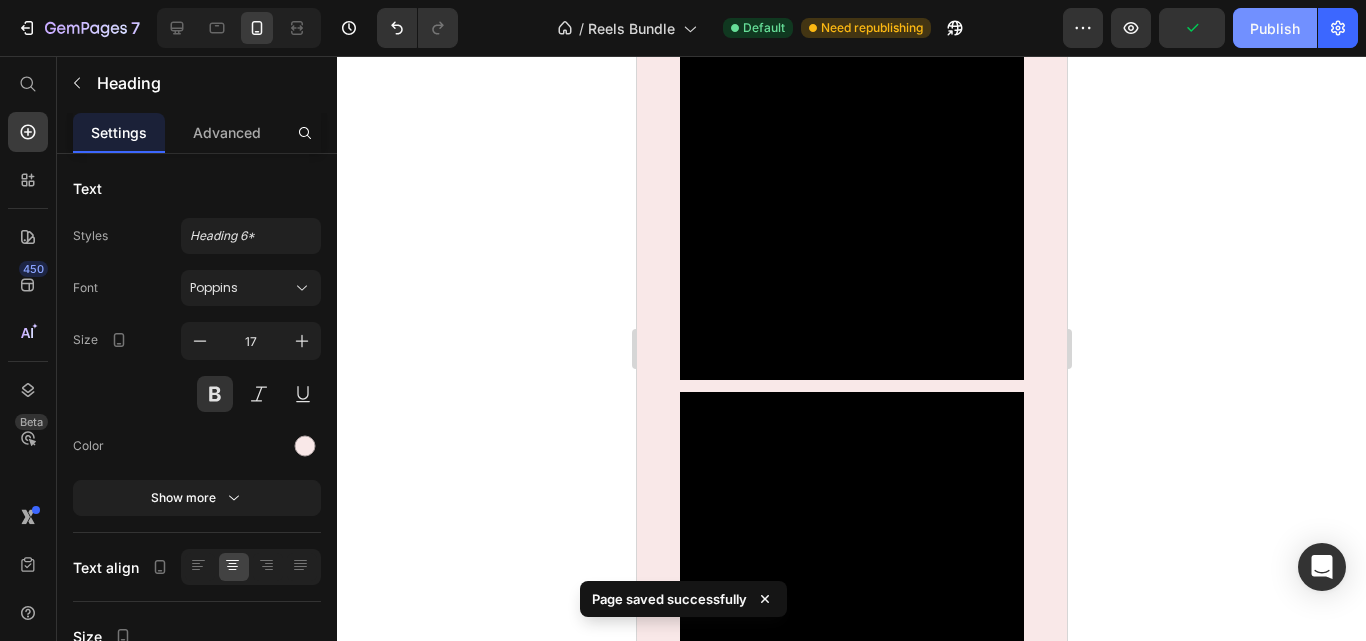 click on "Publish" at bounding box center [1275, 28] 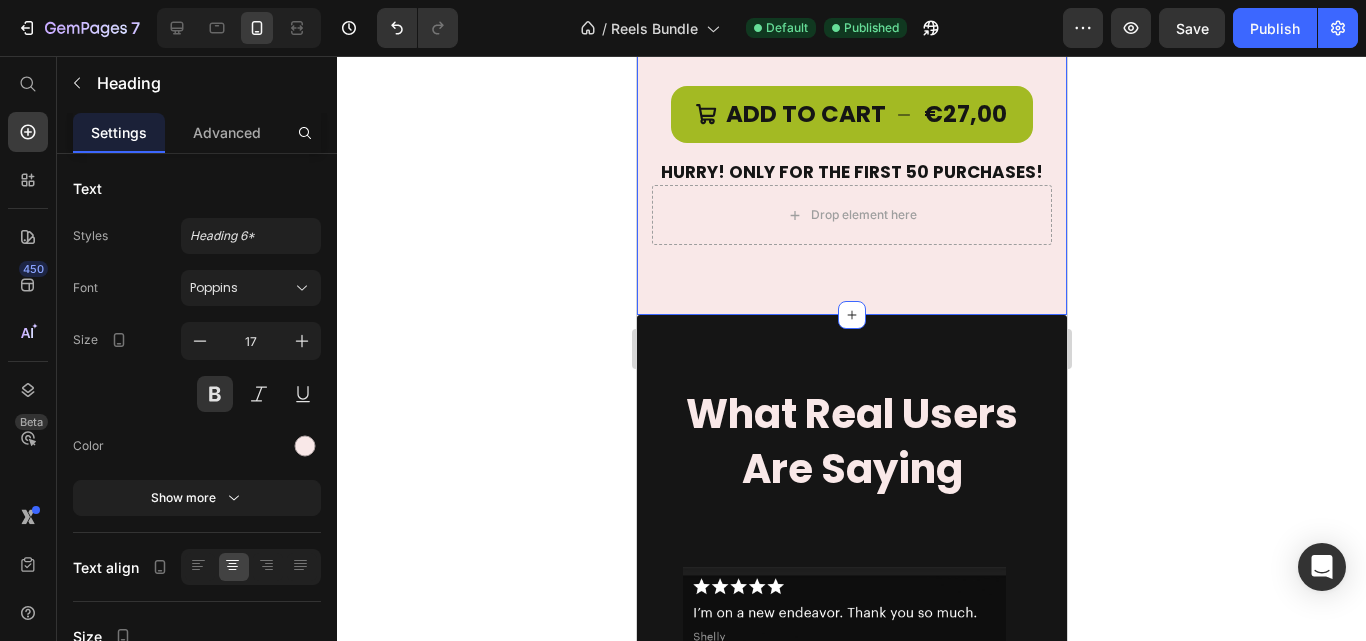 scroll, scrollTop: 6333, scrollLeft: 0, axis: vertical 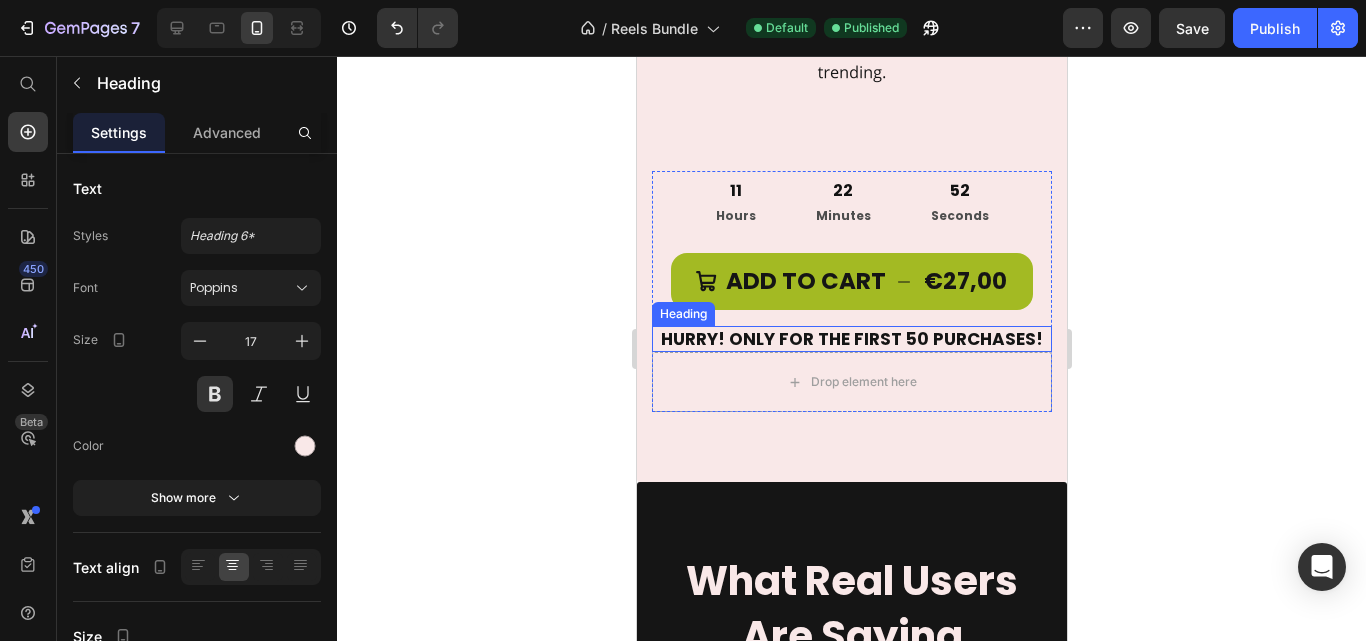 click on "HURRY! ONLY FOR THE FIRST 50 PURCHASES!" at bounding box center [851, 339] 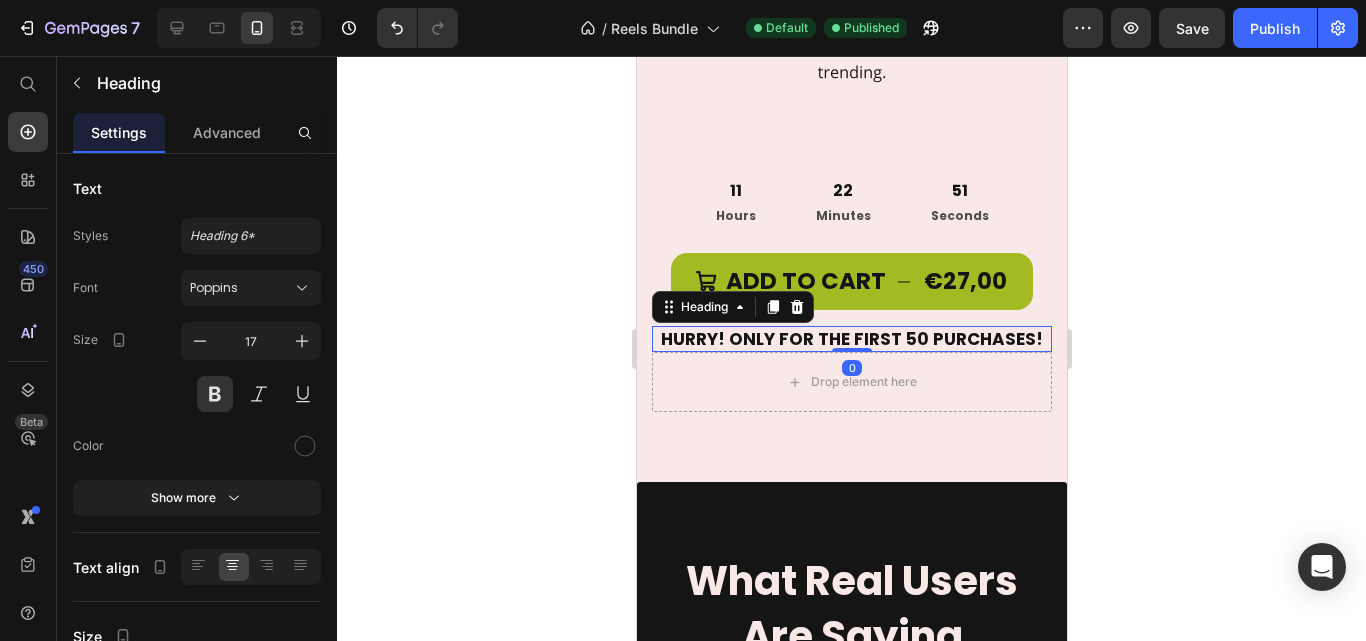 click on "HURRY! ONLY FOR THE FIRST 50 PURCHASES!" at bounding box center [851, 339] 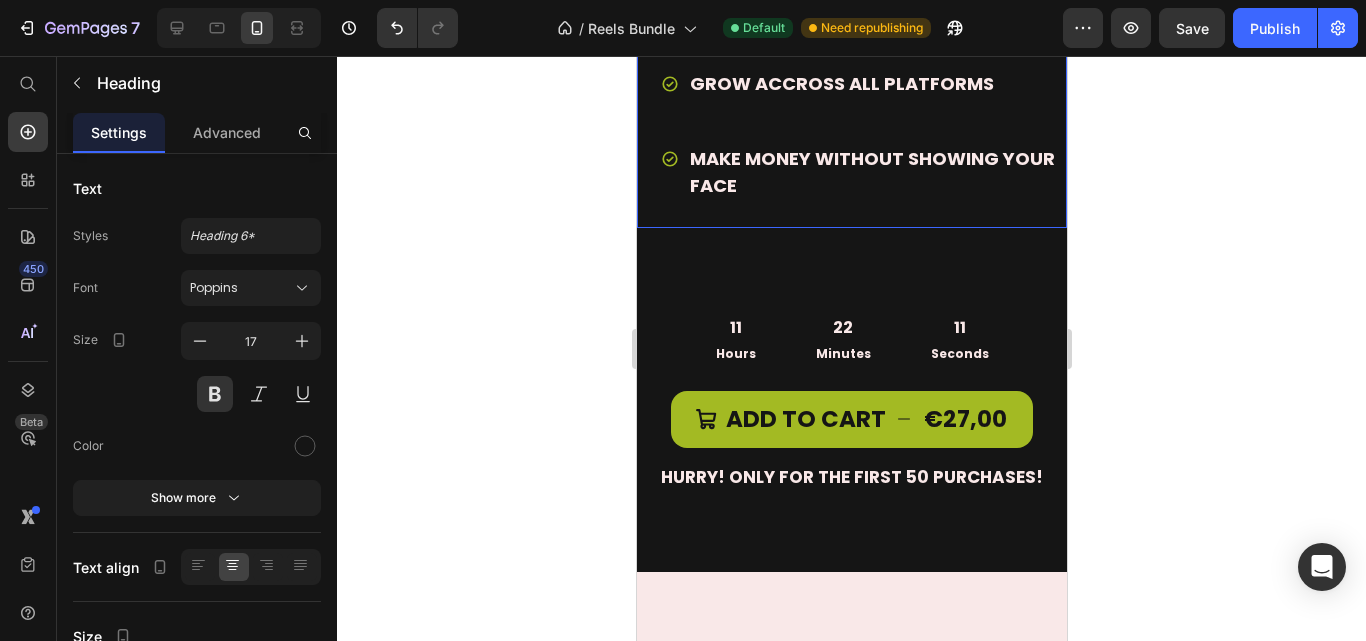 scroll, scrollTop: 9667, scrollLeft: 0, axis: vertical 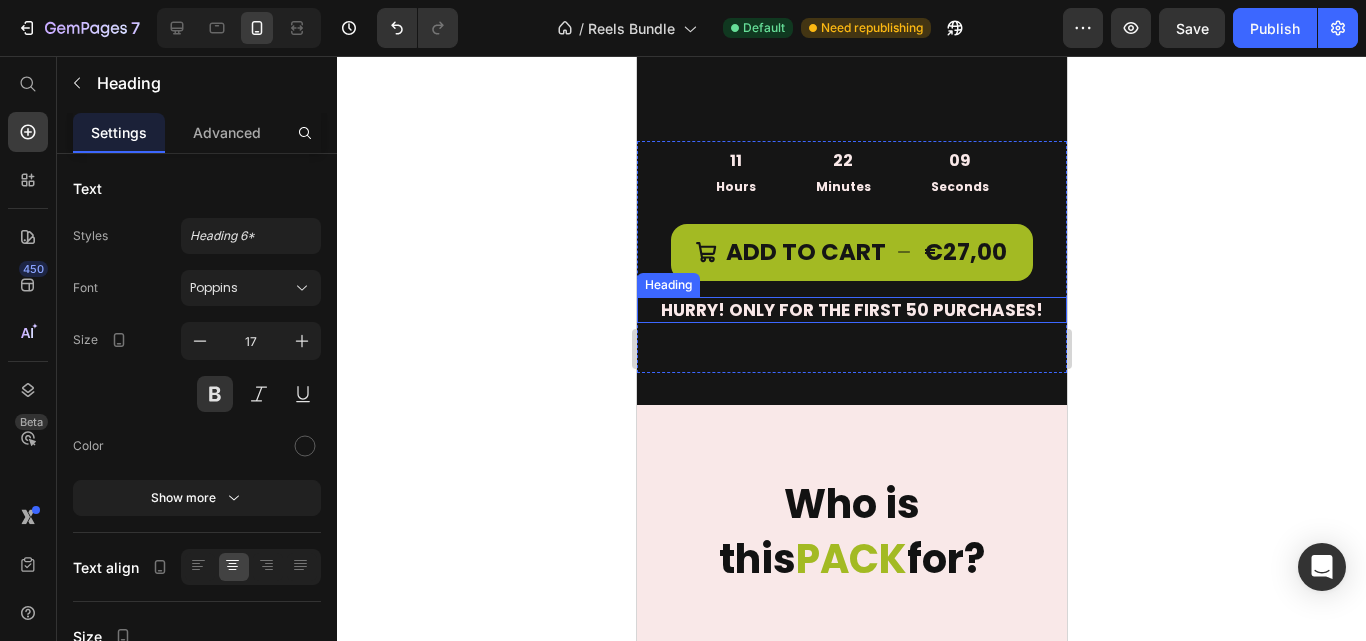 click on "HURRY! ONLY FOR THE FIRST 50 PURCHASES!" at bounding box center [851, 310] 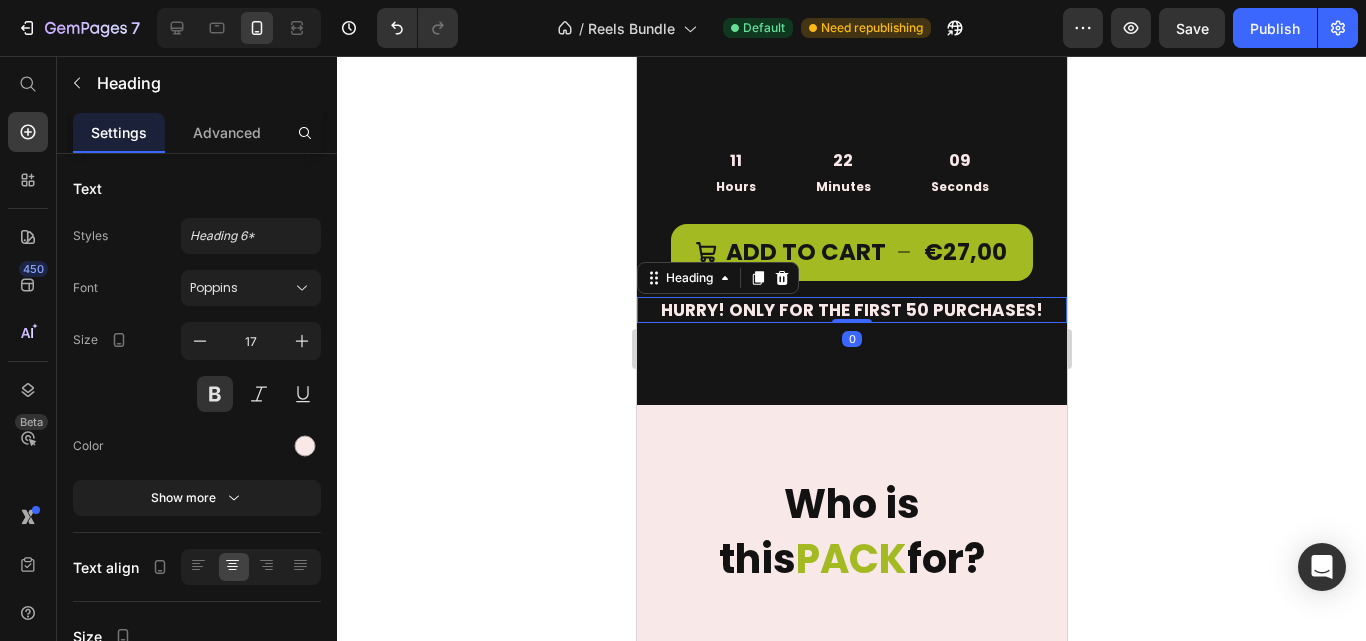 click on "HURRY! ONLY FOR THE FIRST 50 PURCHASES!" at bounding box center [851, 310] 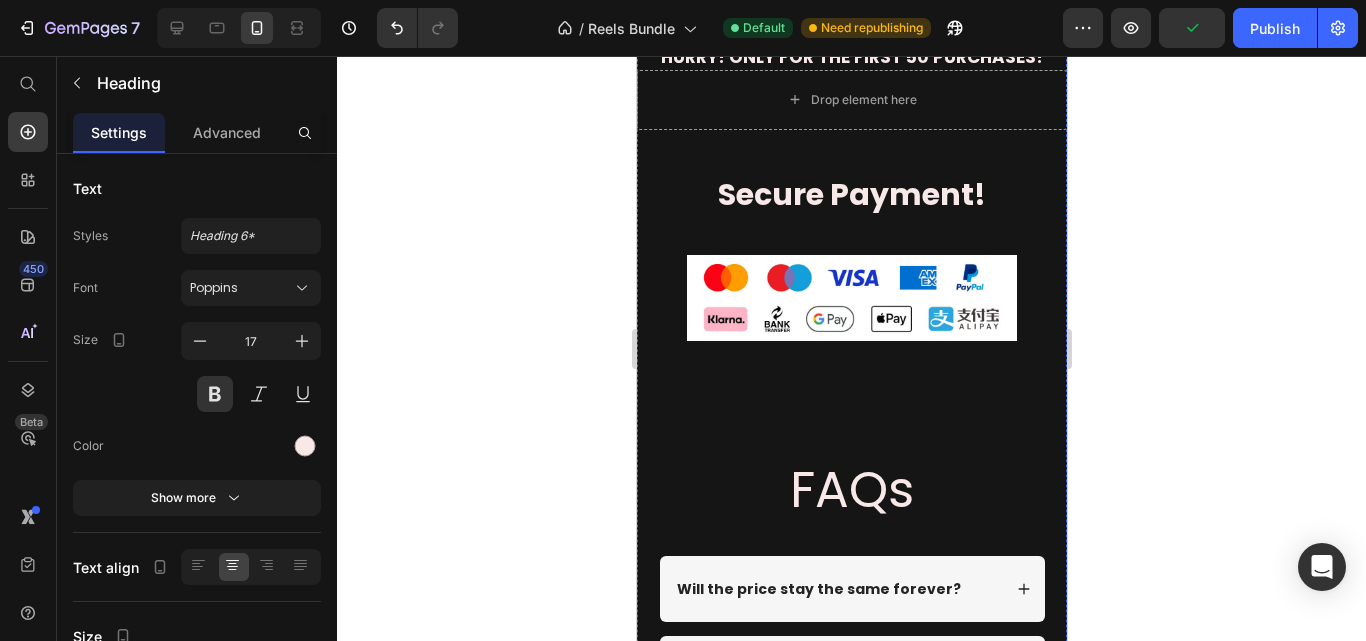 scroll, scrollTop: 15833, scrollLeft: 0, axis: vertical 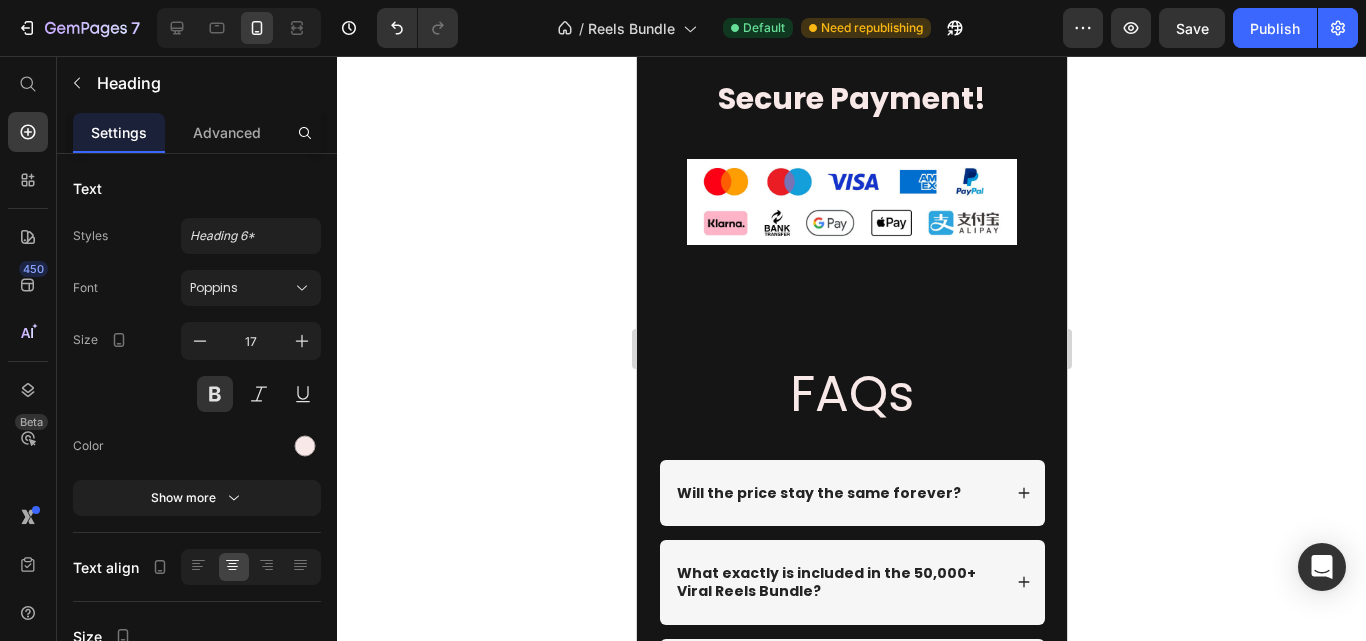 click on "HURRY! ONLY FOR THE FIRST 50 PURCHASES!" at bounding box center (851, -39) 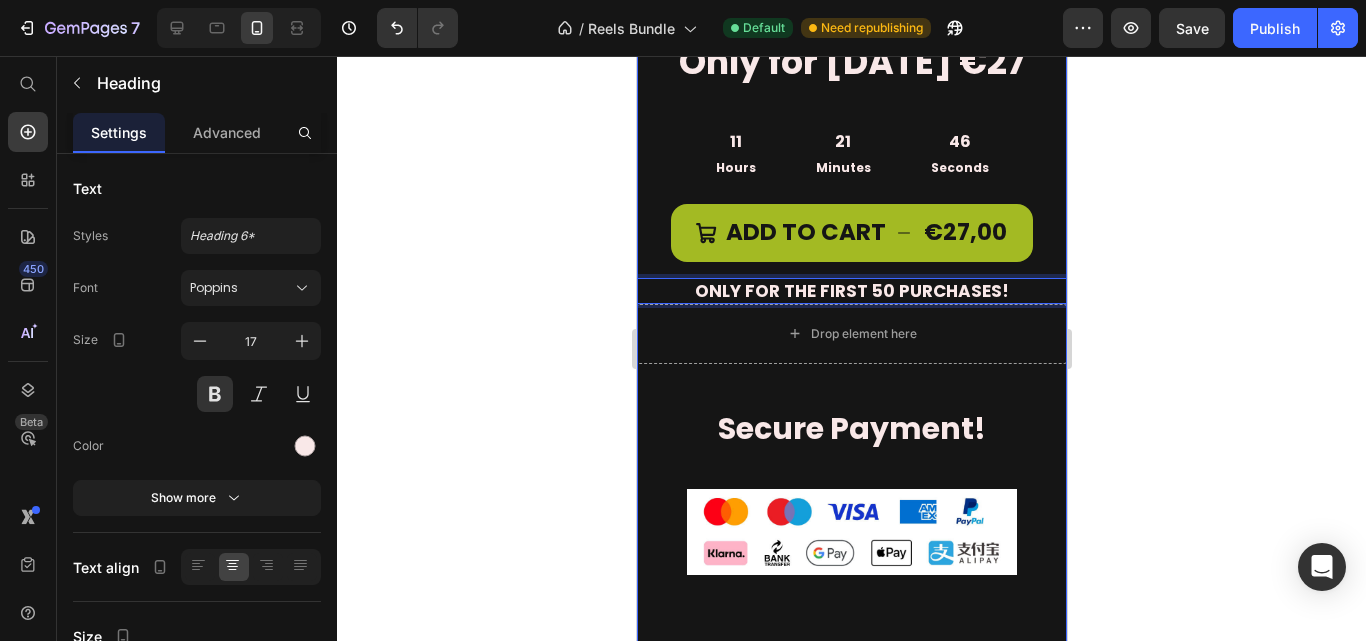 scroll, scrollTop: 11864, scrollLeft: 0, axis: vertical 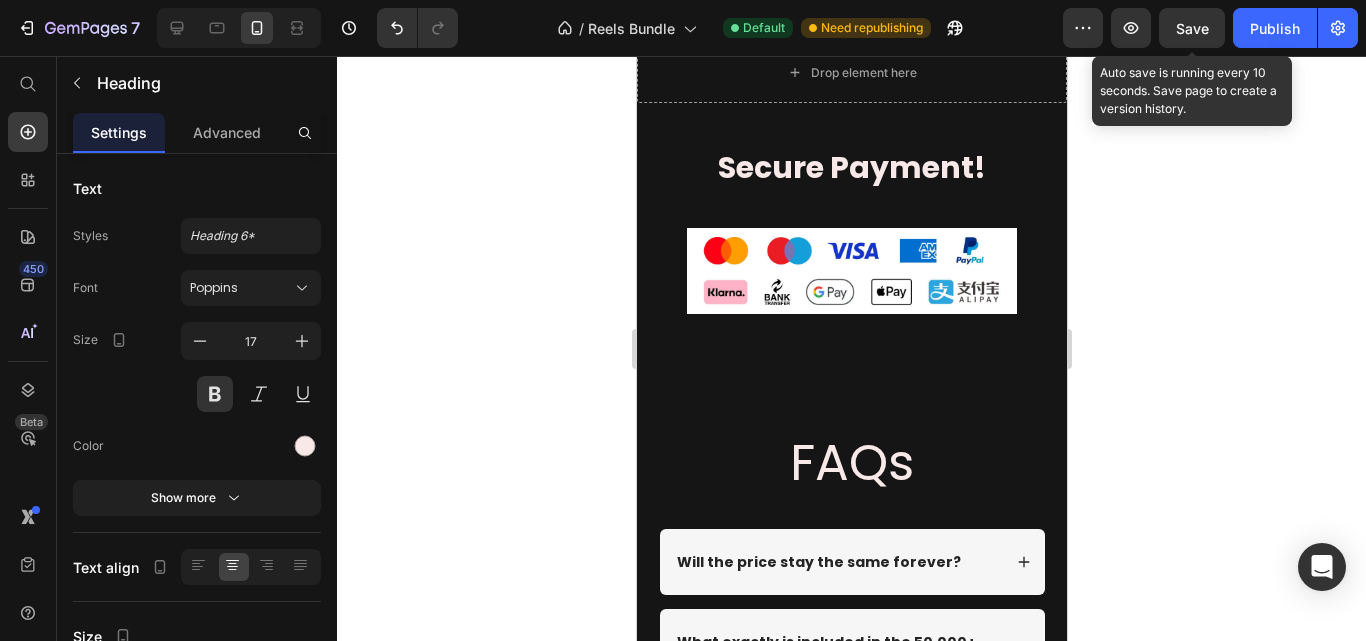 click on "Save" at bounding box center [1192, 28] 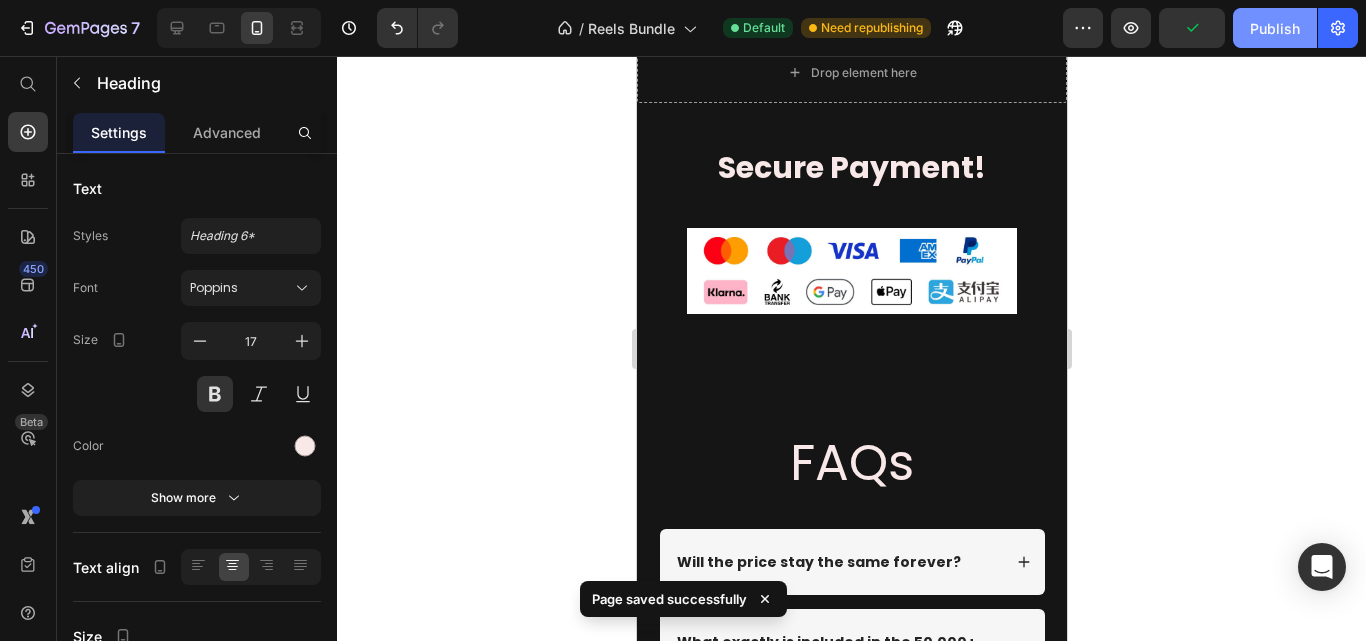 click on "Publish" at bounding box center (1275, 28) 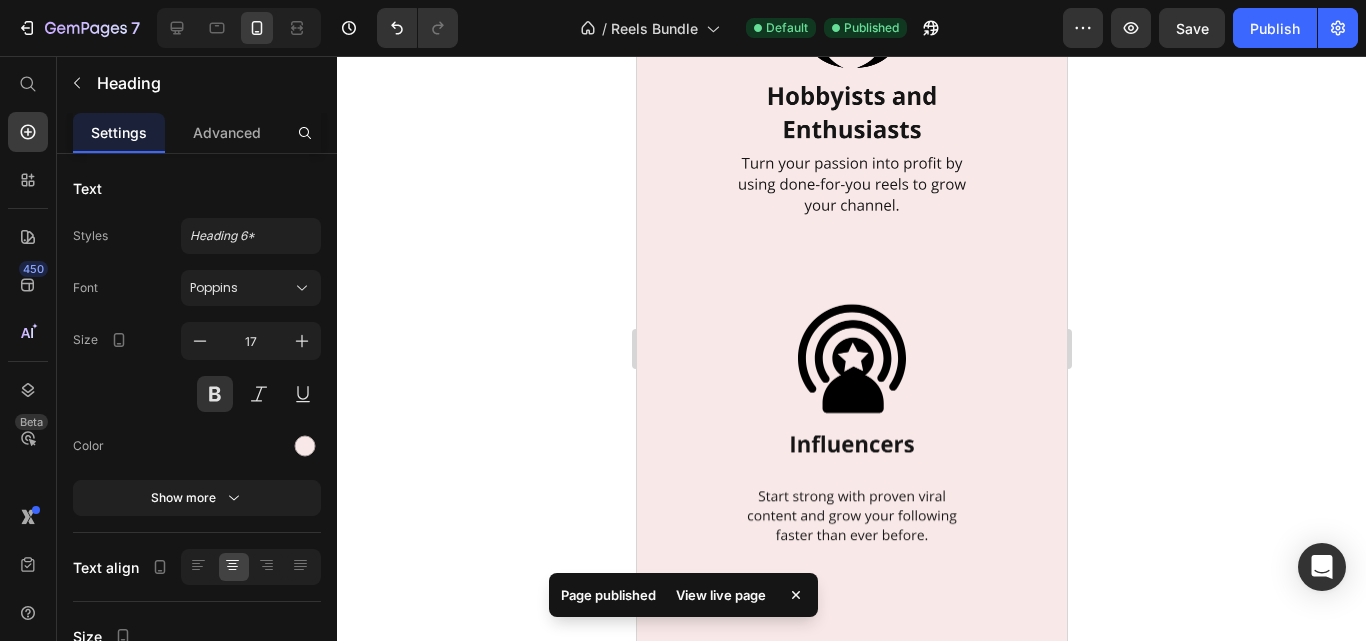 scroll, scrollTop: 14931, scrollLeft: 0, axis: vertical 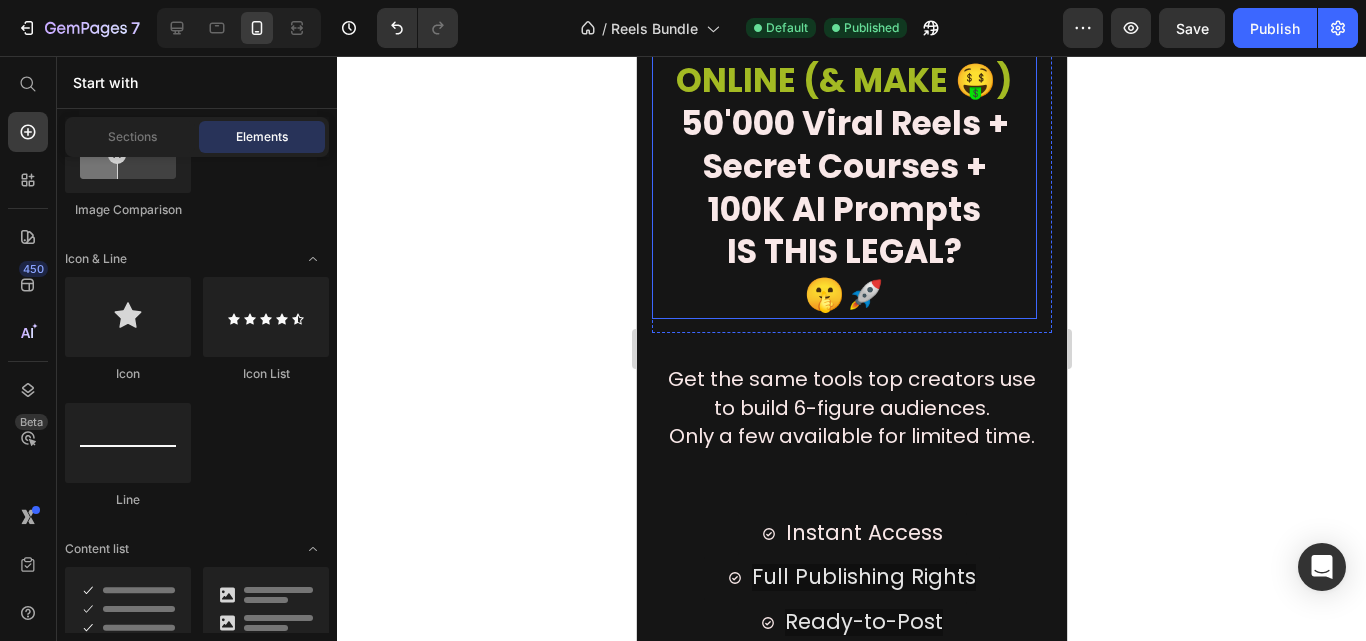 click on "50'000 Viral Reels + Secret Courses + 100K AI Prompts" at bounding box center [844, 166] 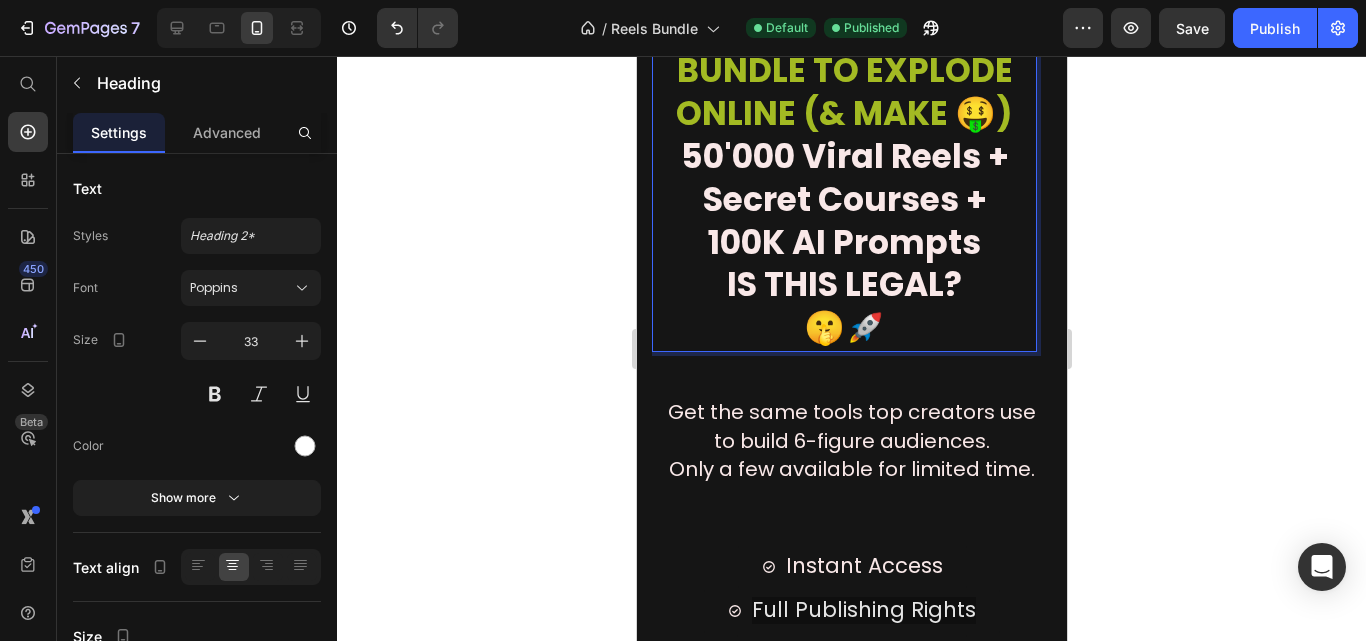 scroll, scrollTop: 0, scrollLeft: 0, axis: both 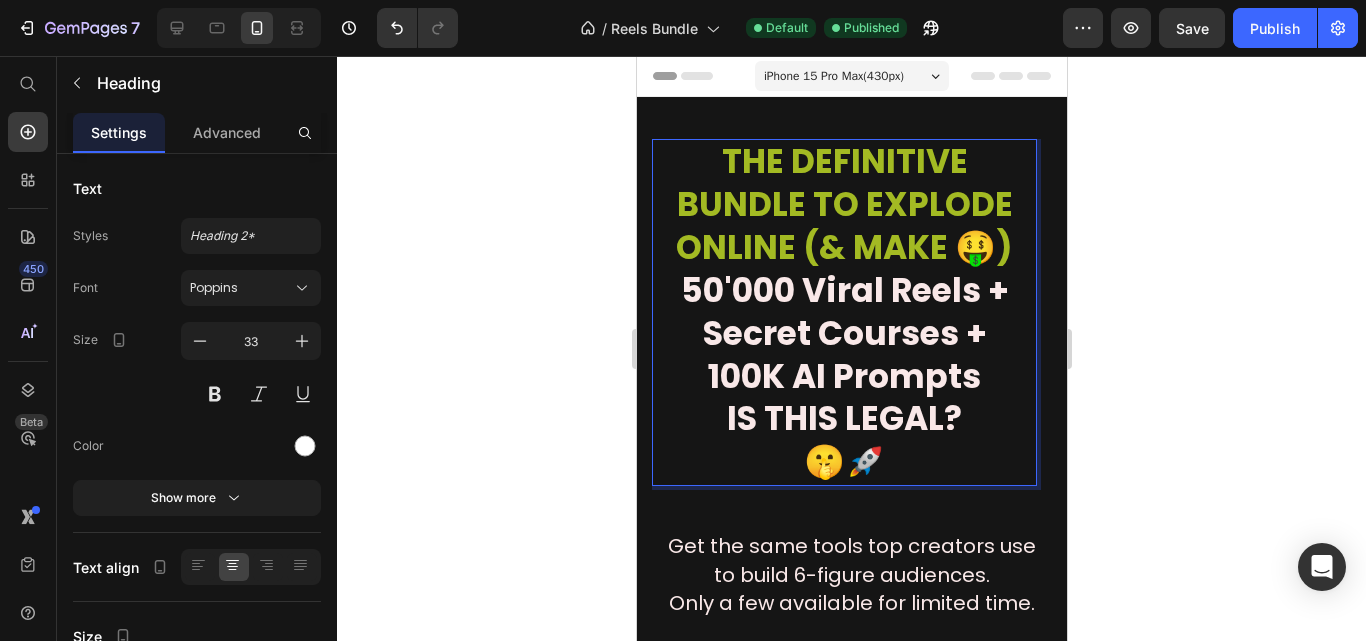 click on "50'000 Viral Reels + Secret Courses + 100K AI Prompts" at bounding box center [844, 333] 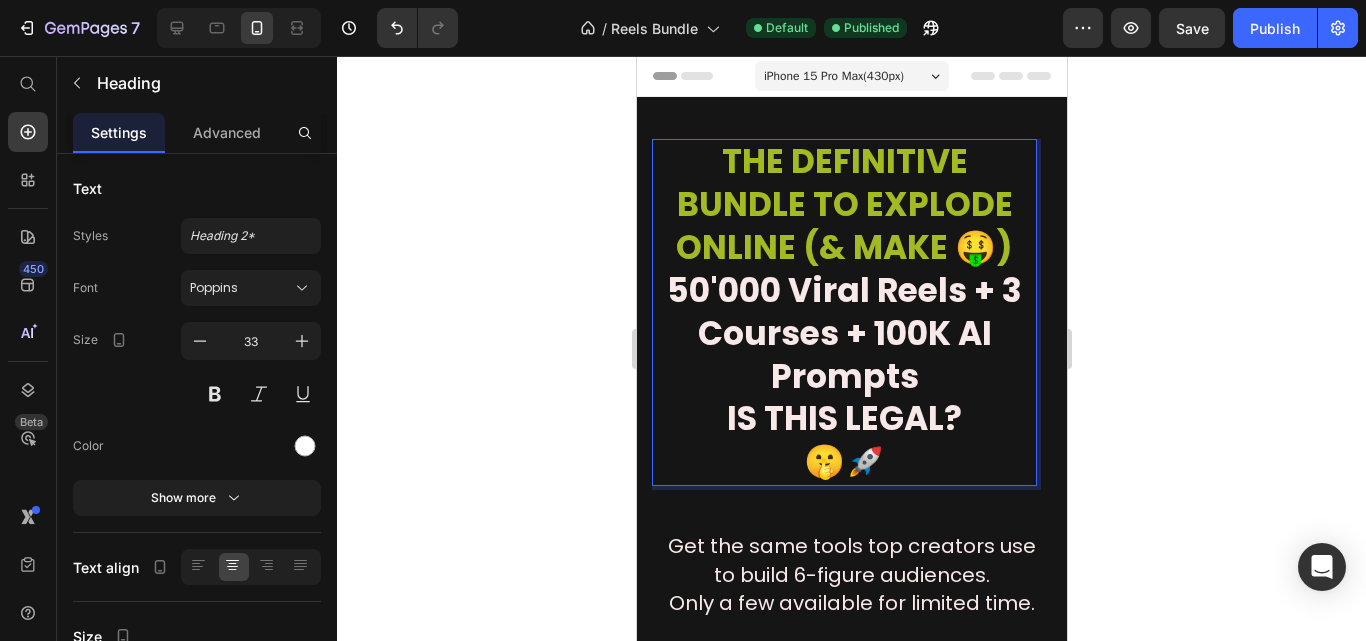 click on "50'000 Viral Reels + 3 Courses + 100K AI Prompts" at bounding box center [843, 333] 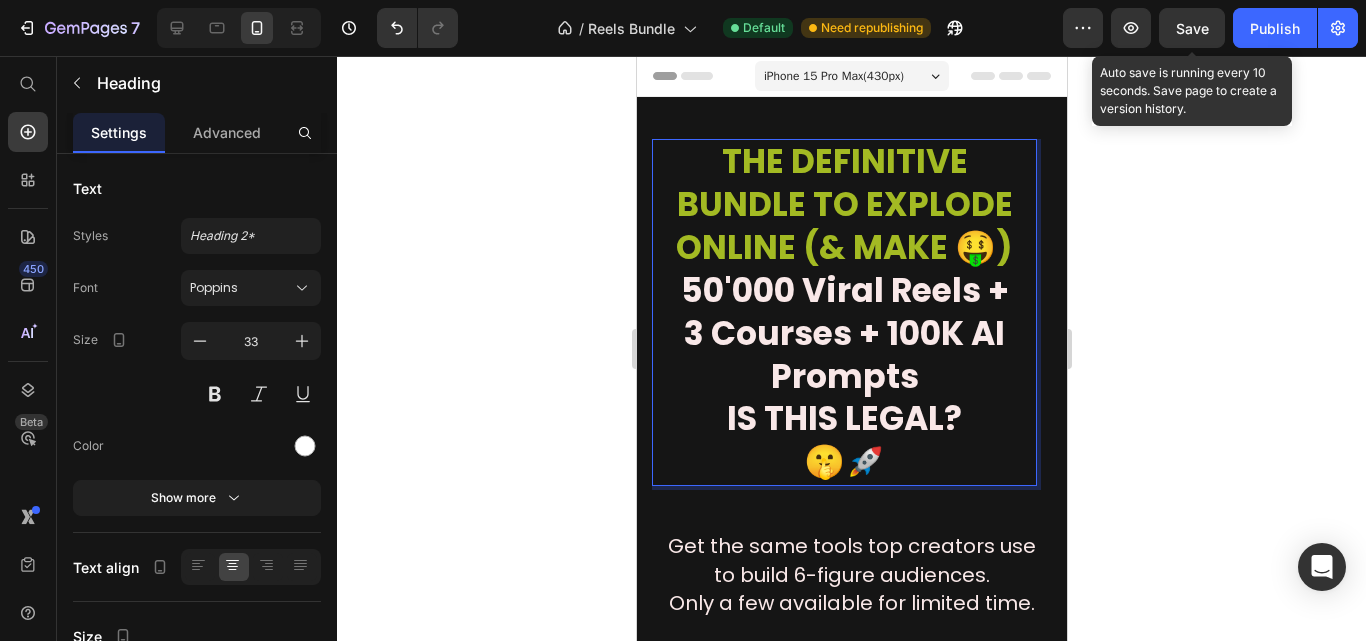 click on "Save" 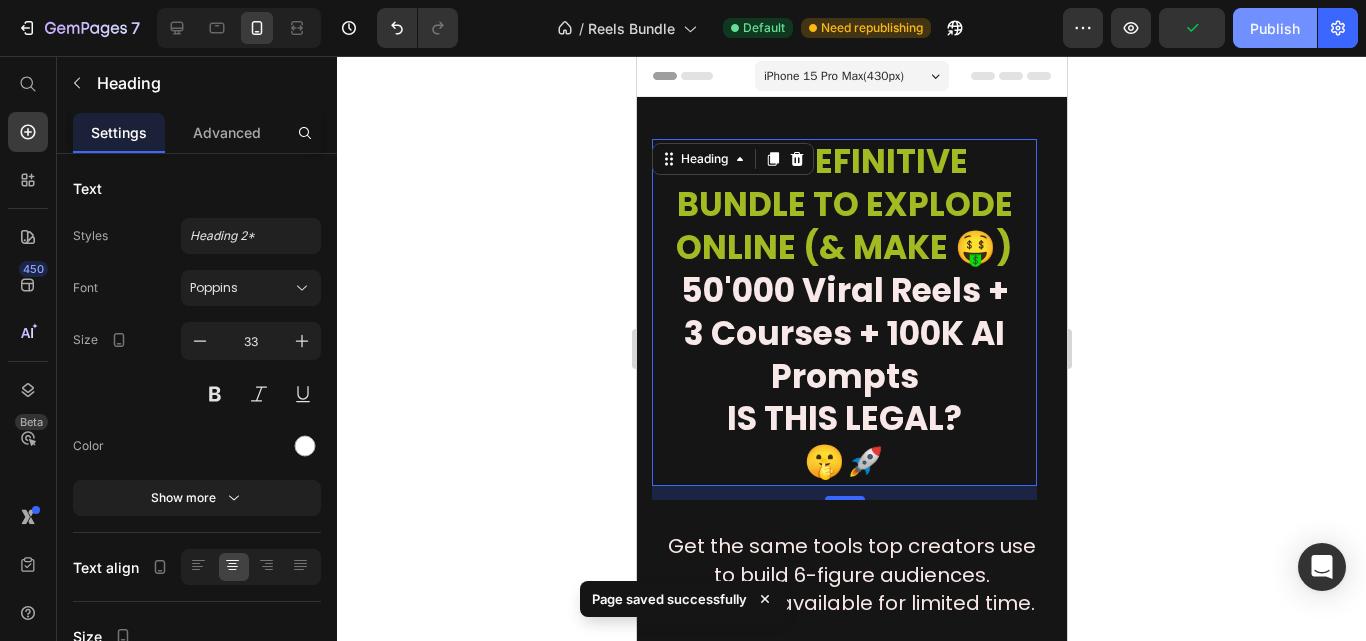 click on "Publish" at bounding box center (1275, 28) 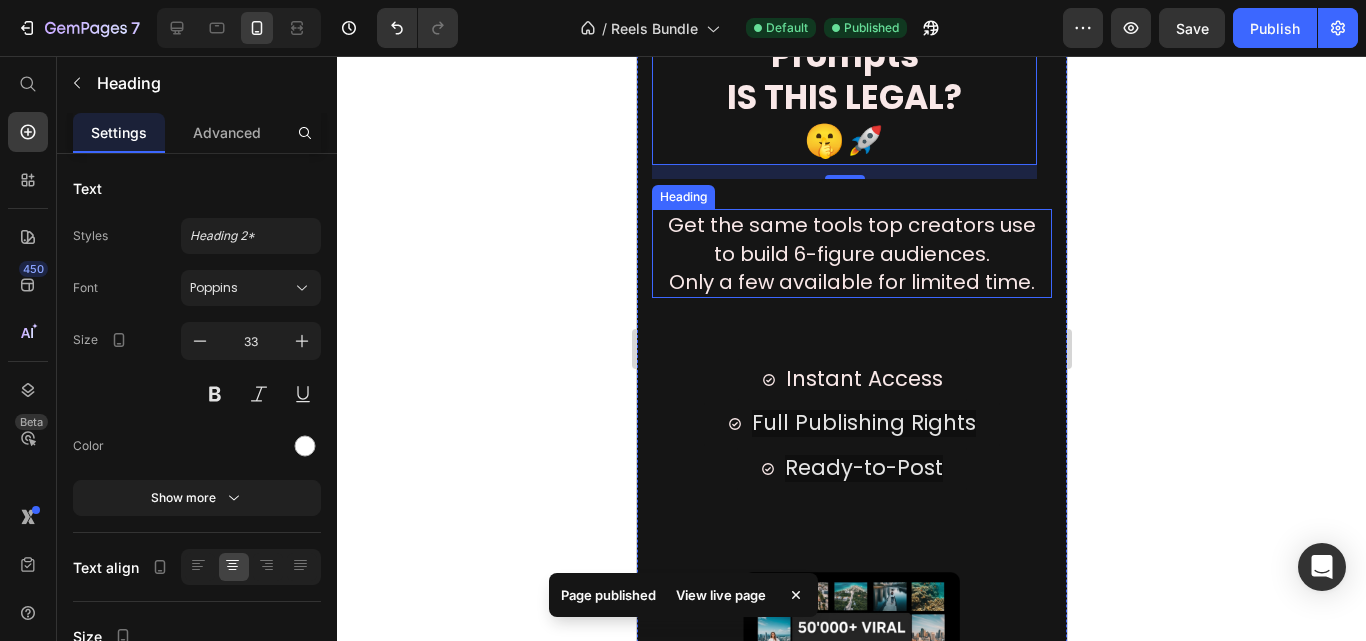 scroll, scrollTop: 333, scrollLeft: 0, axis: vertical 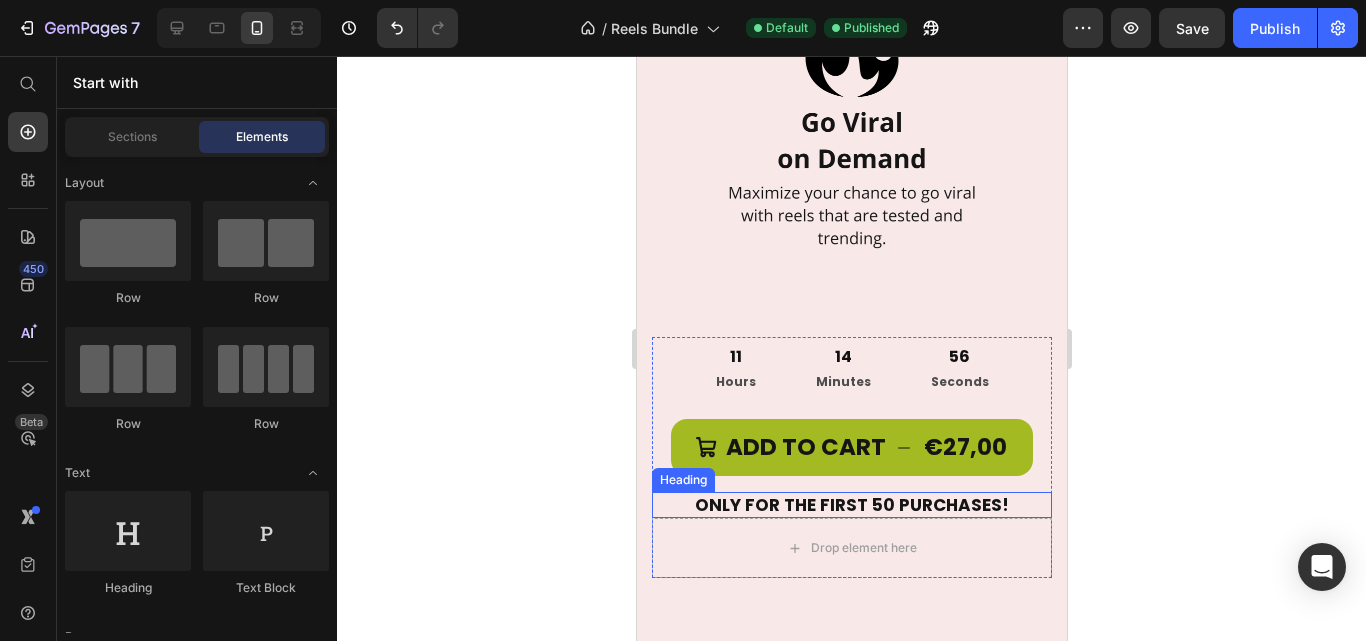 click on "ONLY FOR THE FIRST 50 PURCHASES!" at bounding box center [851, 505] 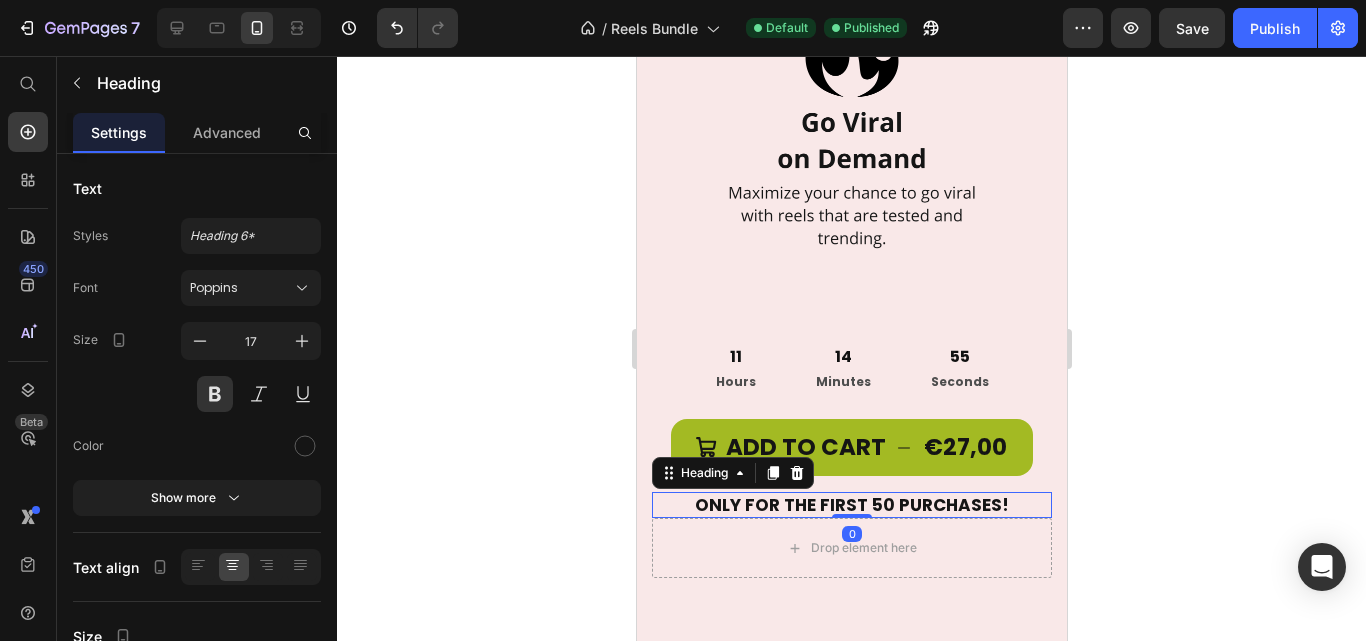 click on "ONLY FOR THE FIRST 50 PURCHASES!" at bounding box center (851, 505) 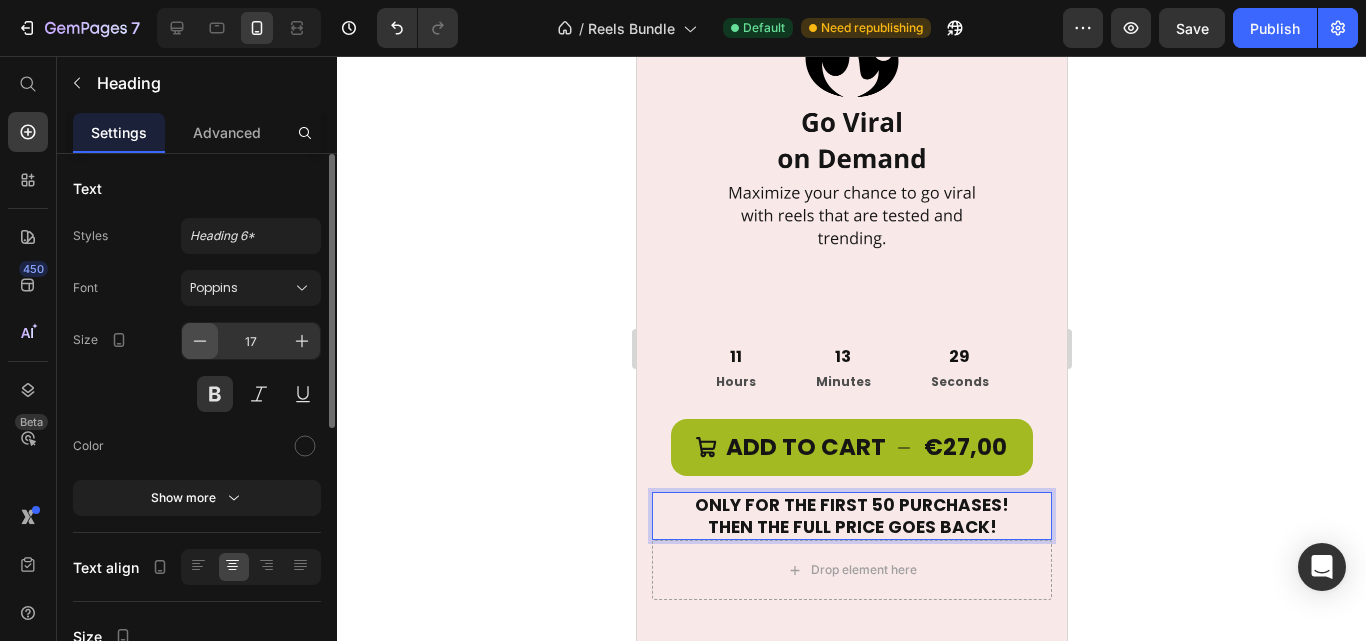 click 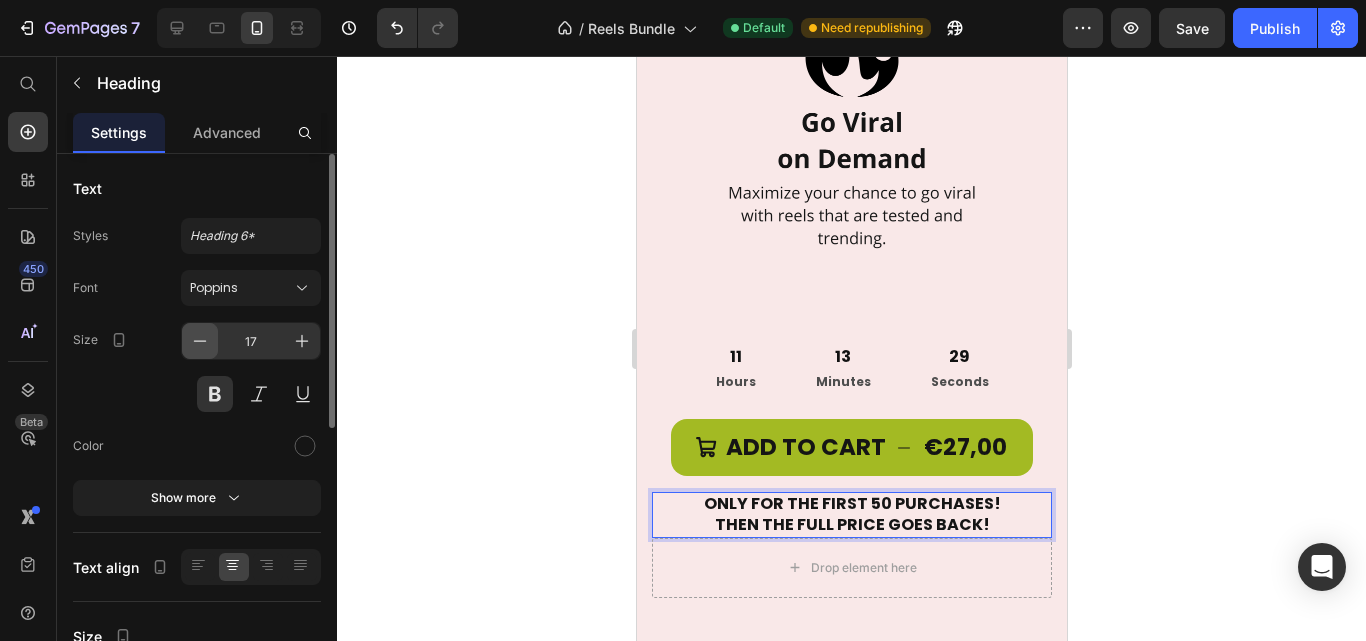 type on "16" 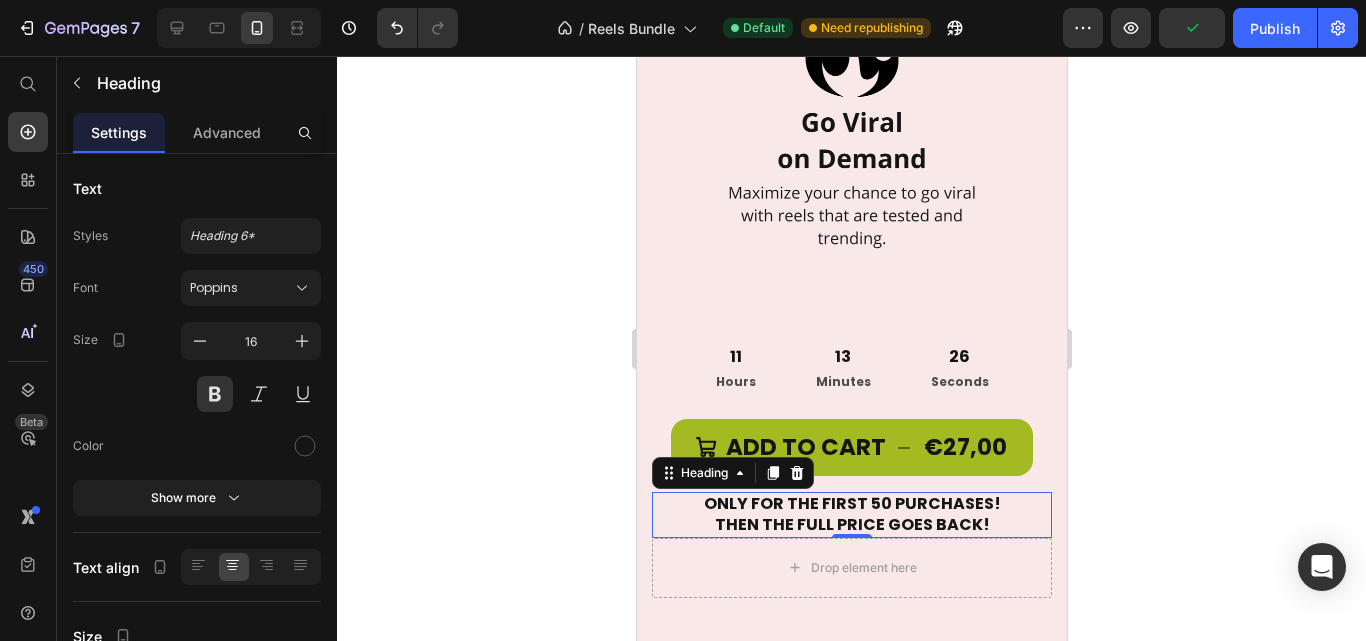 click 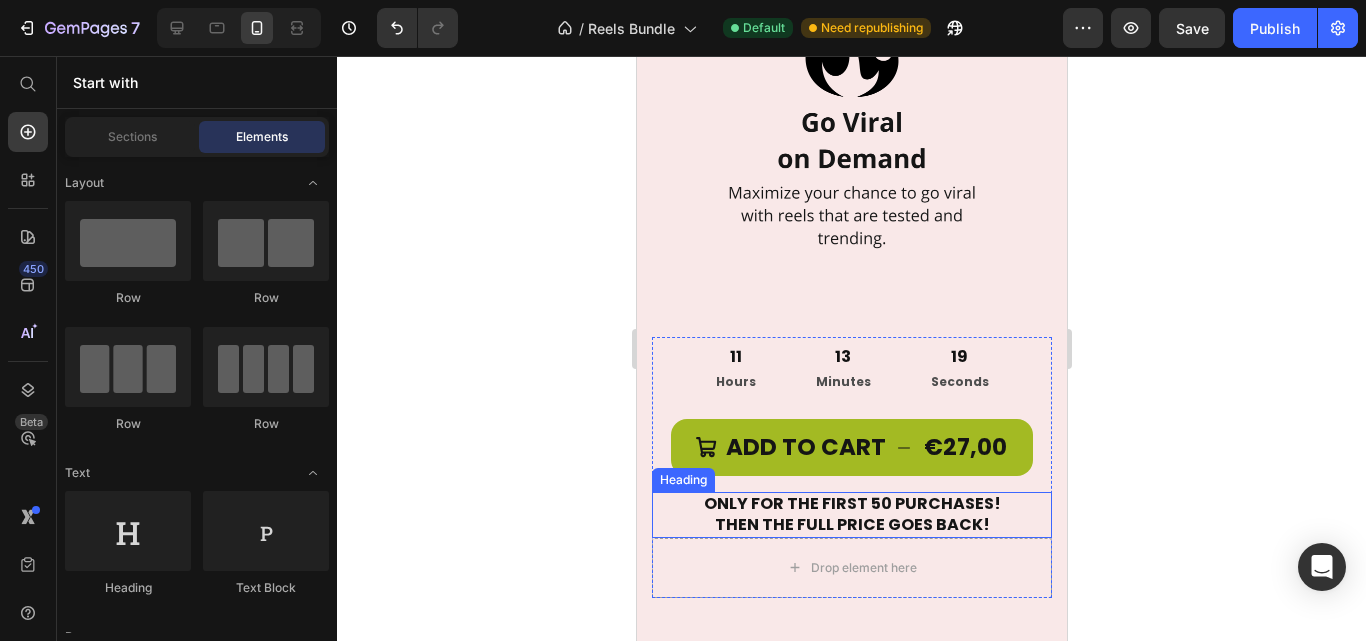 click on "ONLY FOR THE FIRST 50 PURCHASES! THEN THE FULL PRICE GOES BACK!" at bounding box center (851, 515) 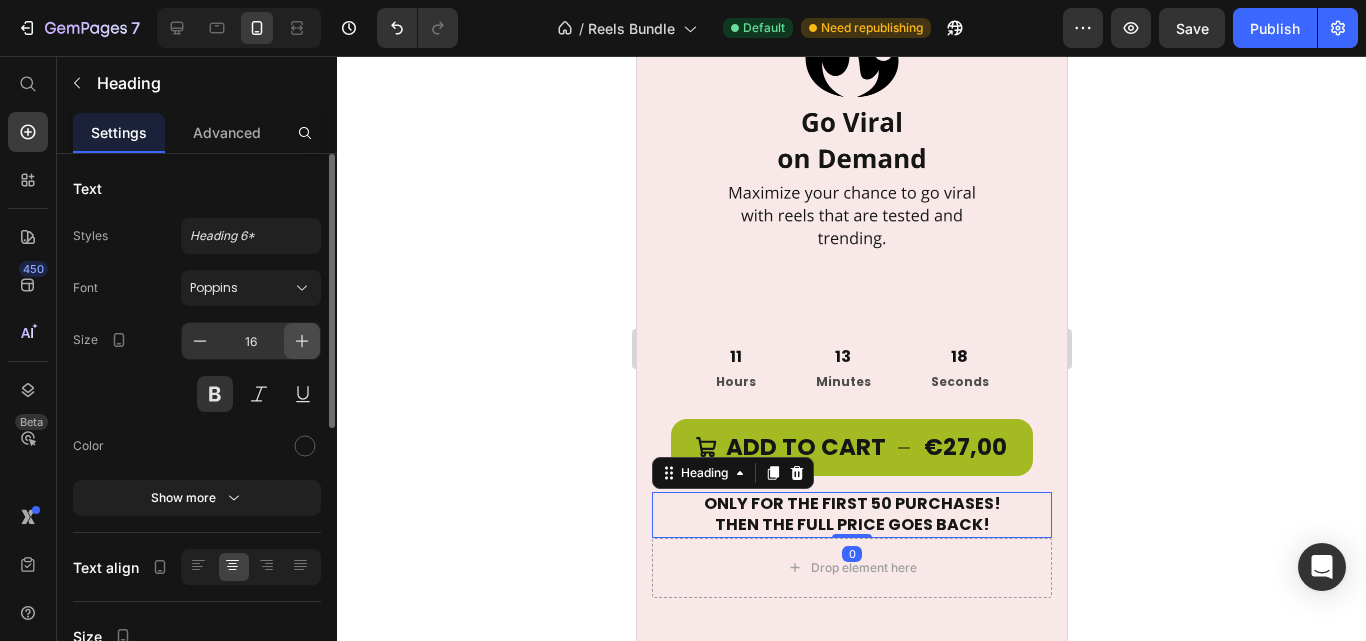 click 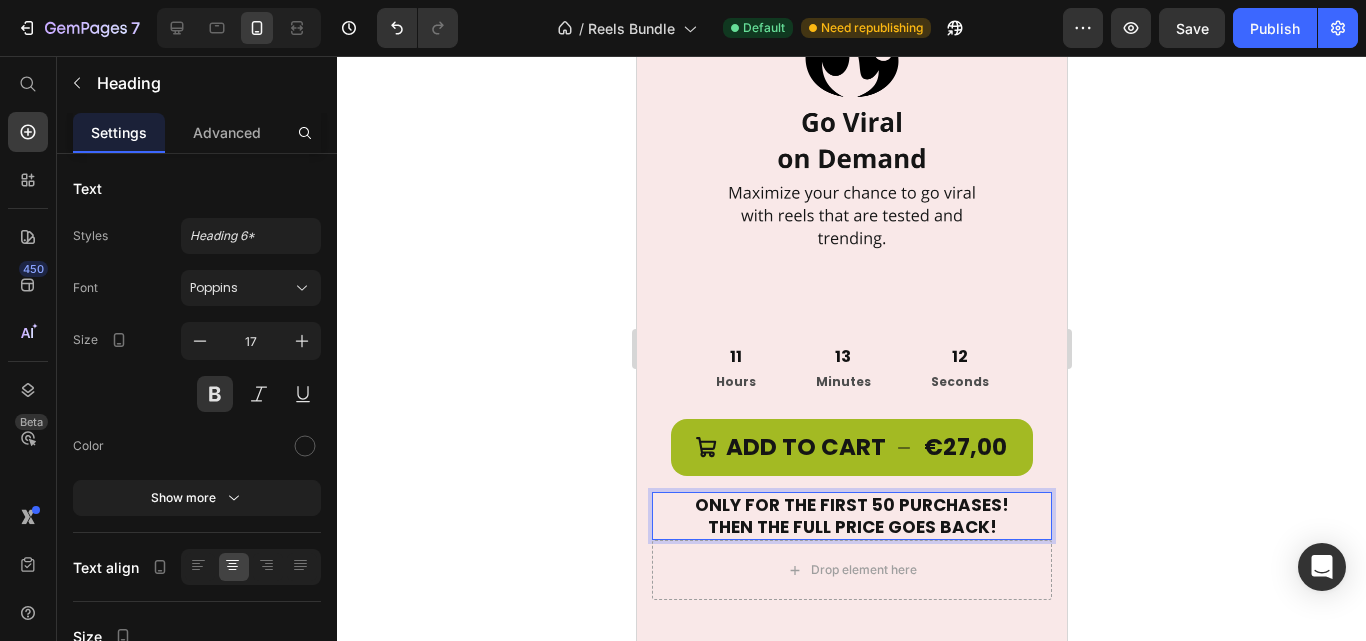 click on "ONLY FOR THE FIRST 50 PURCHASES! THEN THE FULL PRICE GOES BACK!" at bounding box center [851, 516] 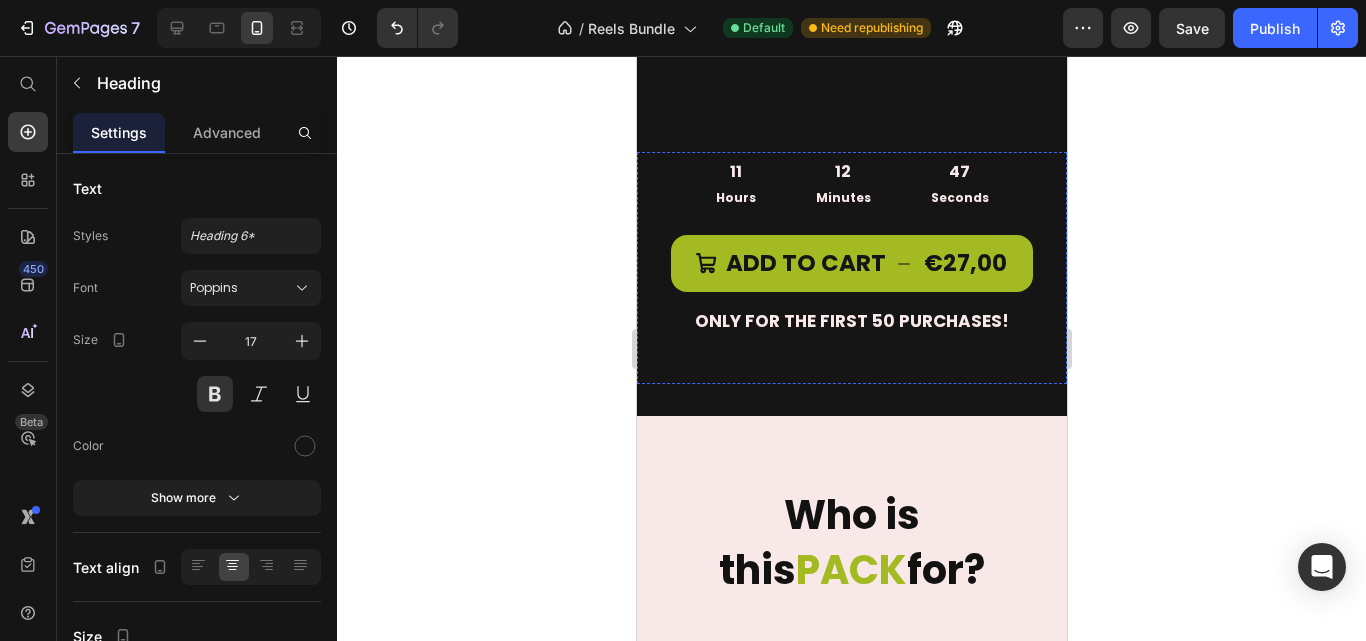 scroll, scrollTop: 9667, scrollLeft: 0, axis: vertical 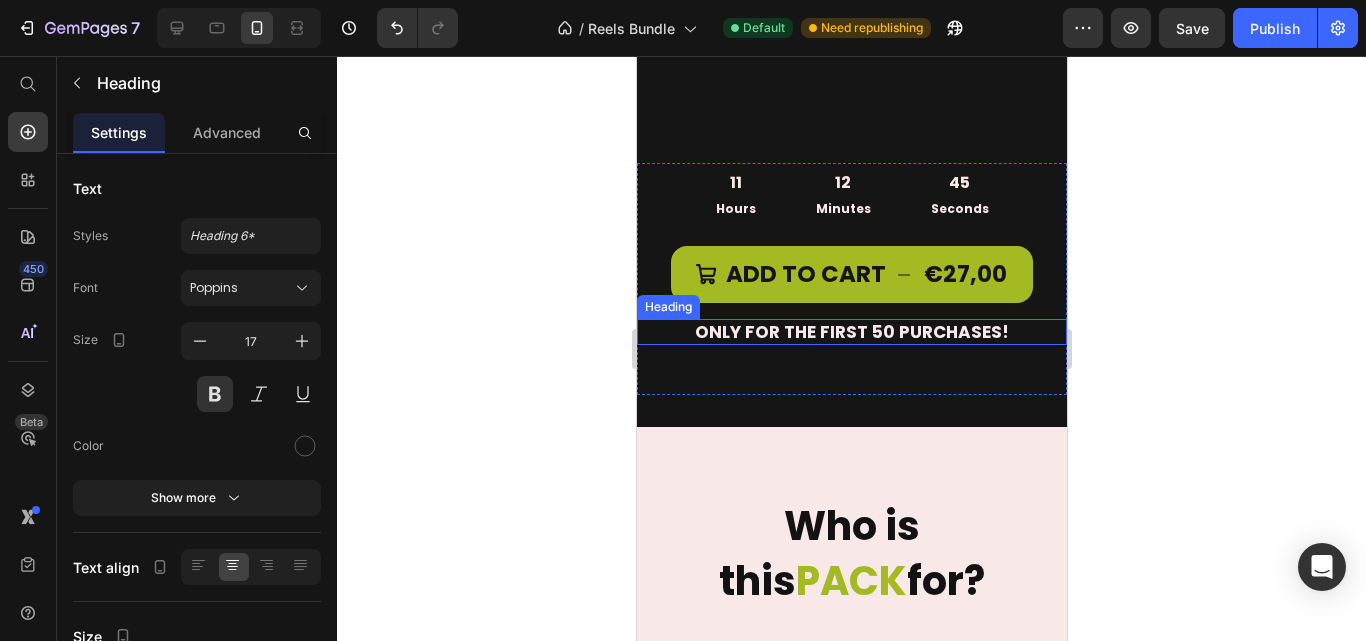 click on "ONLY FOR THE FIRST 50 PURCHASES!" at bounding box center [851, 332] 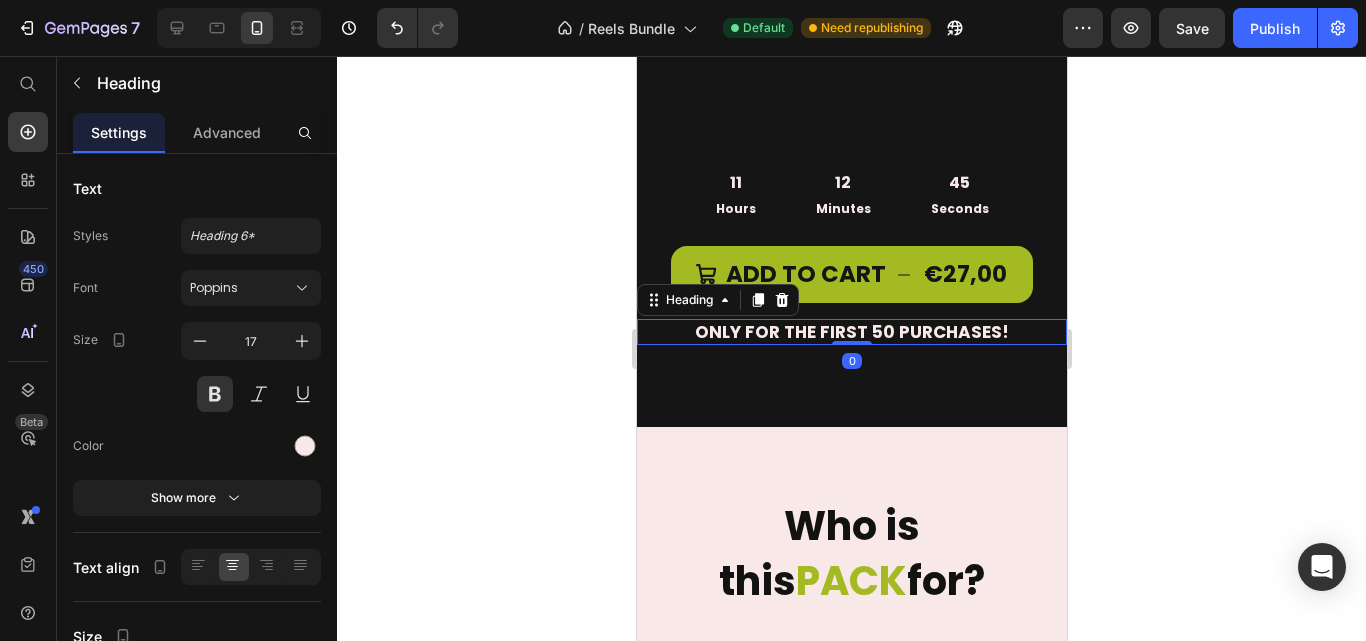 click on "ONLY FOR THE FIRST 50 PURCHASES!" at bounding box center (851, 332) 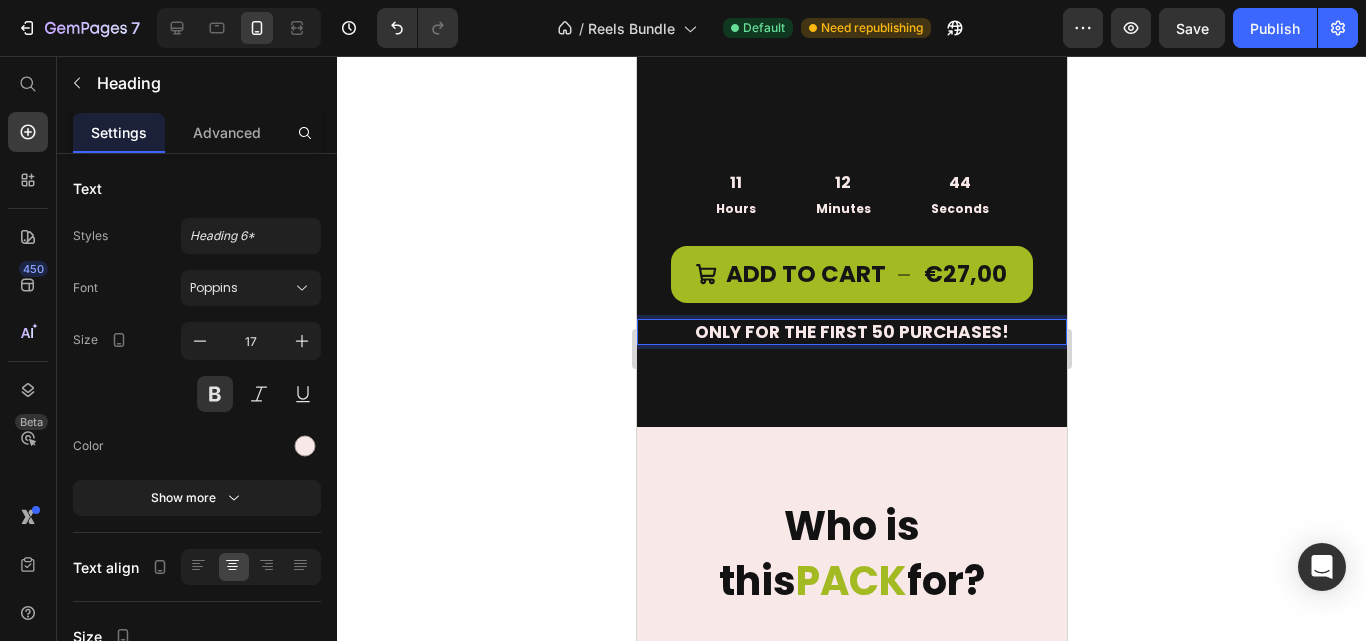 click on "ONLY FOR THE FIRST 50 PURCHASES!" at bounding box center [851, 332] 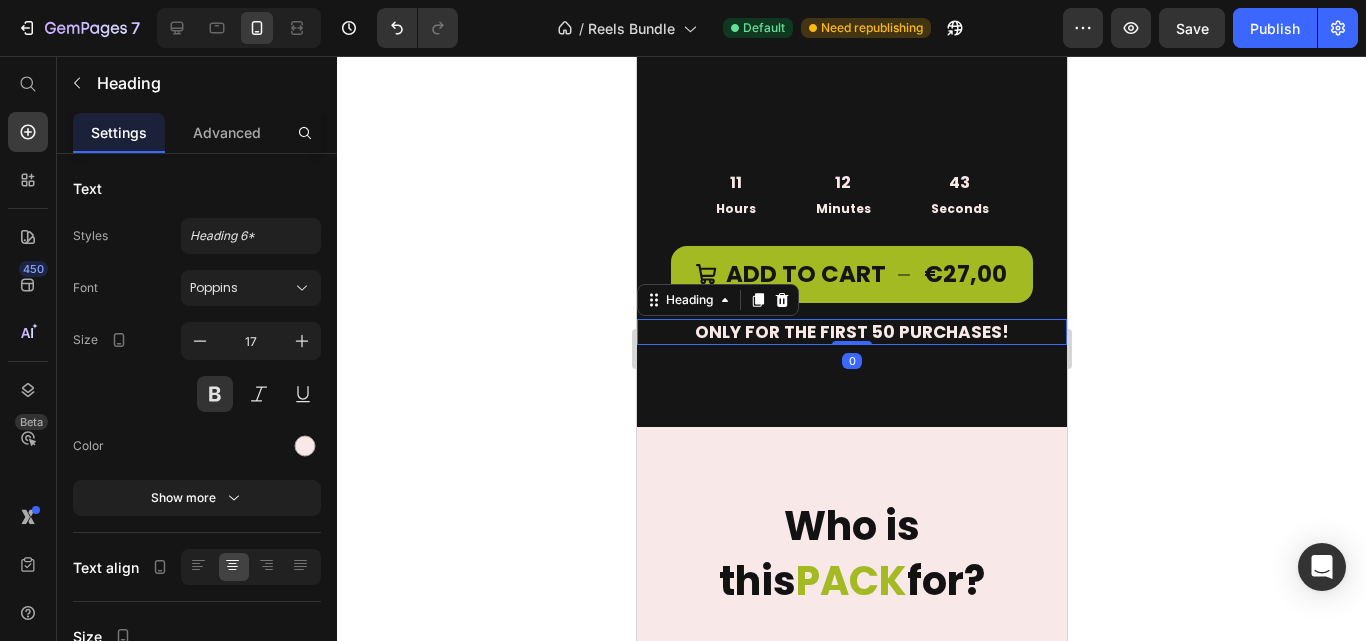 click on "ONLY FOR THE FIRST 50 PURCHASES!" at bounding box center (851, 332) 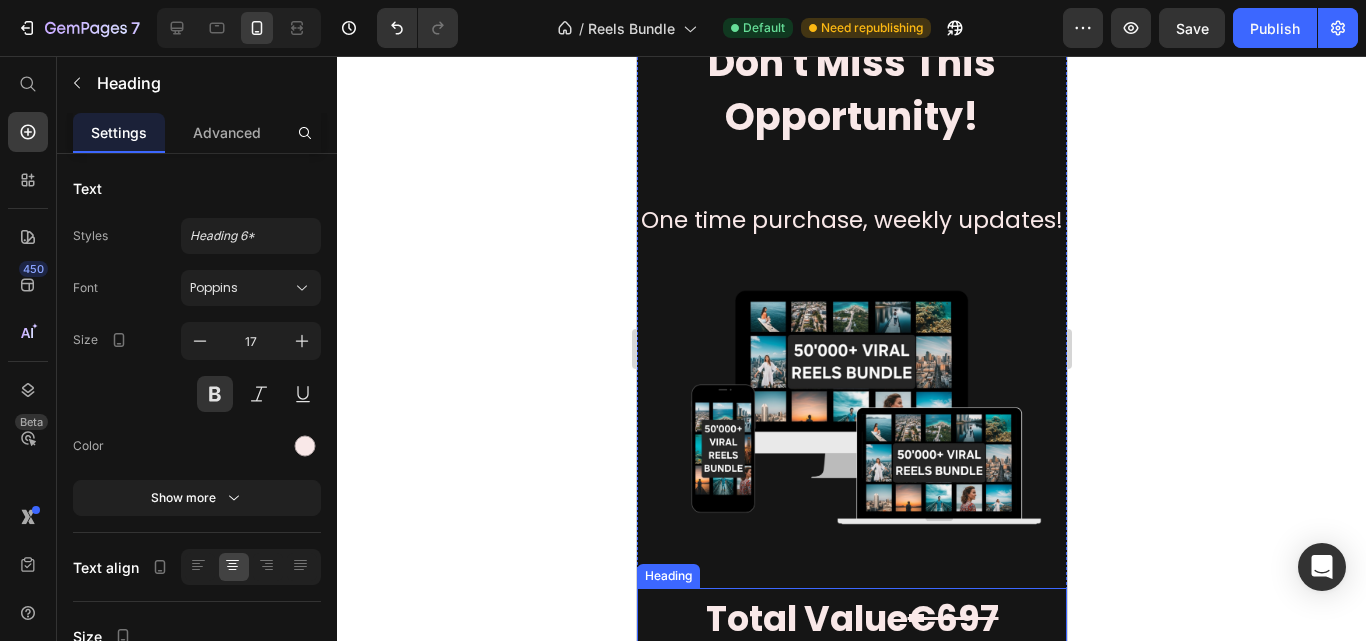 scroll, scrollTop: 15833, scrollLeft: 0, axis: vertical 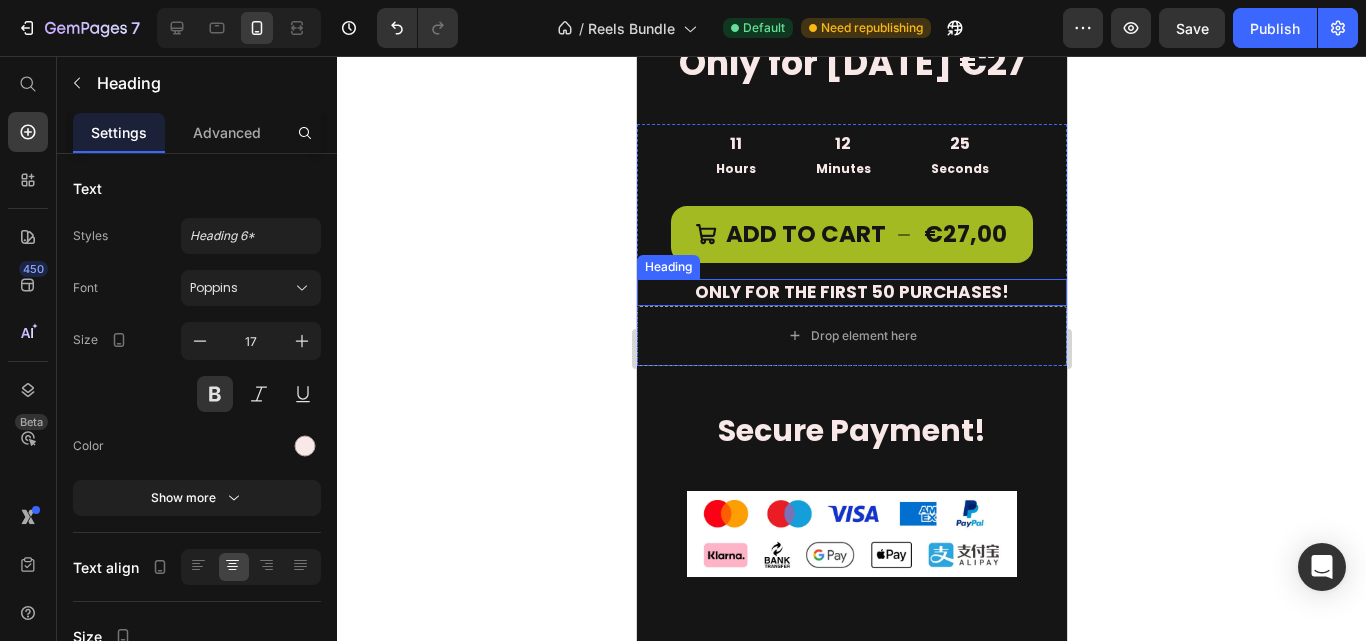 click on "ONLY FOR THE FIRST 50 PURCHASES!" at bounding box center (851, 292) 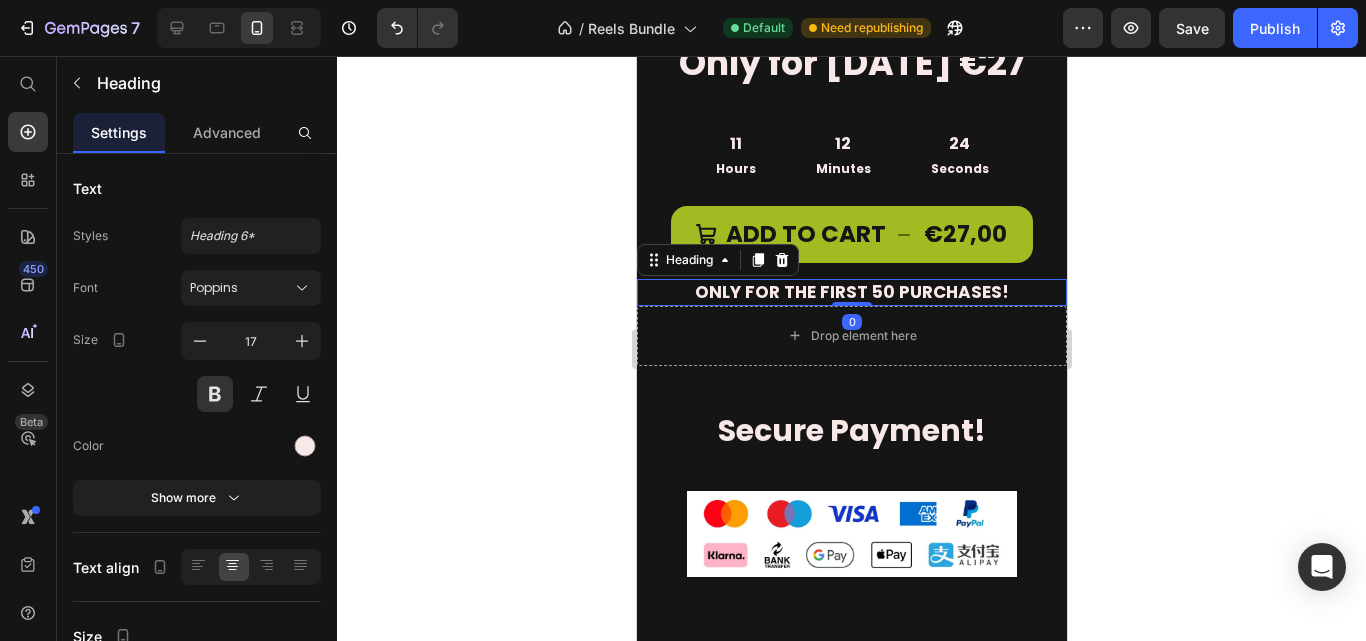 click on "ONLY FOR THE FIRST 50 PURCHASES!" at bounding box center [851, 292] 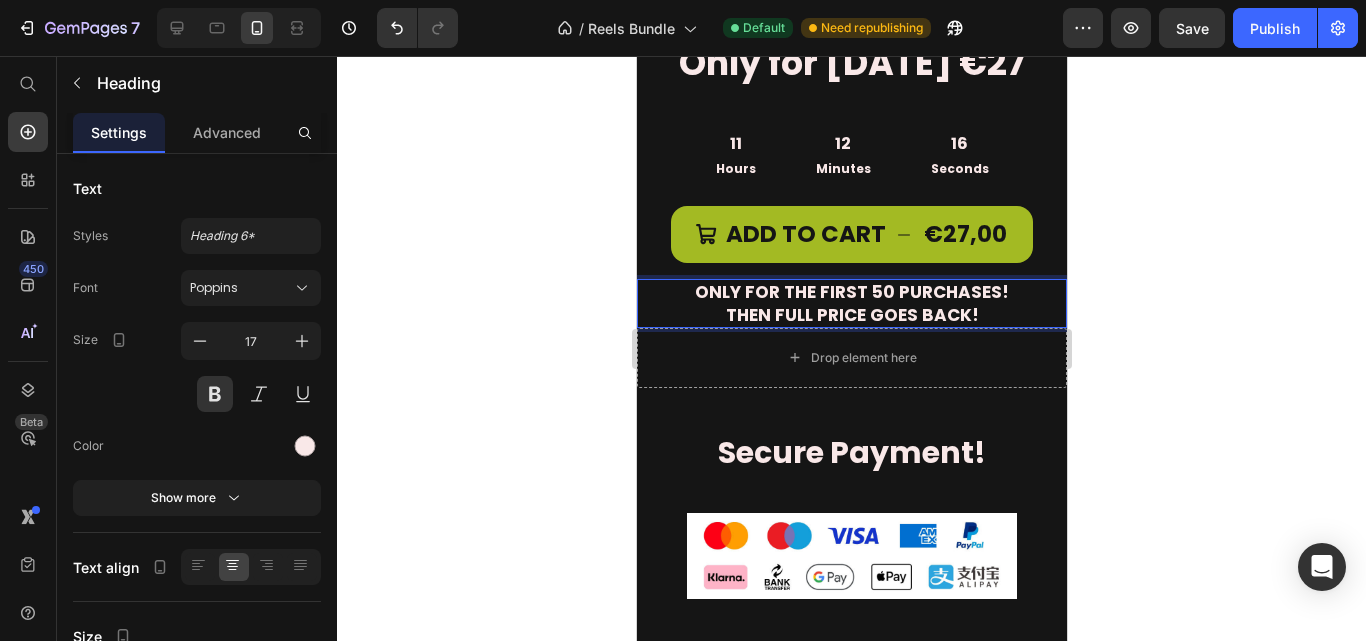 click 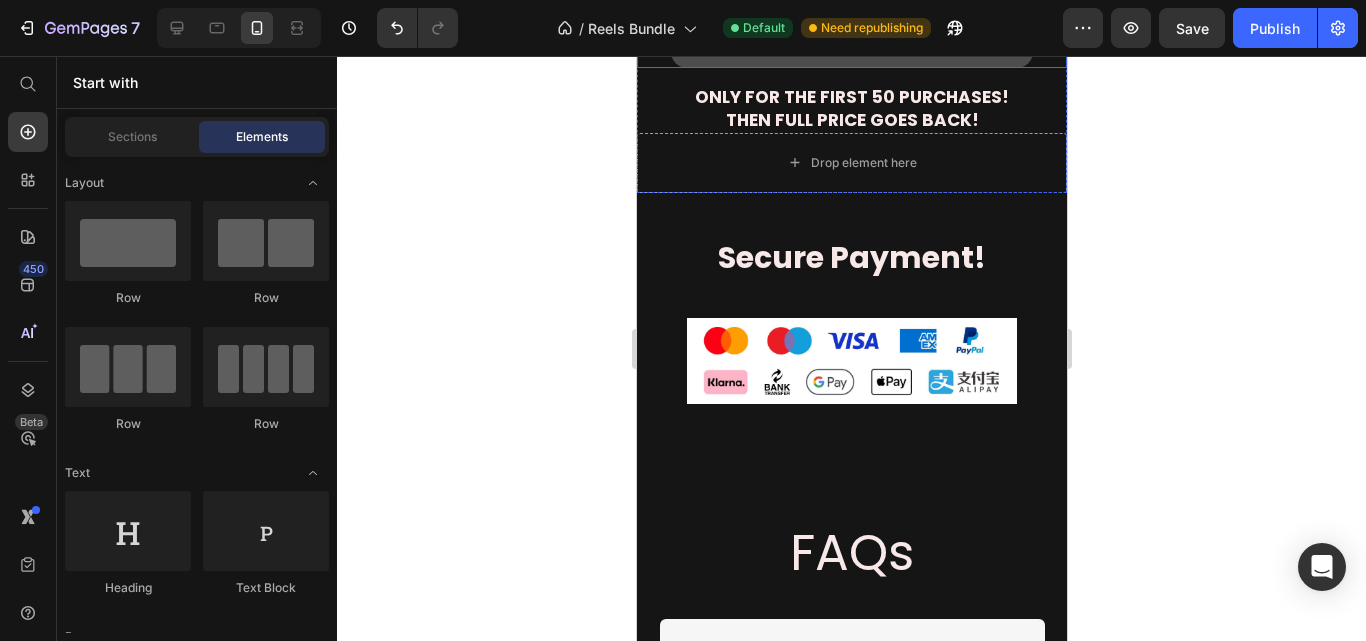 scroll, scrollTop: 15861, scrollLeft: 0, axis: vertical 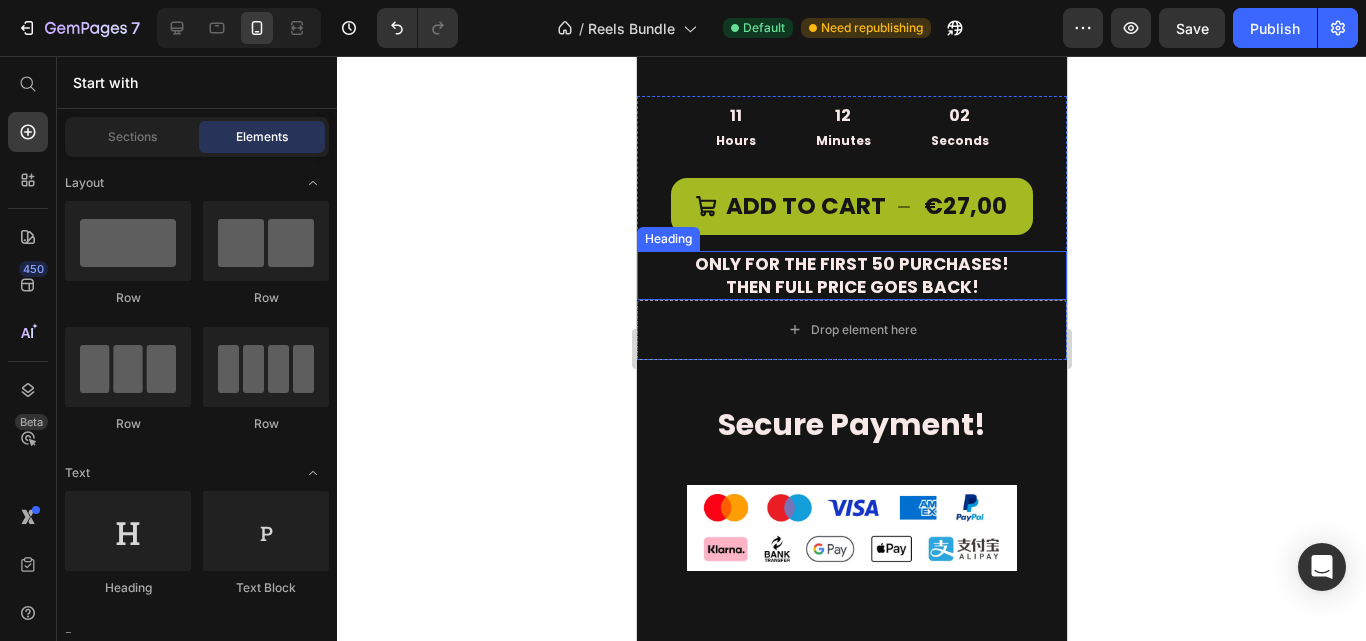 click on "ONLY FOR THE FIRST 50 PURCHASES! THEN FULL PRICE GOES BACK!" at bounding box center (851, 275) 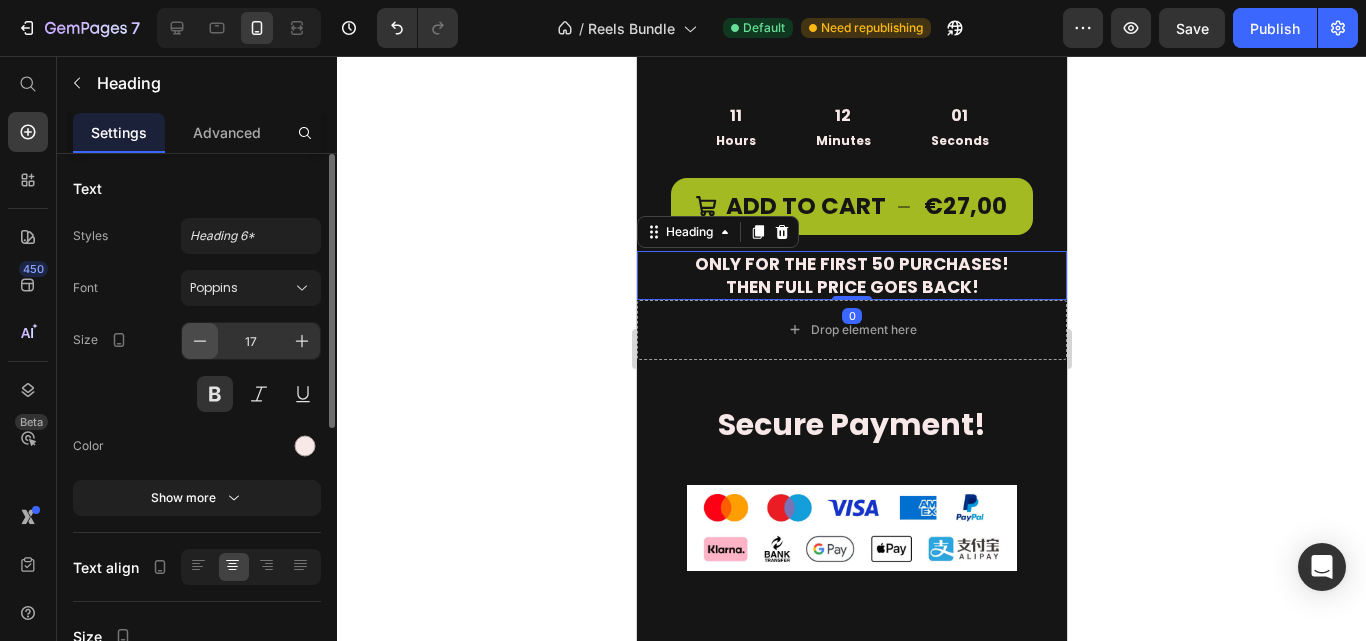 click 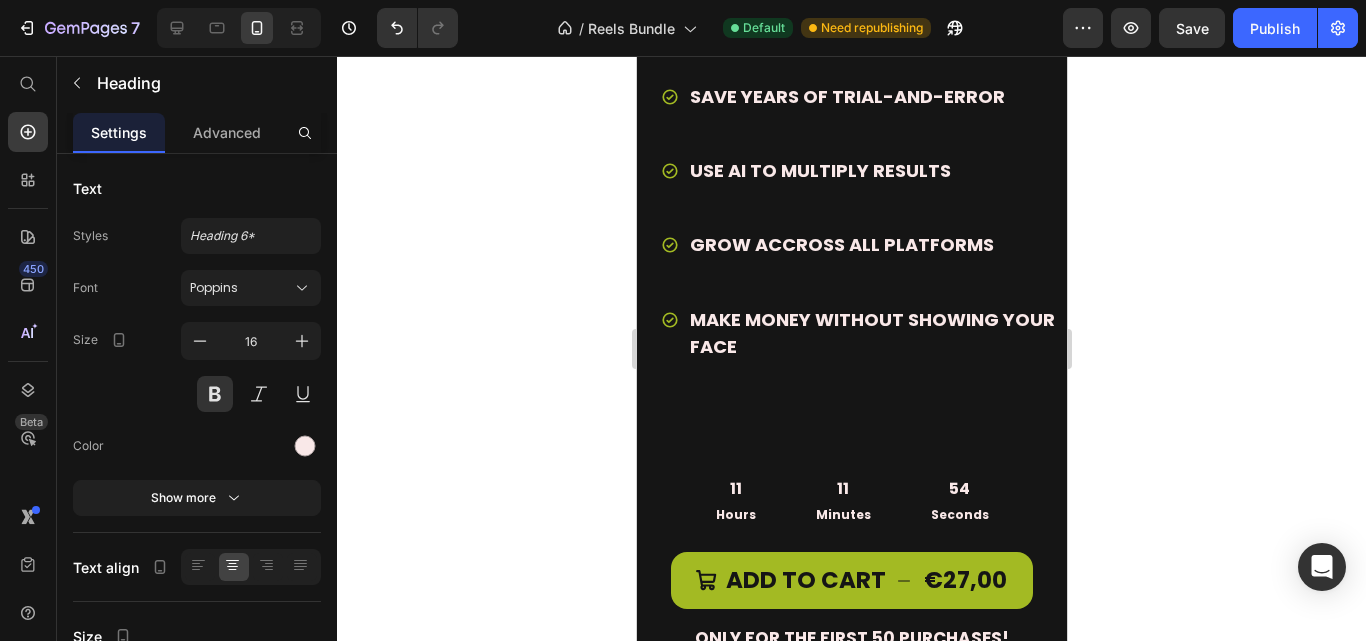 scroll, scrollTop: 9694, scrollLeft: 0, axis: vertical 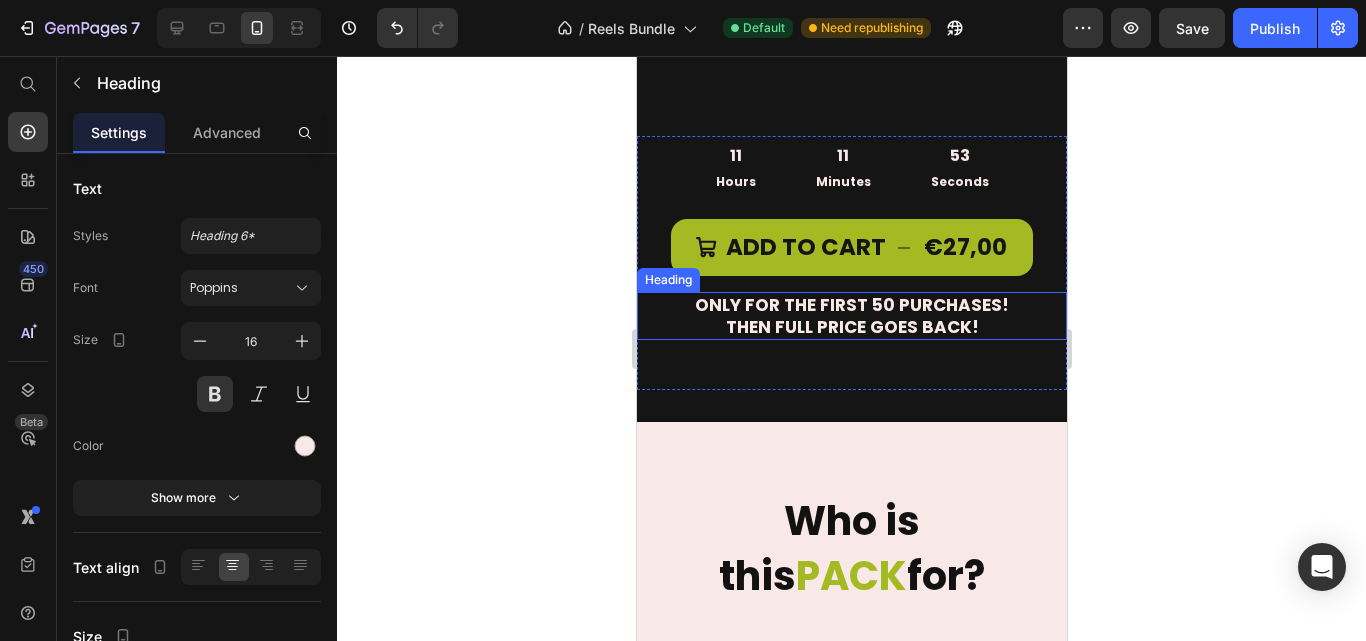 click on "ONLY FOR THE FIRST 50 PURCHASES! THEN FULL PRICE GOES BACK!" at bounding box center [851, 316] 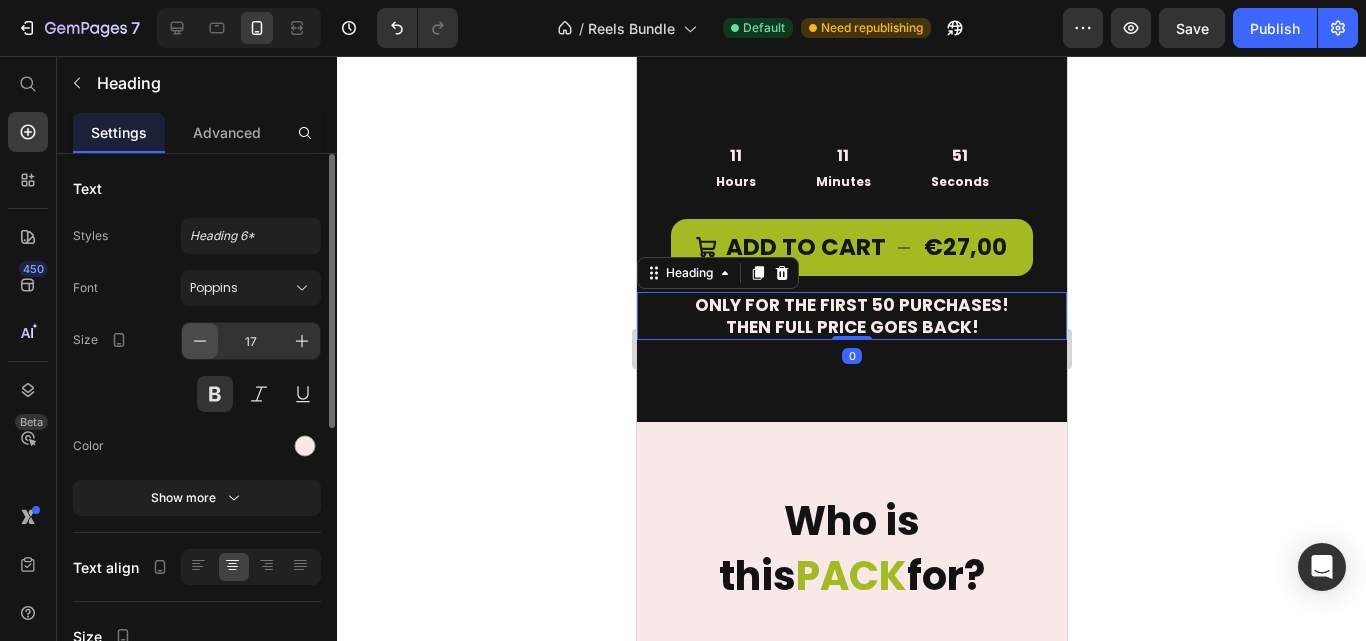 click 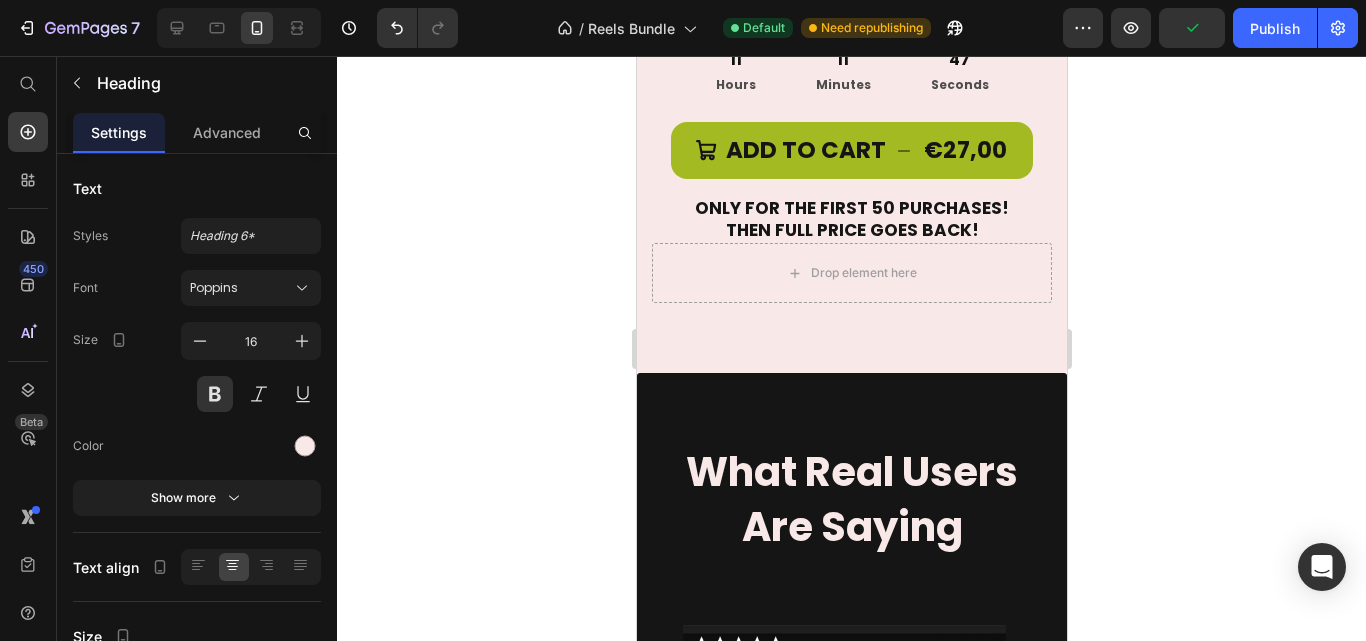 scroll, scrollTop: 6363, scrollLeft: 0, axis: vertical 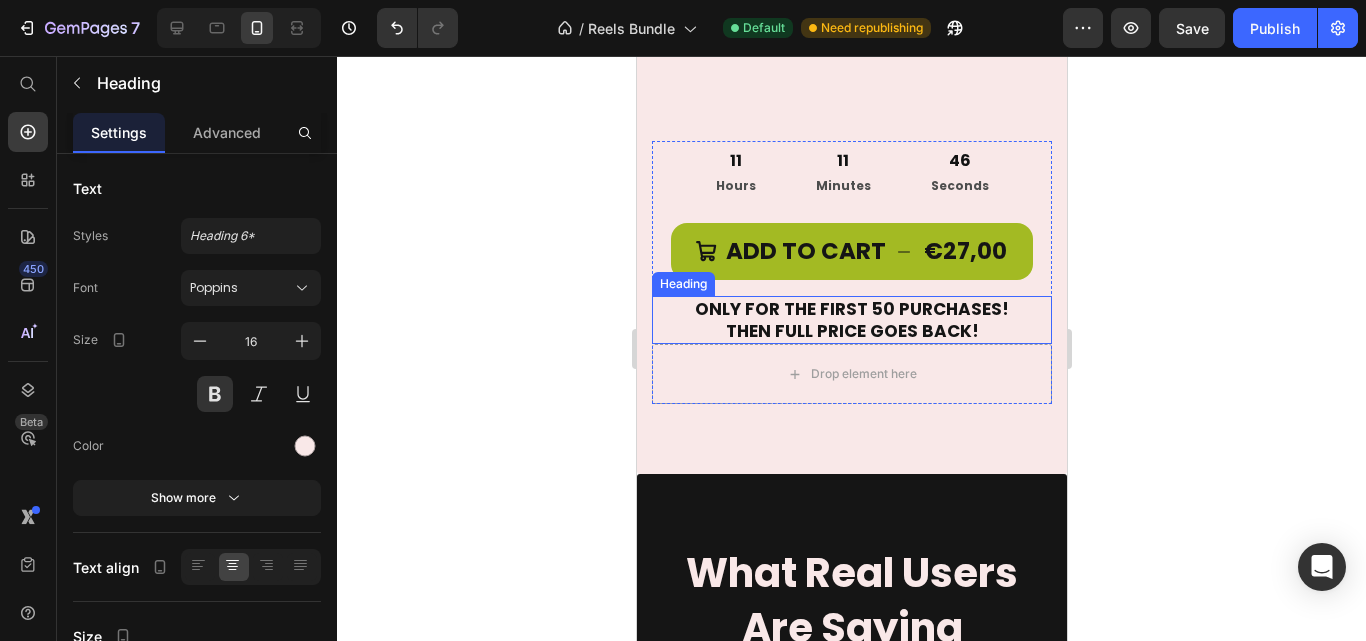 click on "ONLY FOR THE FIRST 50 PURCHASES! THEN FULL PRICE GOES BACK!" at bounding box center [851, 320] 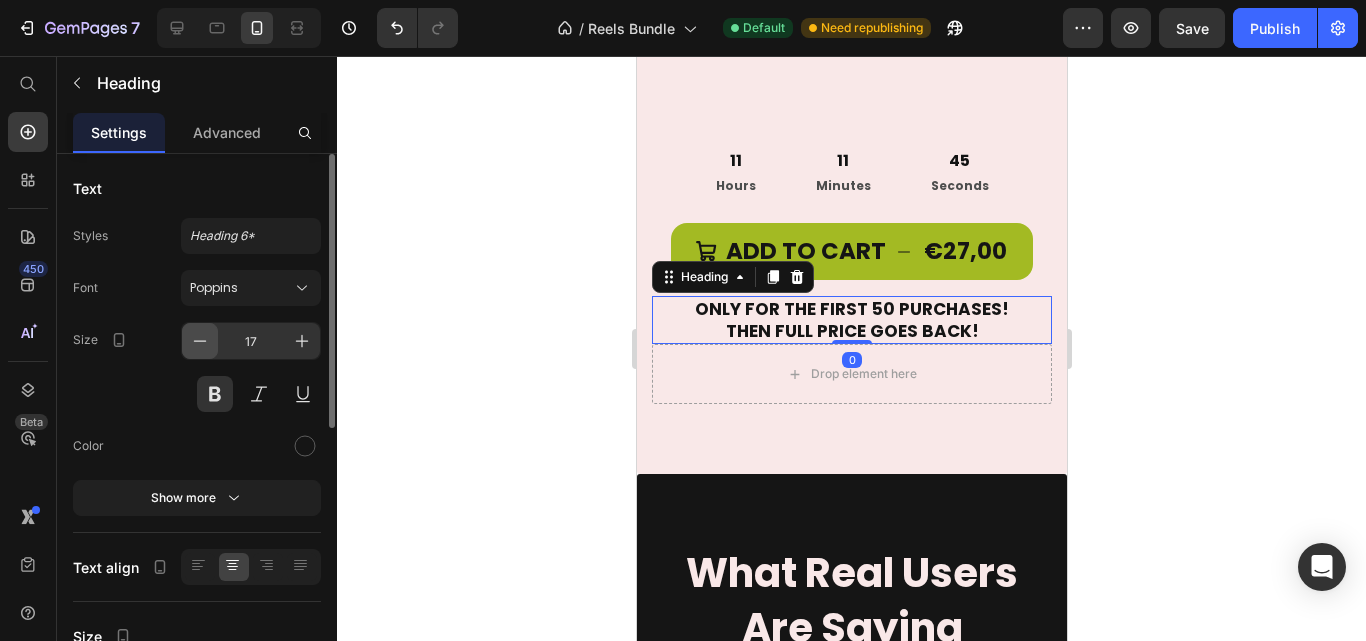 click 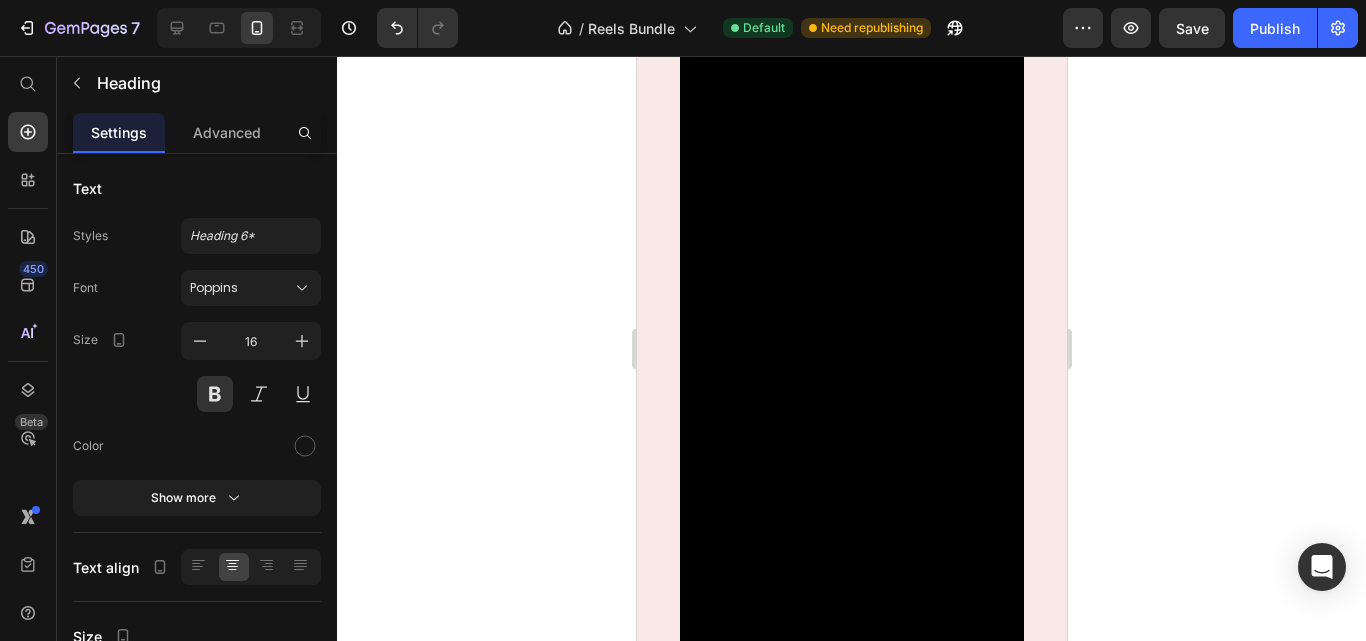 scroll, scrollTop: 3363, scrollLeft: 0, axis: vertical 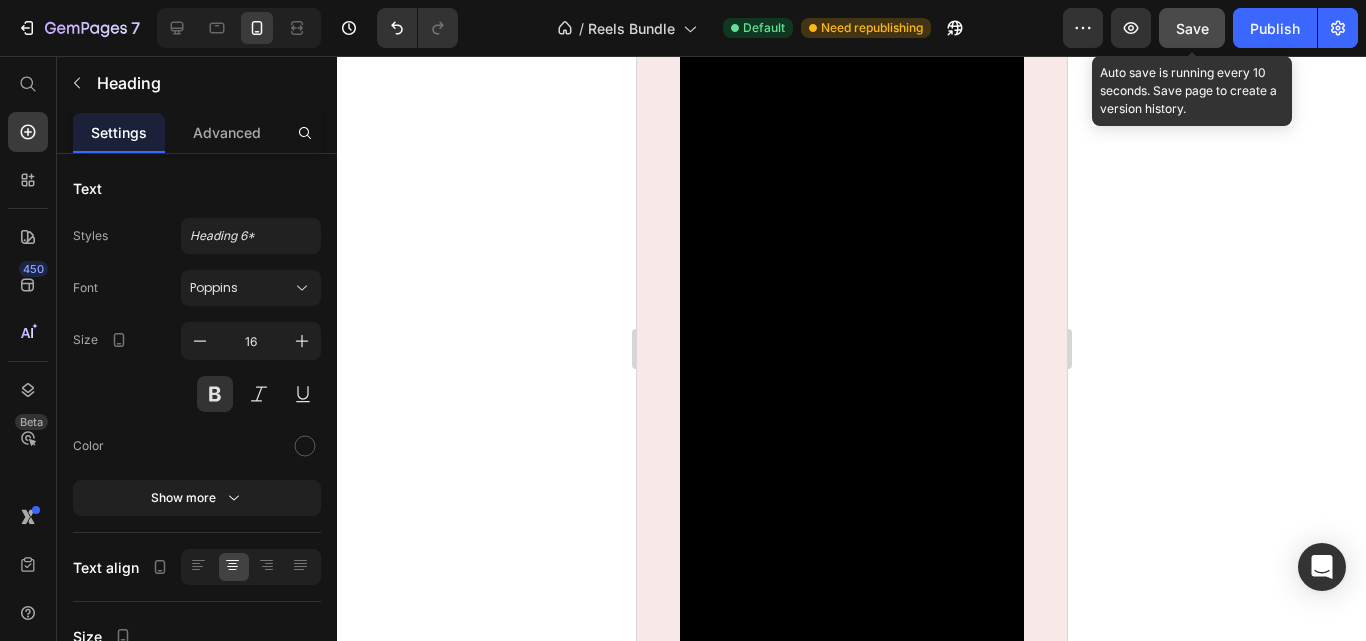 click on "Save" 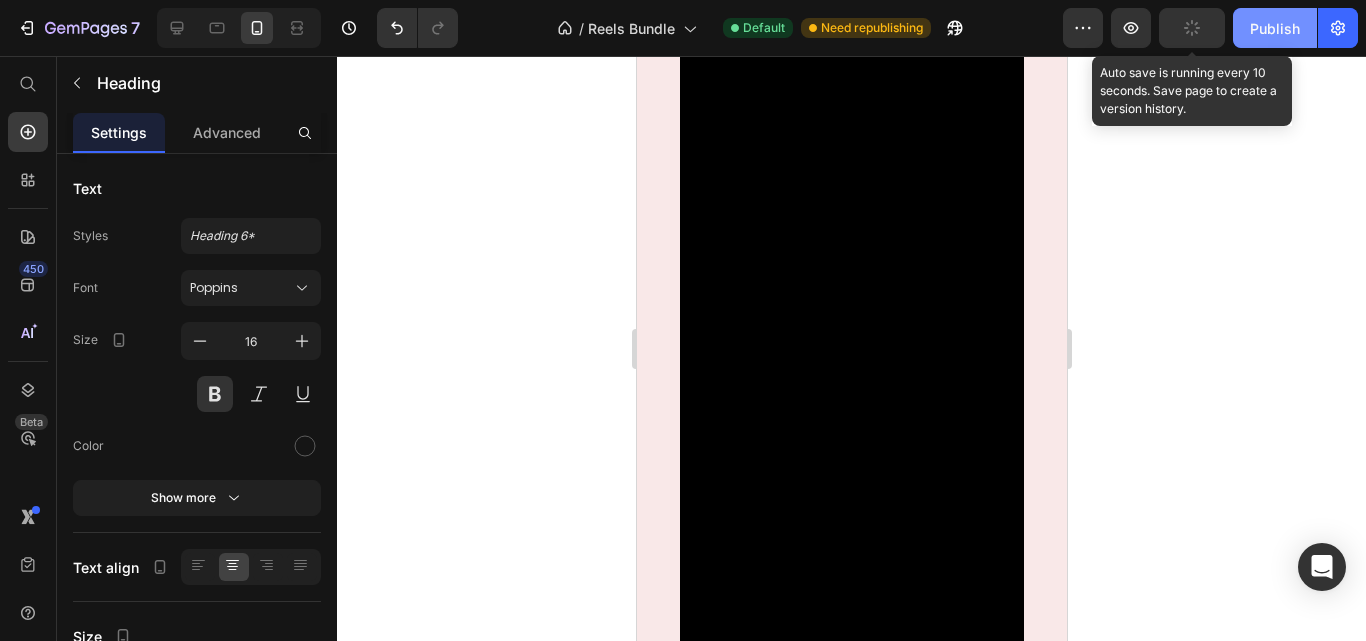 click on "Publish" at bounding box center [1275, 28] 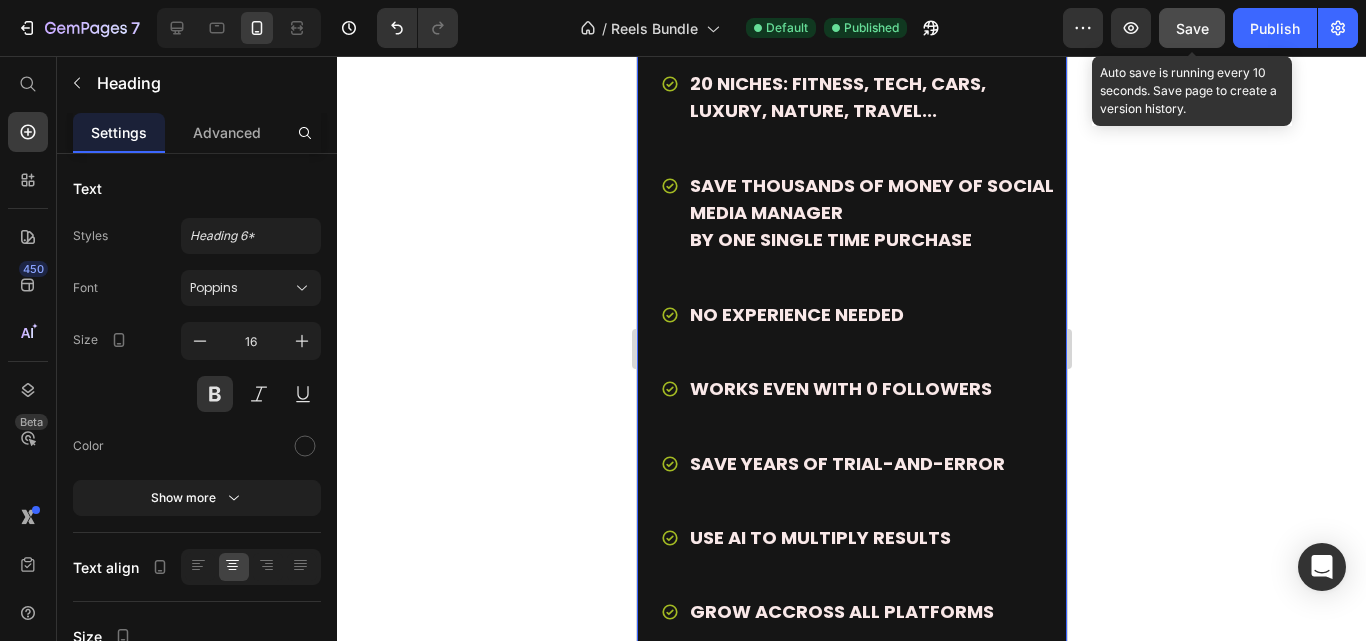 scroll, scrollTop: 8863, scrollLeft: 0, axis: vertical 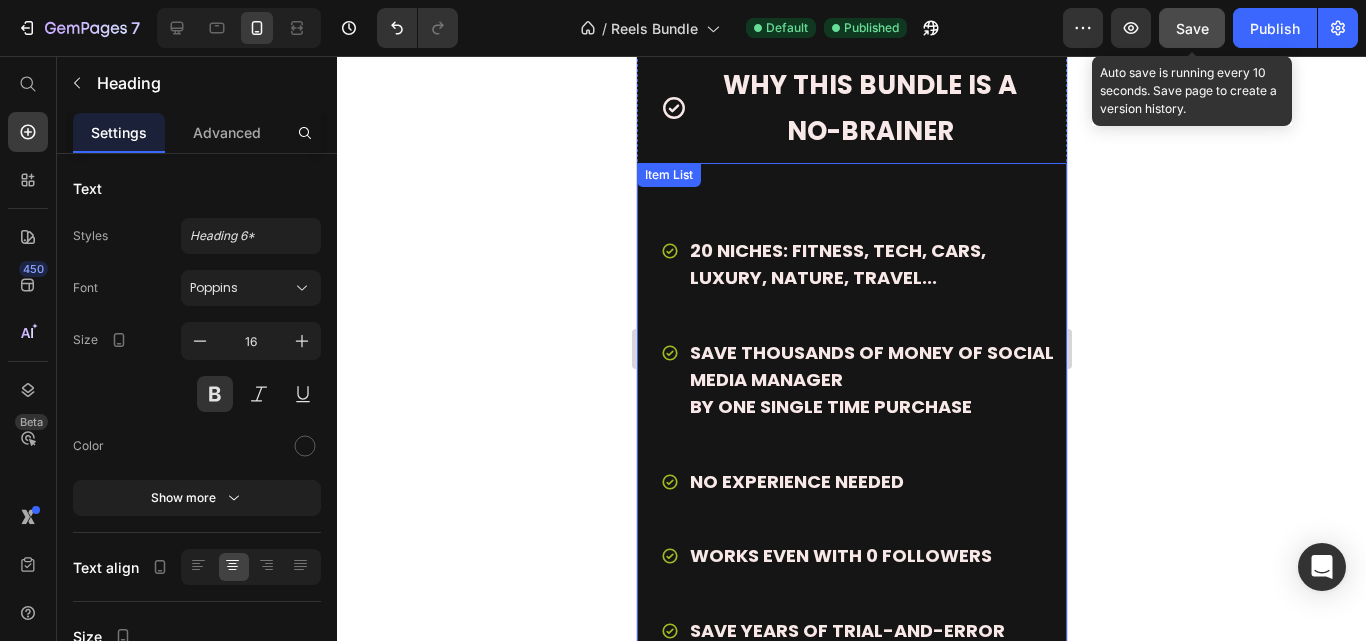 click on "SAVE THOUSANDS OF MONEY OF SOCIAL MEDIA MANAGER" at bounding box center (871, 366) 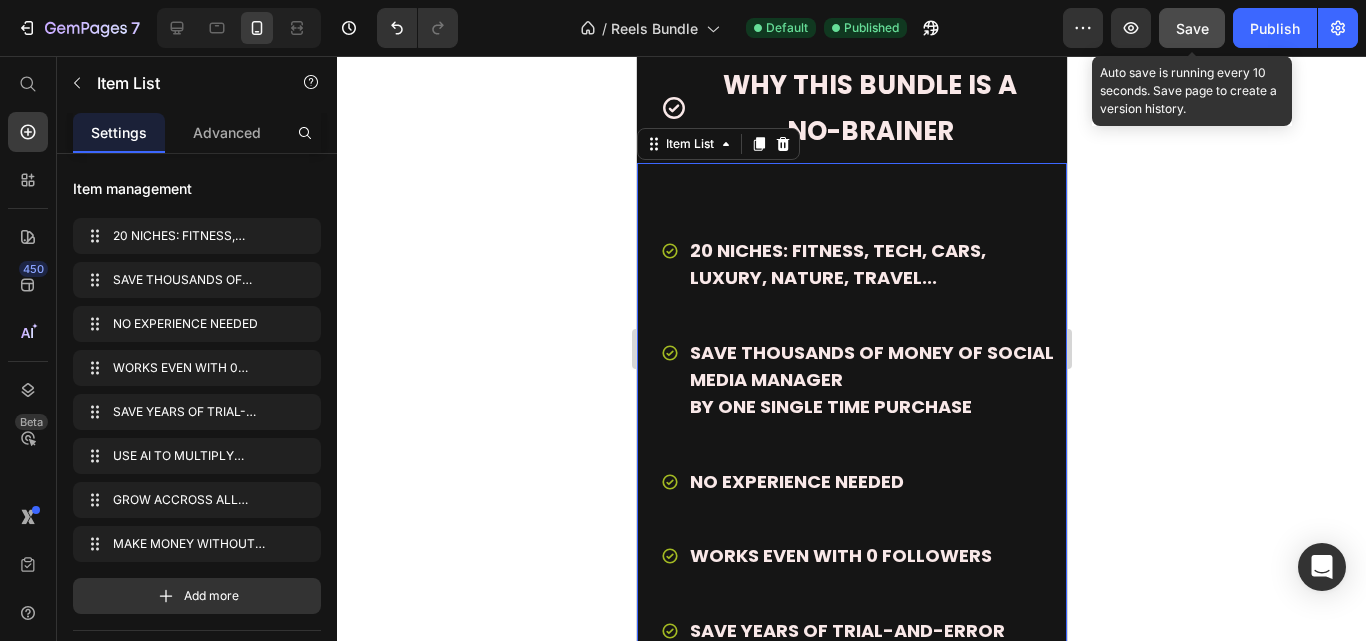click on "SAVE THOUSANDS OF MONEY OF SOCIAL MEDIA MANAGER" at bounding box center [871, 366] 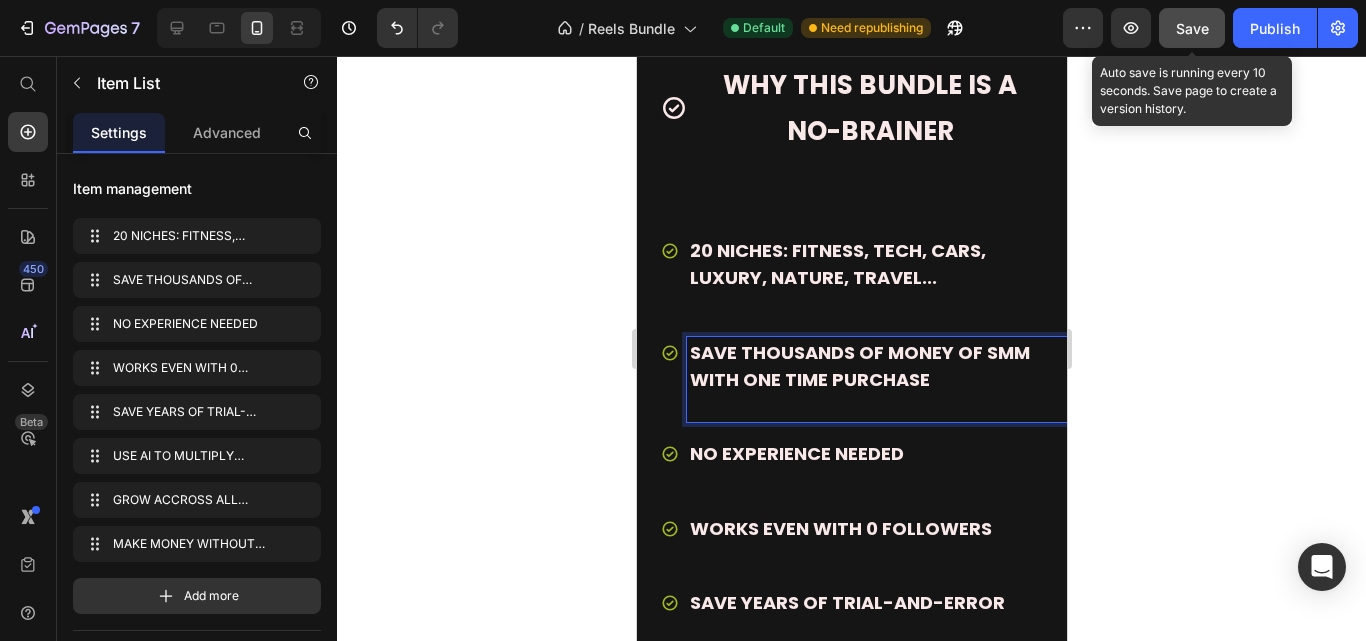 click on "20 NICHES: FITNESS, TECH, CARS, LUXURY, NATURE, TRAVEL...
SAVE THOUSANDS OF MONEY OF SMM WITH ONE TIME PURCHASE
NO EXPERIENCE NEEDED
WORKS EVEN WITH 0 FOLLOWERS
SAVE YEARS OF TRIAL-AND-ERROR
USE AI TO MULTIPLY RESULTS
GROW ACCROSS ALL PLATFORMS
MAKE MONEY WITHOUT SHOWING YOUR FACE Item List   0" at bounding box center (851, 529) 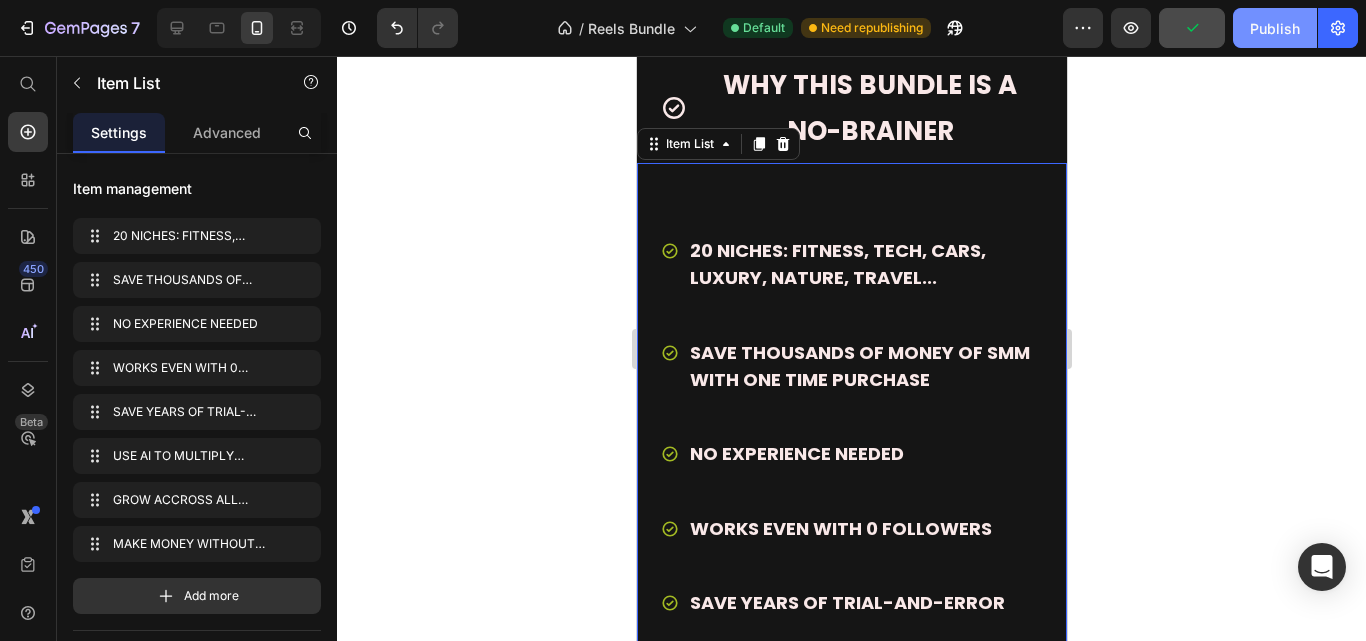 click on "Publish" at bounding box center (1275, 28) 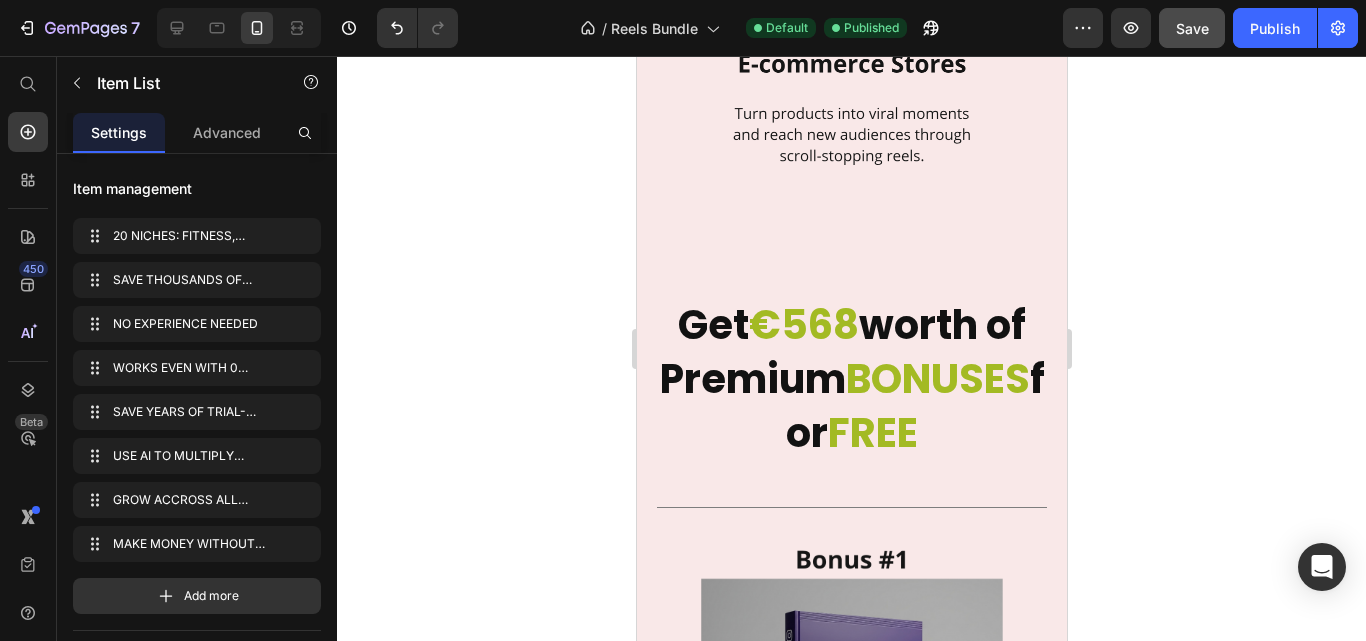 scroll, scrollTop: 12363, scrollLeft: 0, axis: vertical 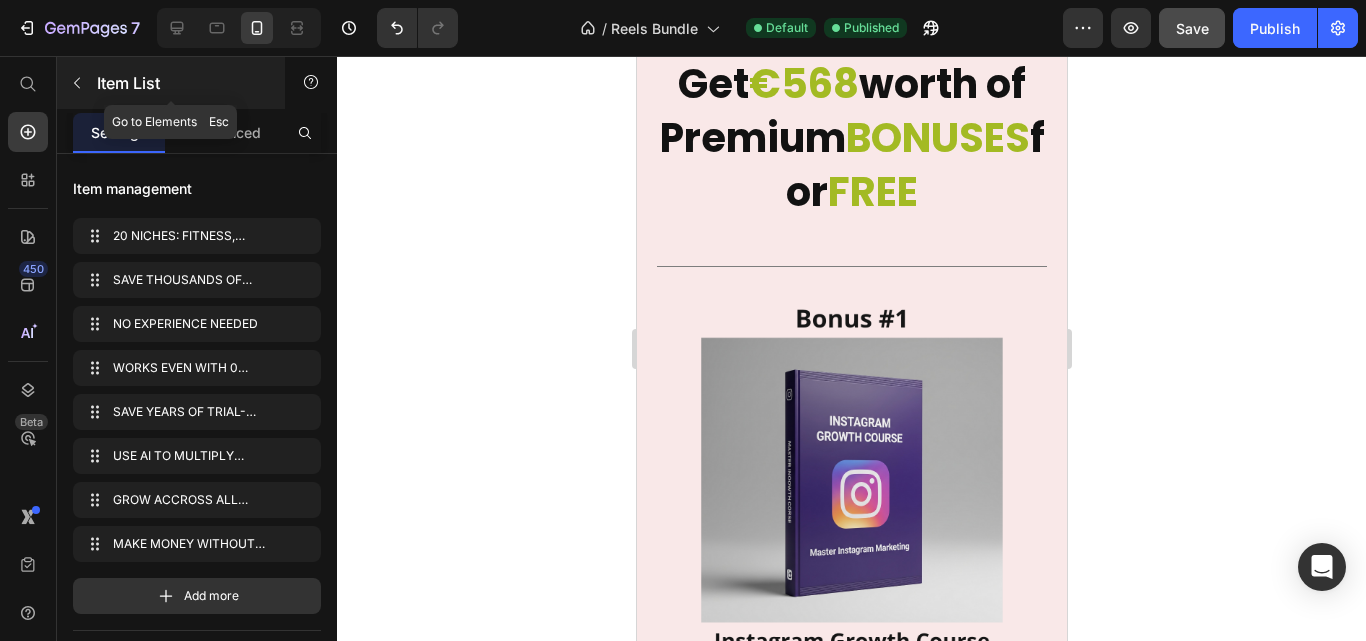 click 